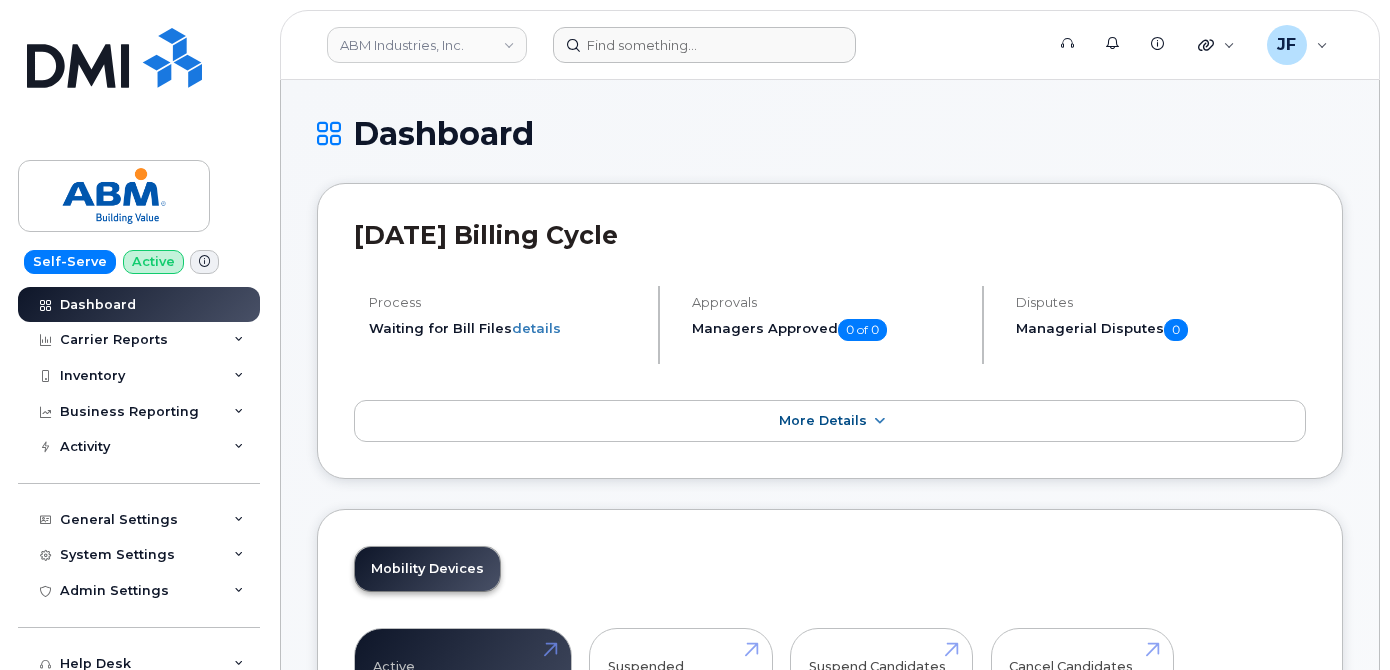 scroll, scrollTop: 0, scrollLeft: 0, axis: both 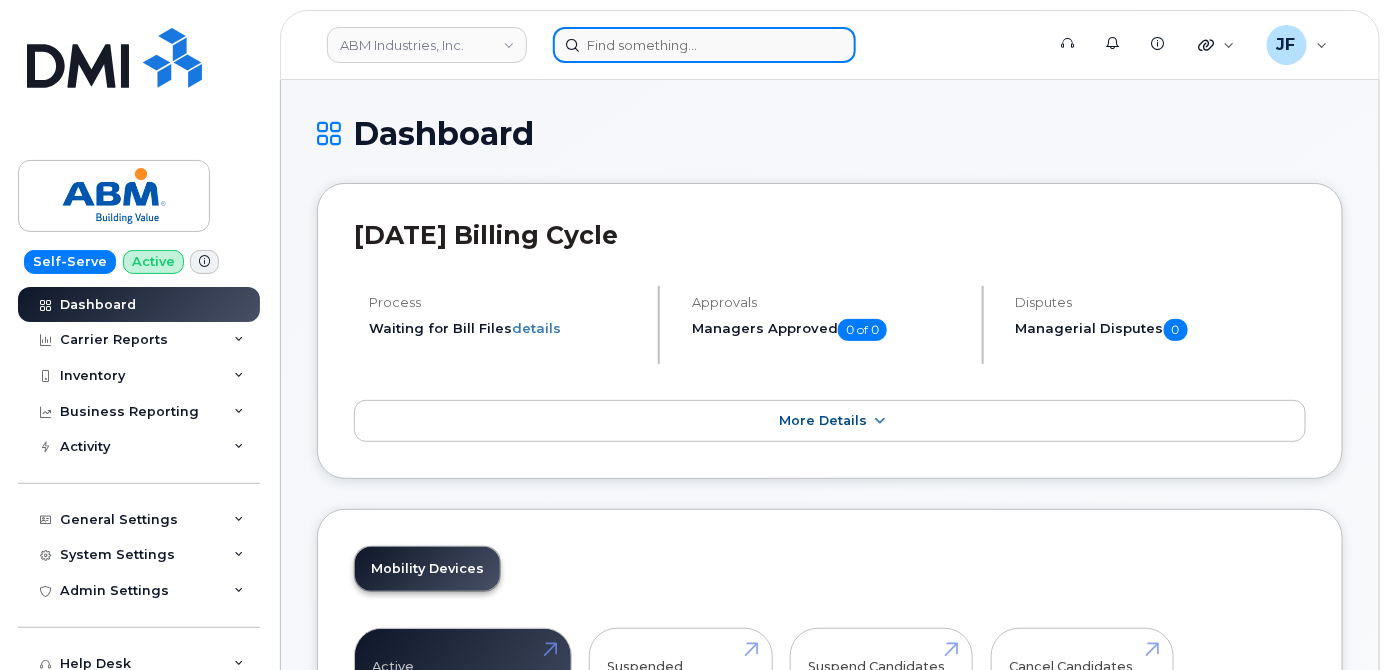 click at bounding box center (704, 45) 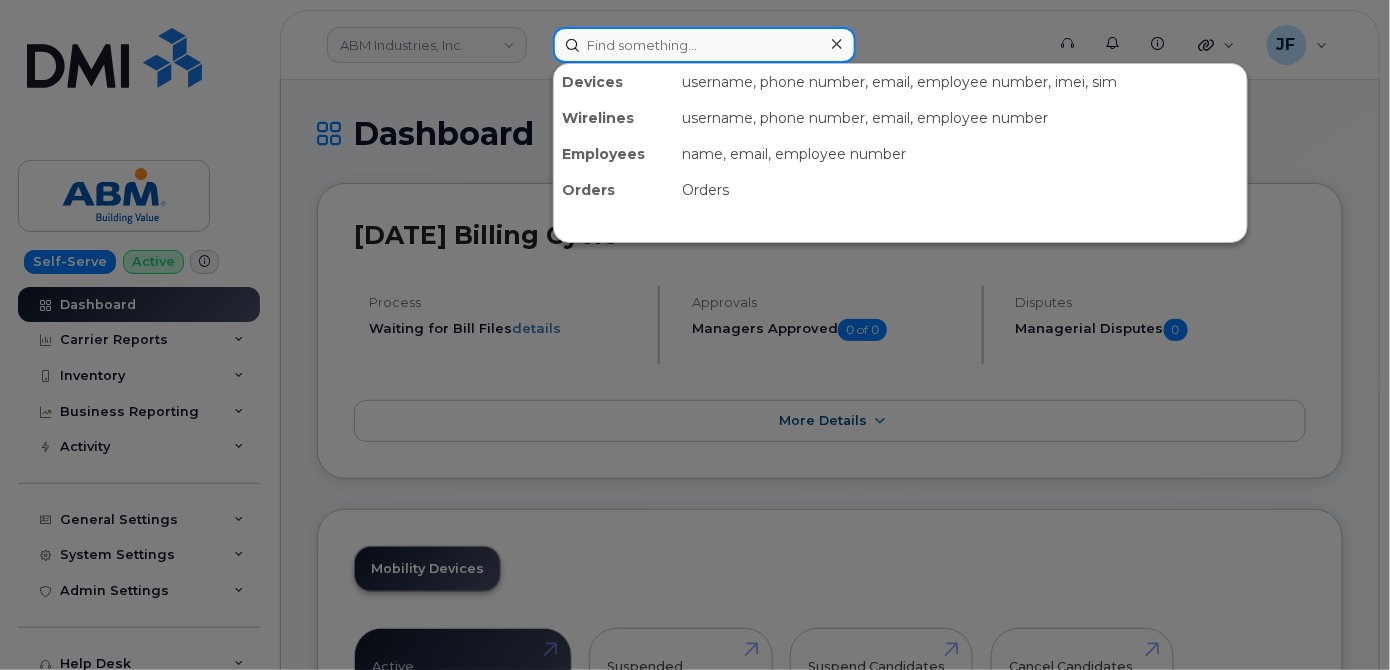 paste on "(602)228-7468" 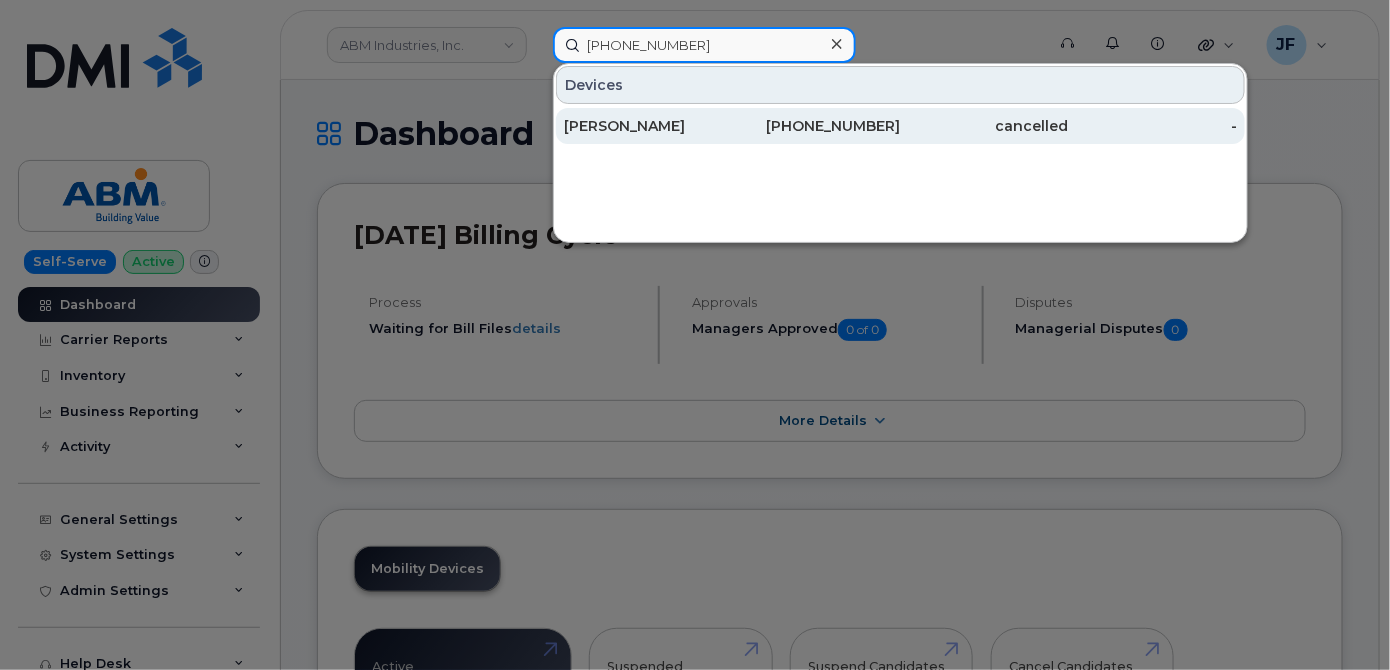 type on "(602)228-7468" 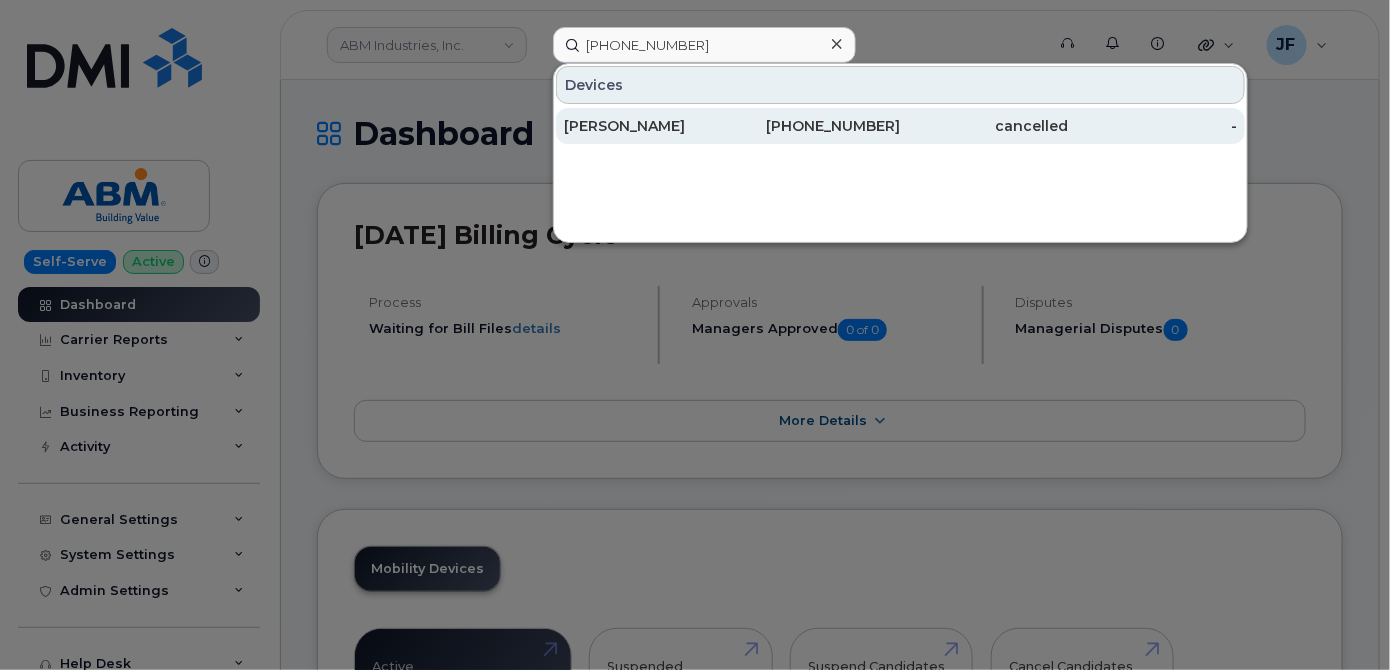 click on "[PERSON_NAME]" at bounding box center (648, 126) 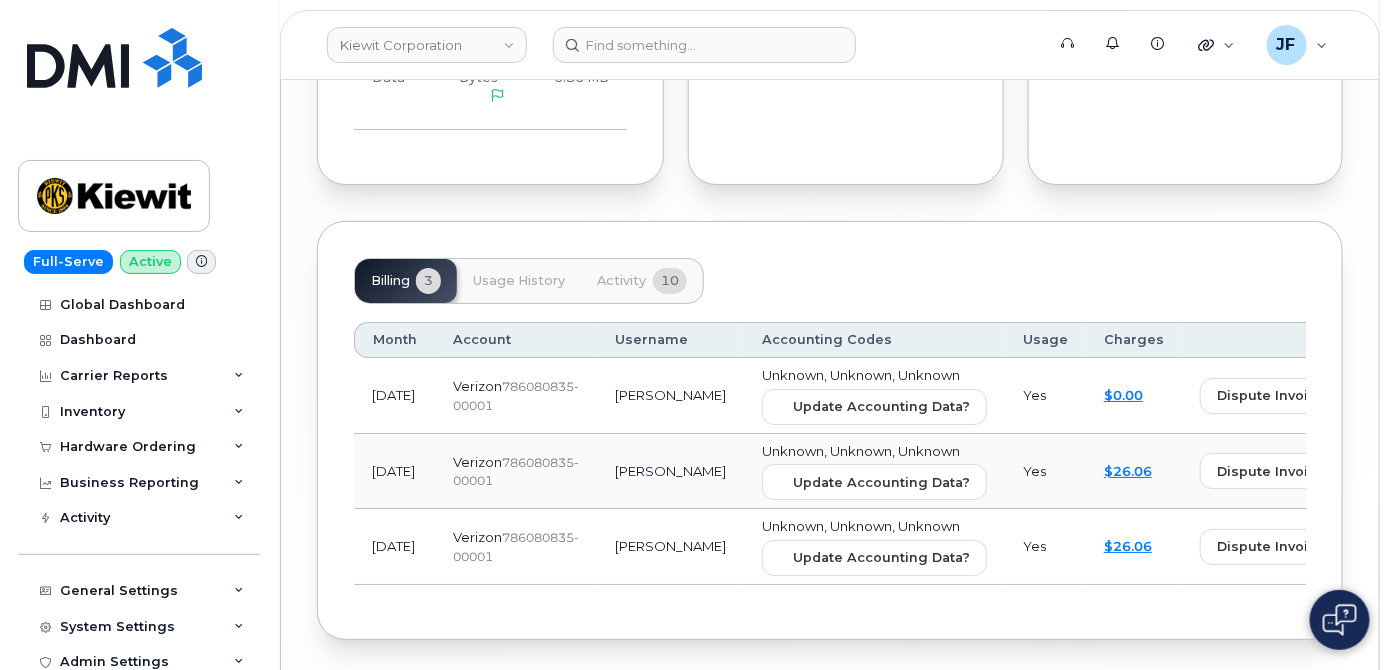 scroll, scrollTop: 2532, scrollLeft: 0, axis: vertical 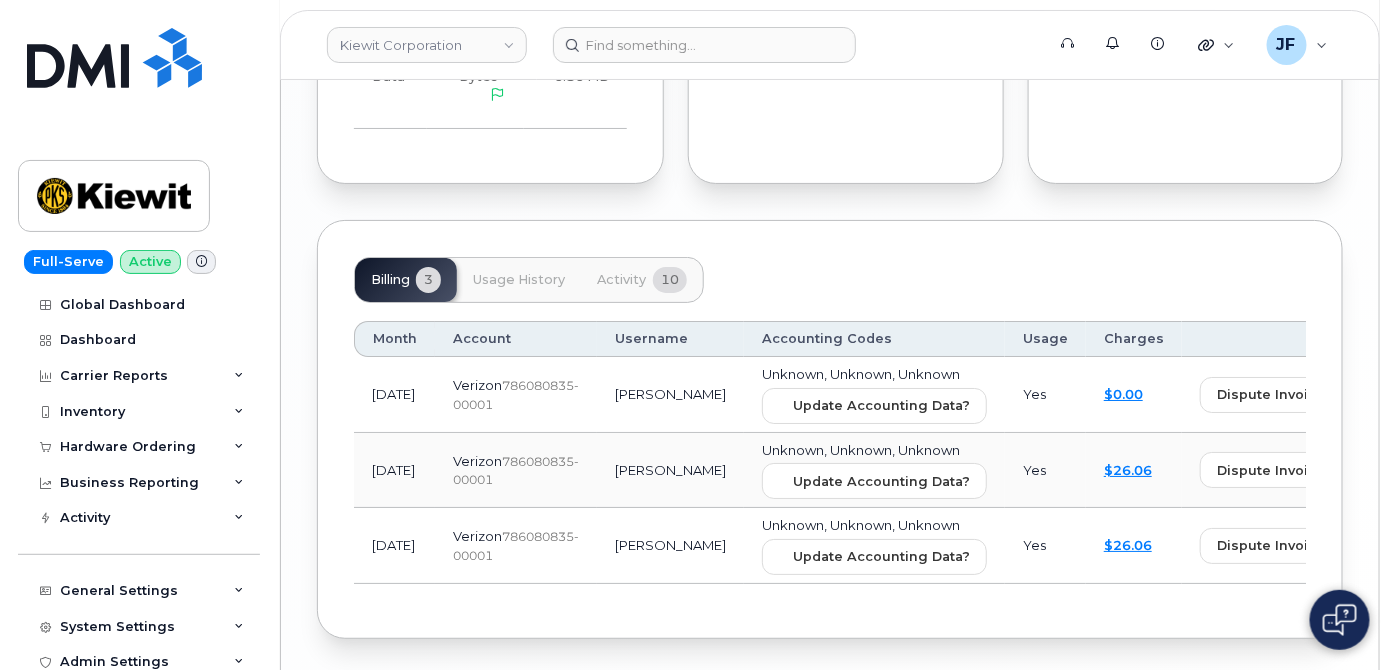 click on "Activity" at bounding box center (621, 280) 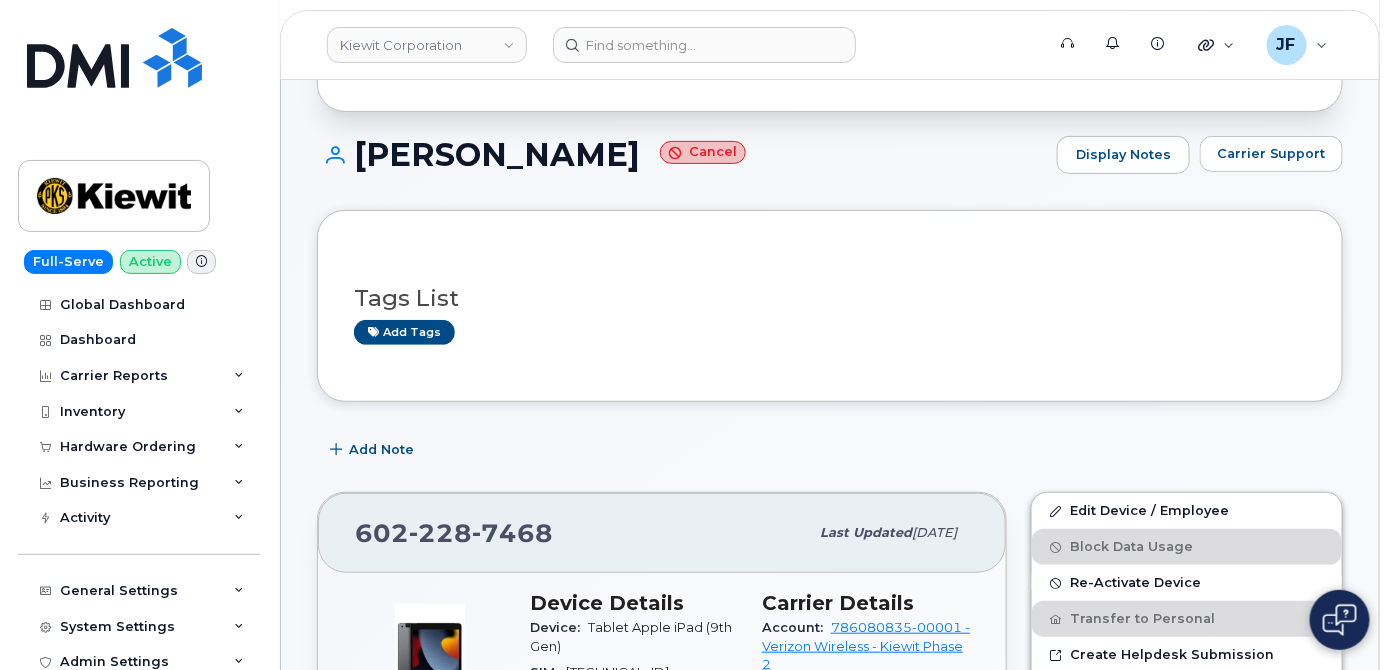 scroll, scrollTop: 0, scrollLeft: 0, axis: both 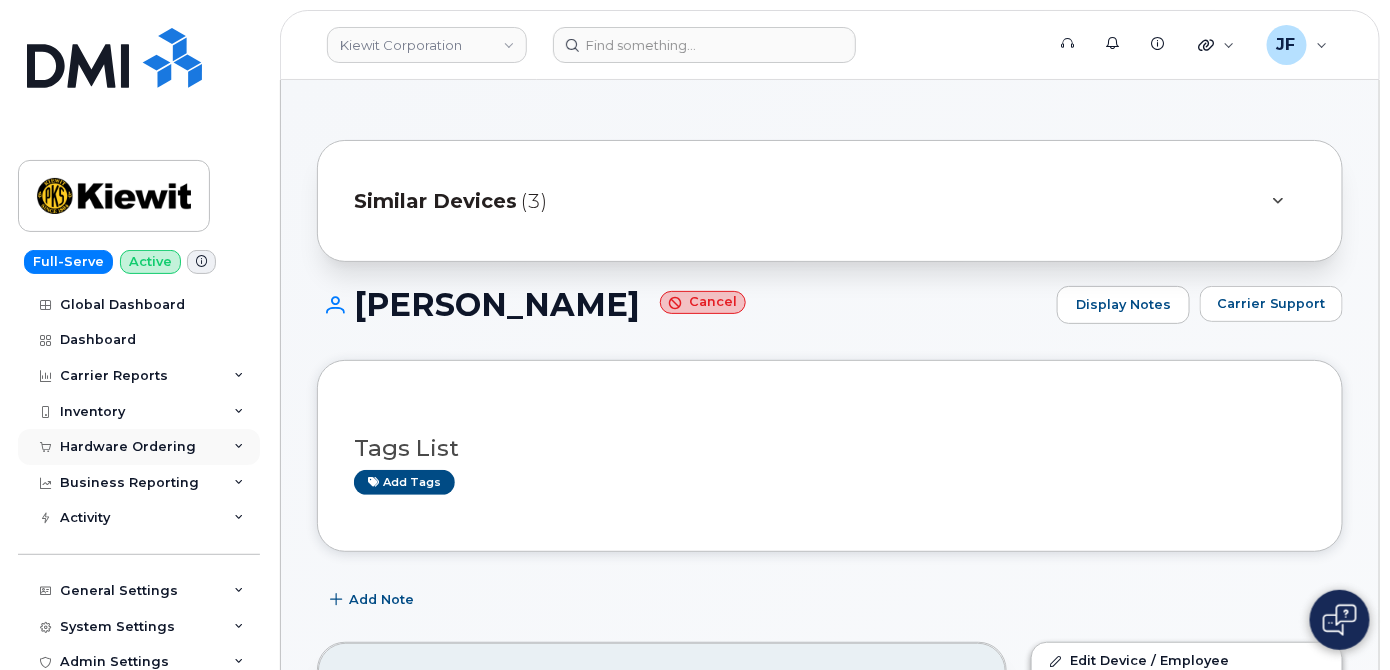 click on "Hardware Ordering" at bounding box center [128, 447] 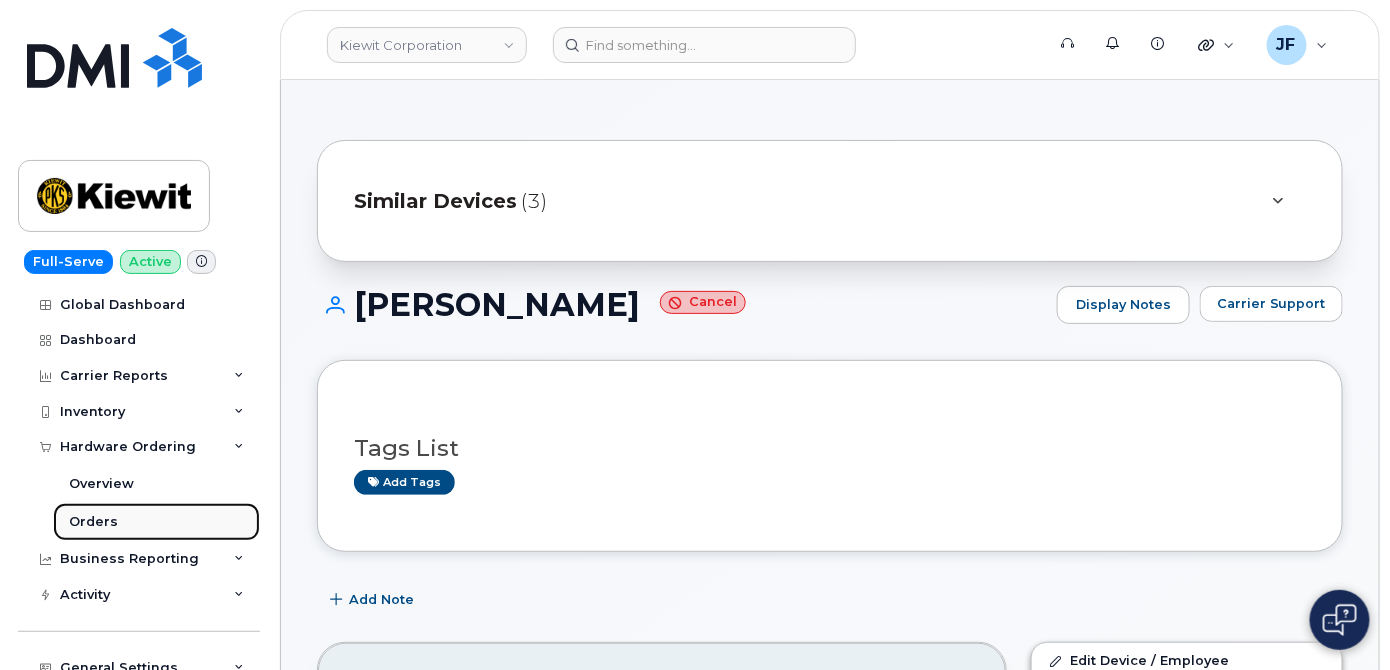 drag, startPoint x: 89, startPoint y: 521, endPoint x: 222, endPoint y: 498, distance: 134.97408 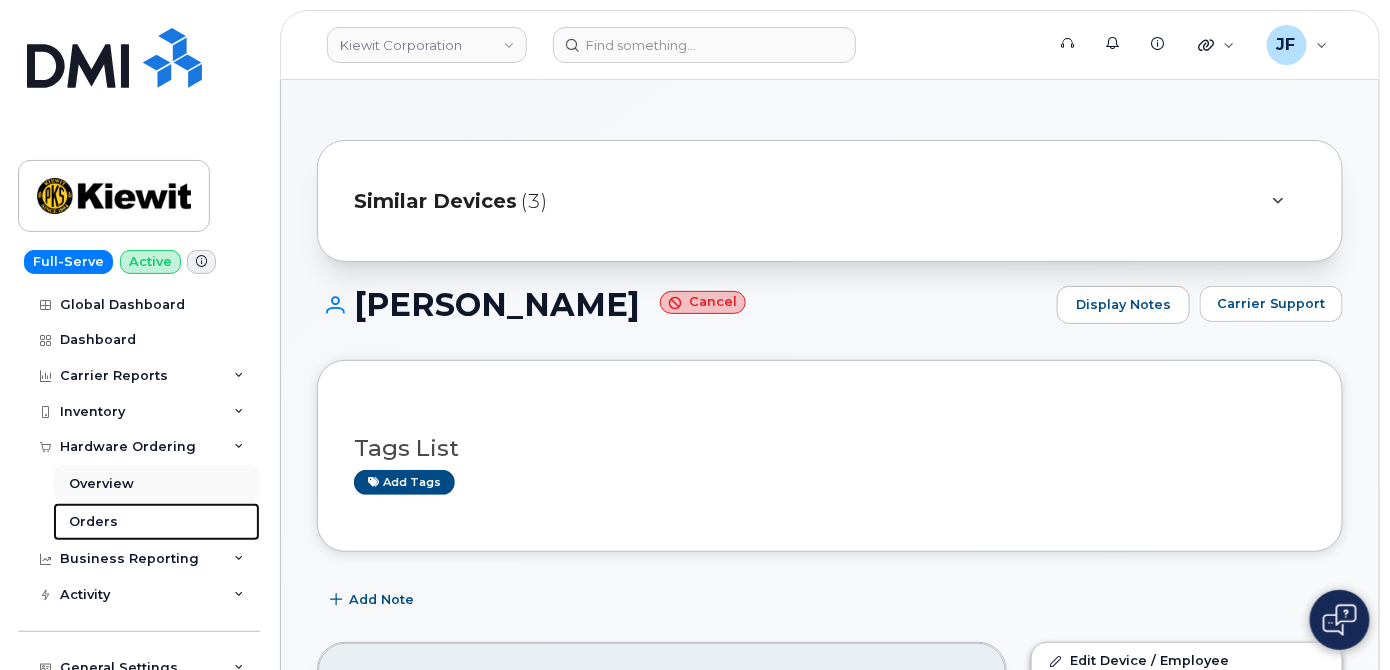 click on "Orders" at bounding box center [93, 522] 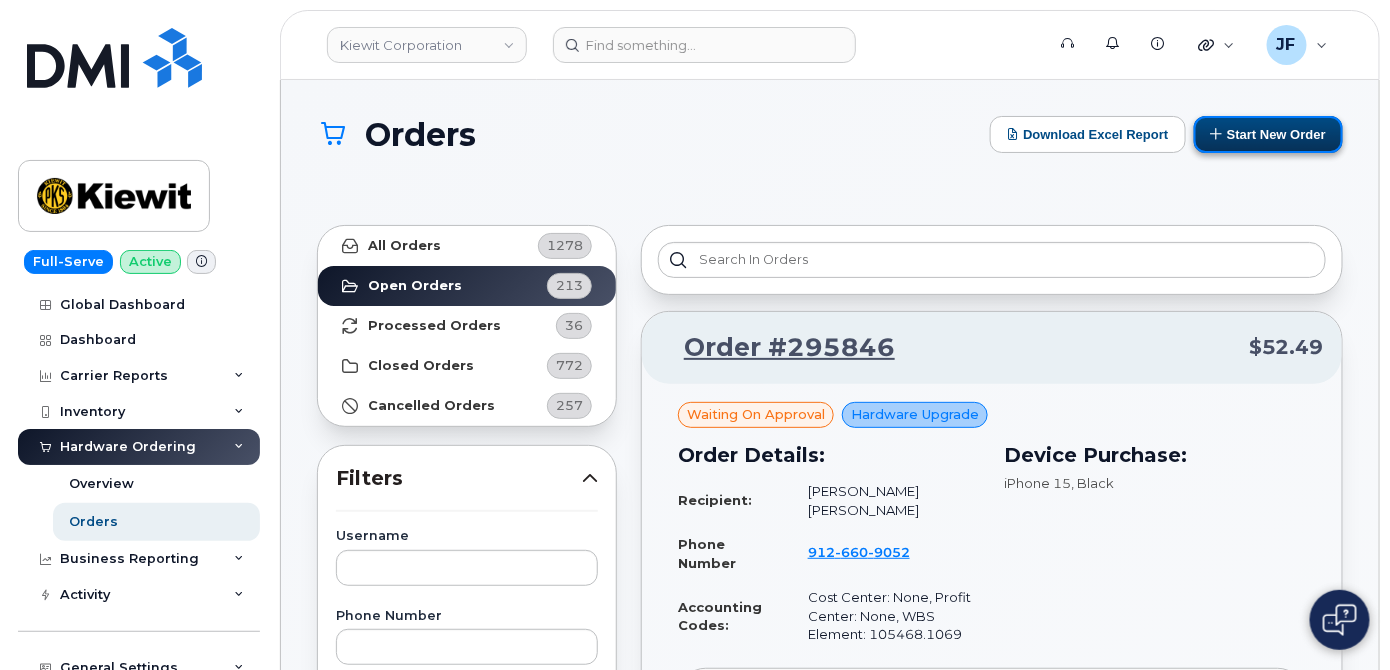click on "Start New Order" at bounding box center (1268, 134) 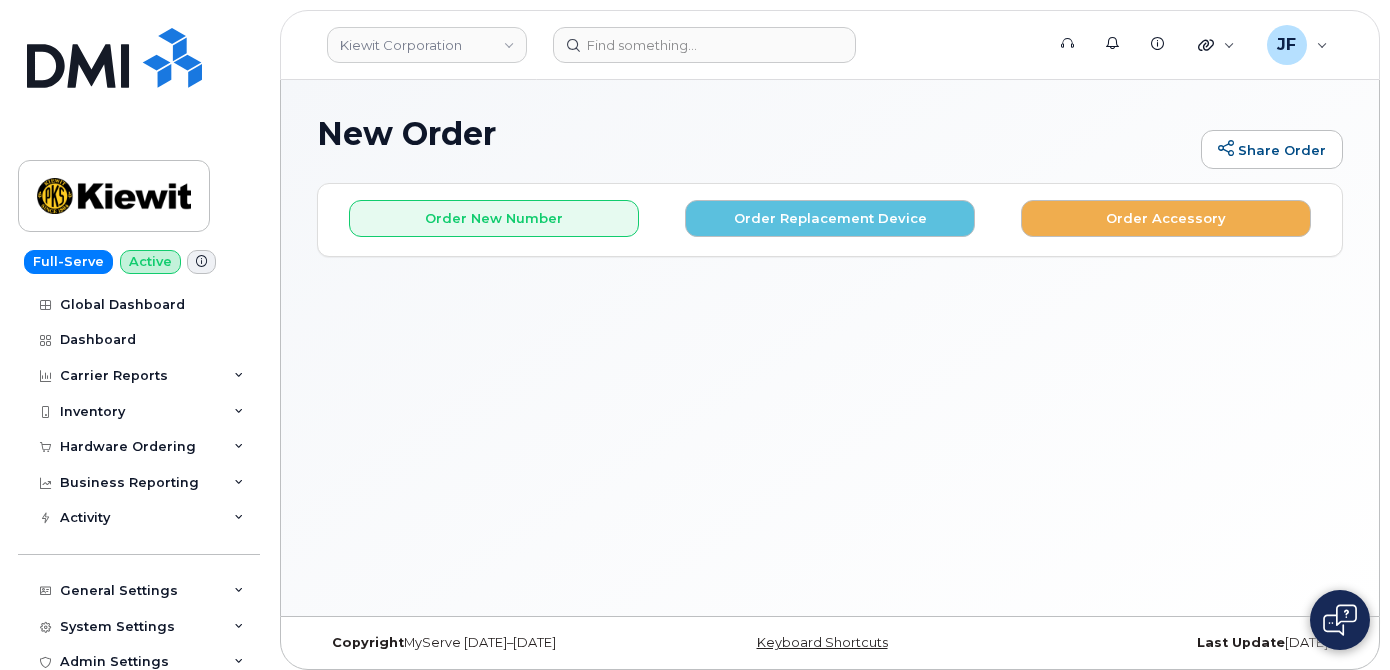 scroll, scrollTop: 0, scrollLeft: 0, axis: both 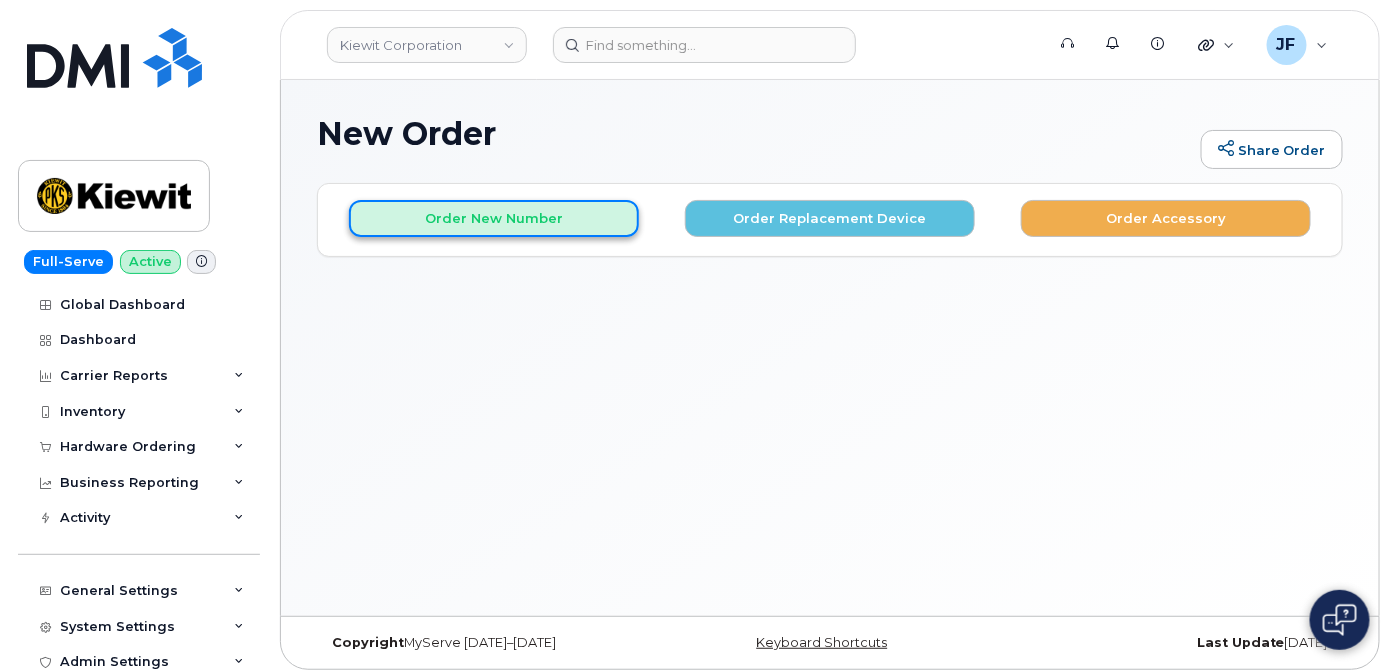 click on "Order New Number" at bounding box center (494, 218) 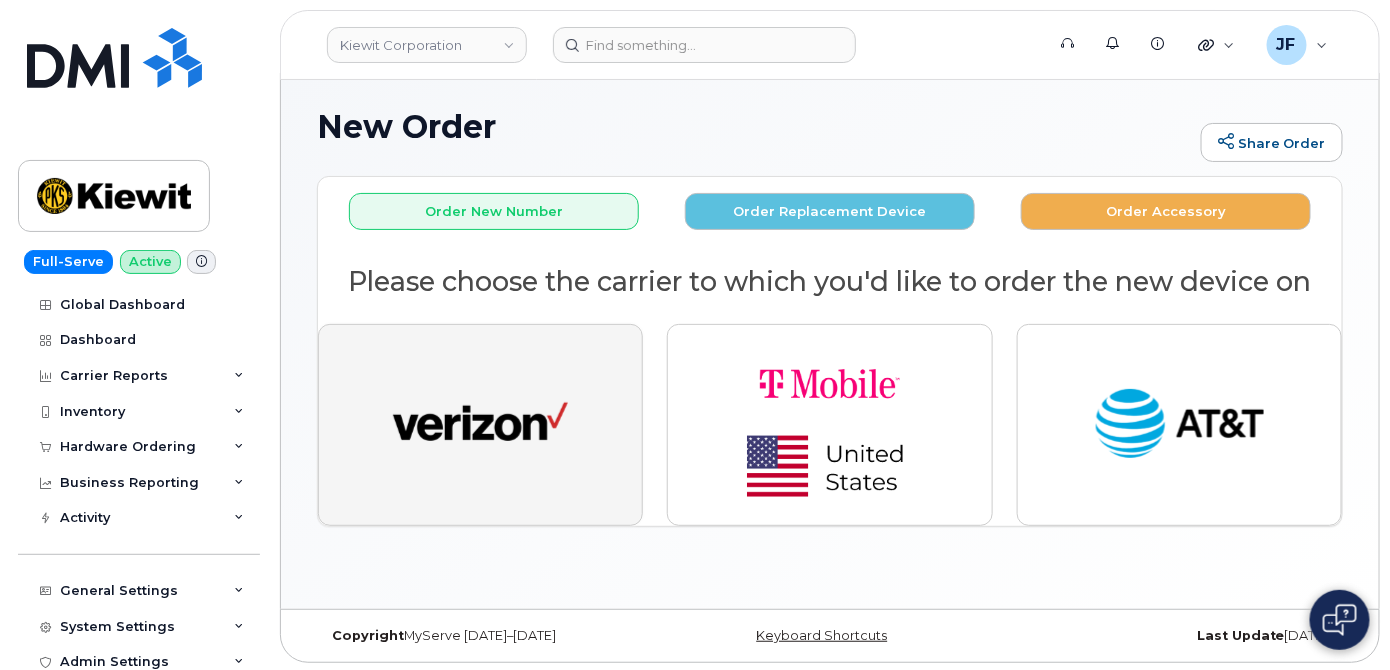 scroll, scrollTop: 9, scrollLeft: 0, axis: vertical 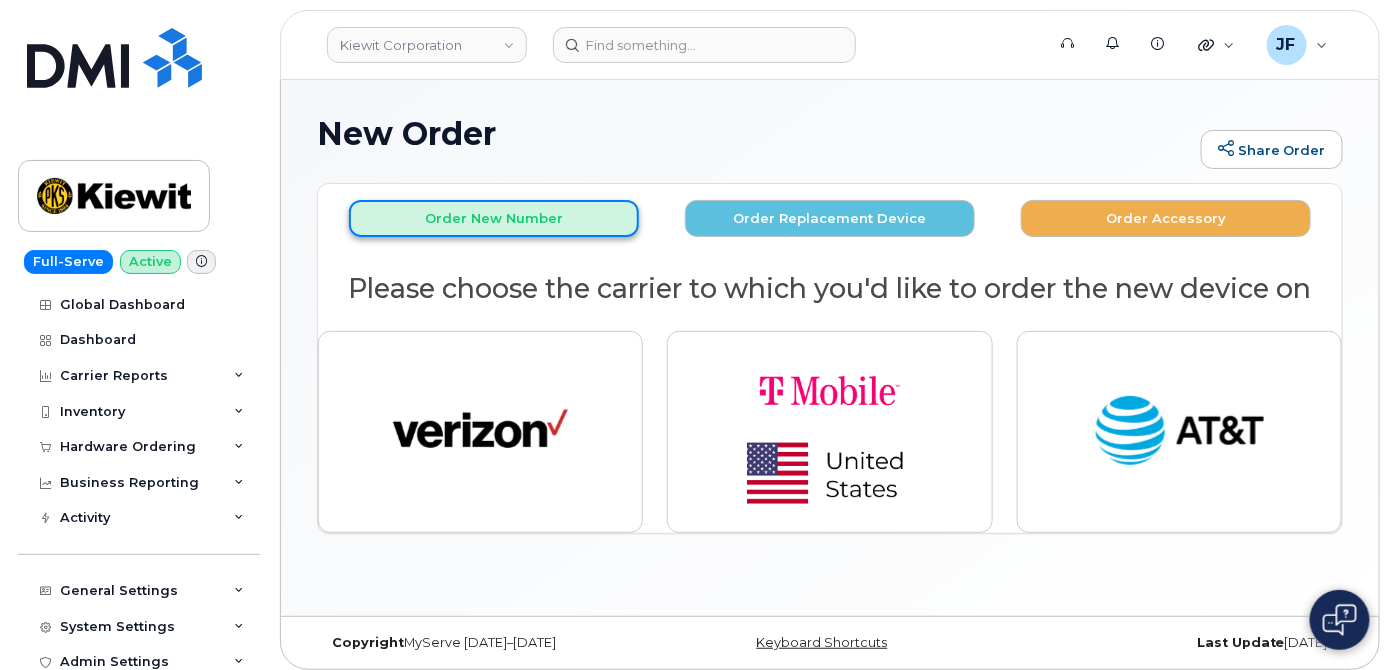 click on "Order New Number" at bounding box center (494, 218) 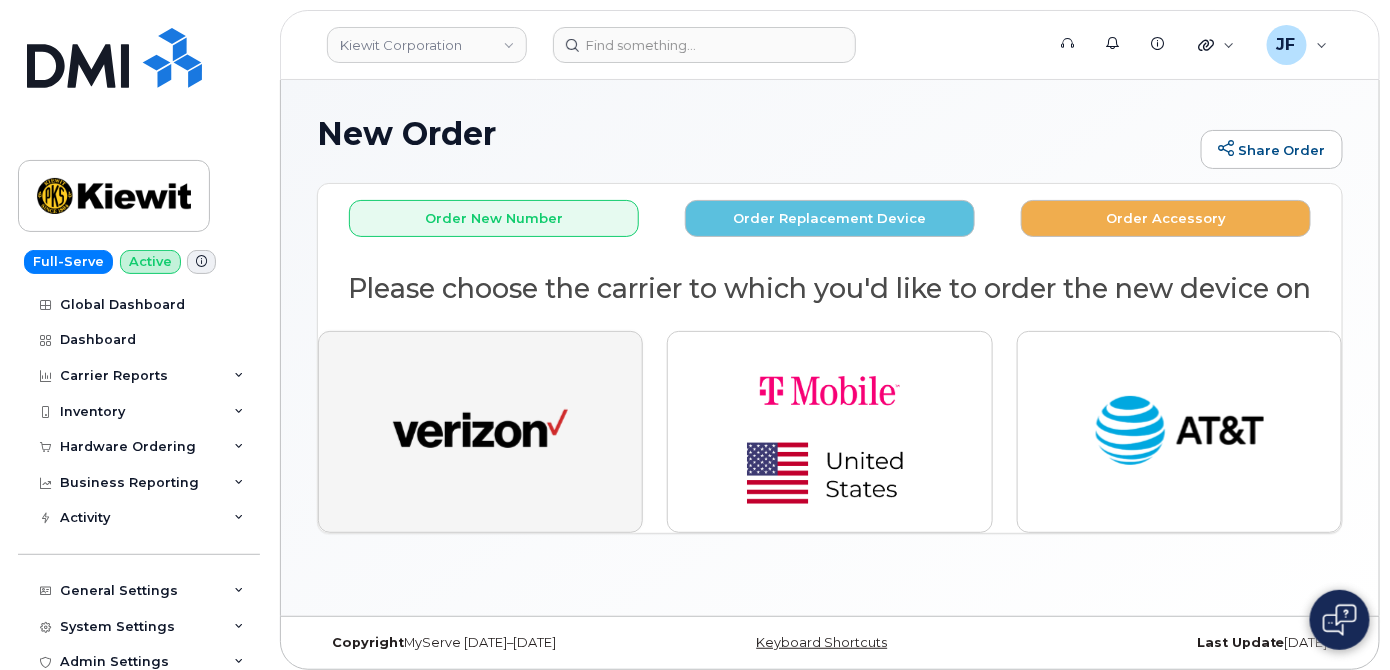 click at bounding box center [480, 432] 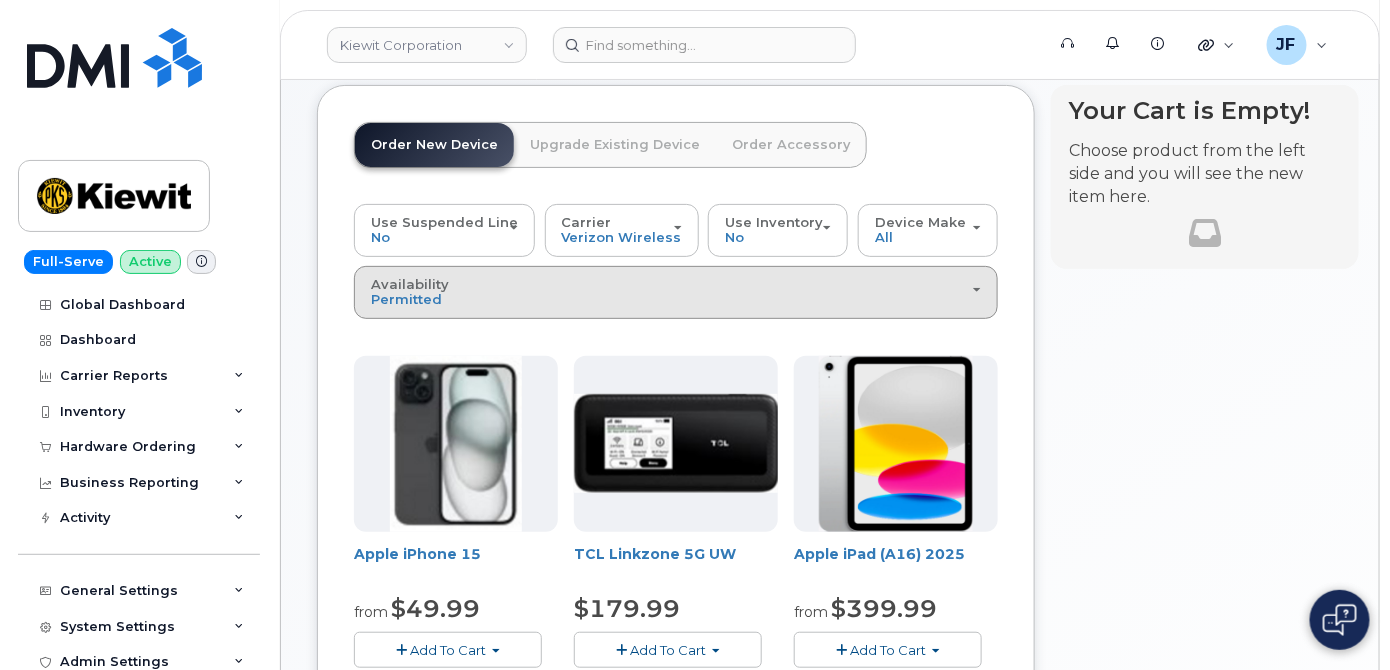 scroll, scrollTop: 0, scrollLeft: 0, axis: both 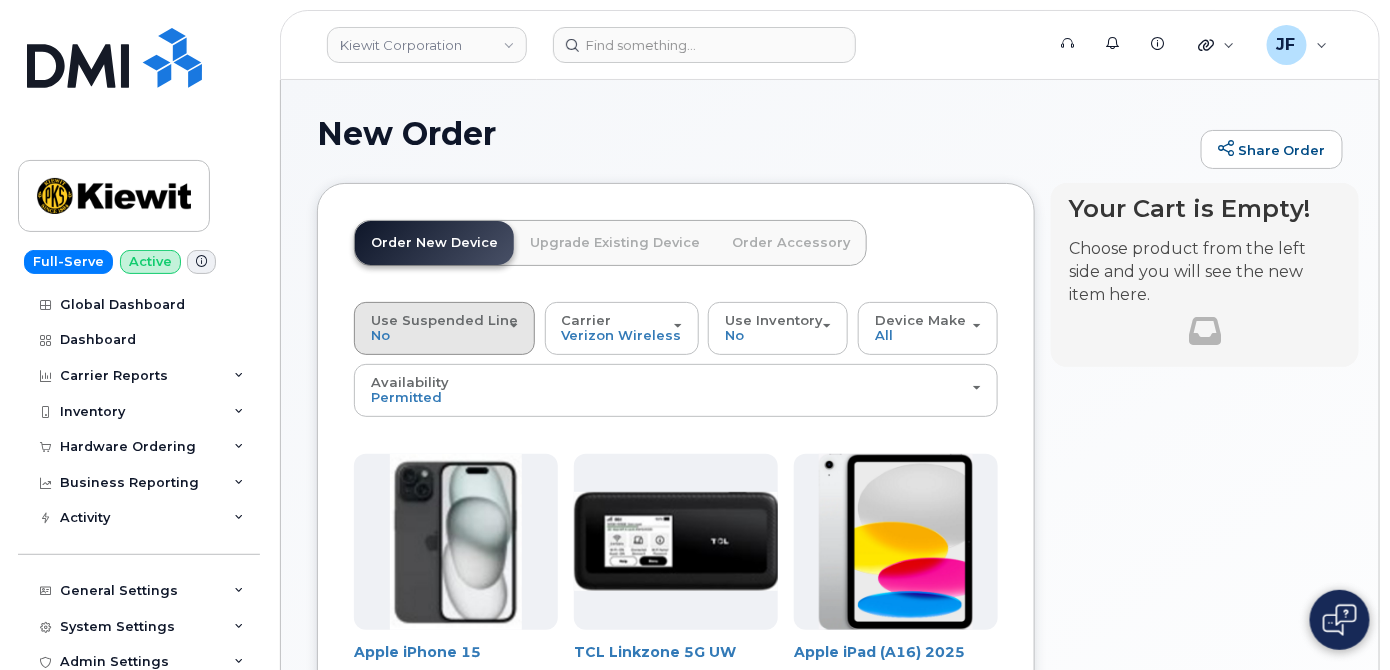 click on "Use Suspended Line
No" at bounding box center (444, 328) 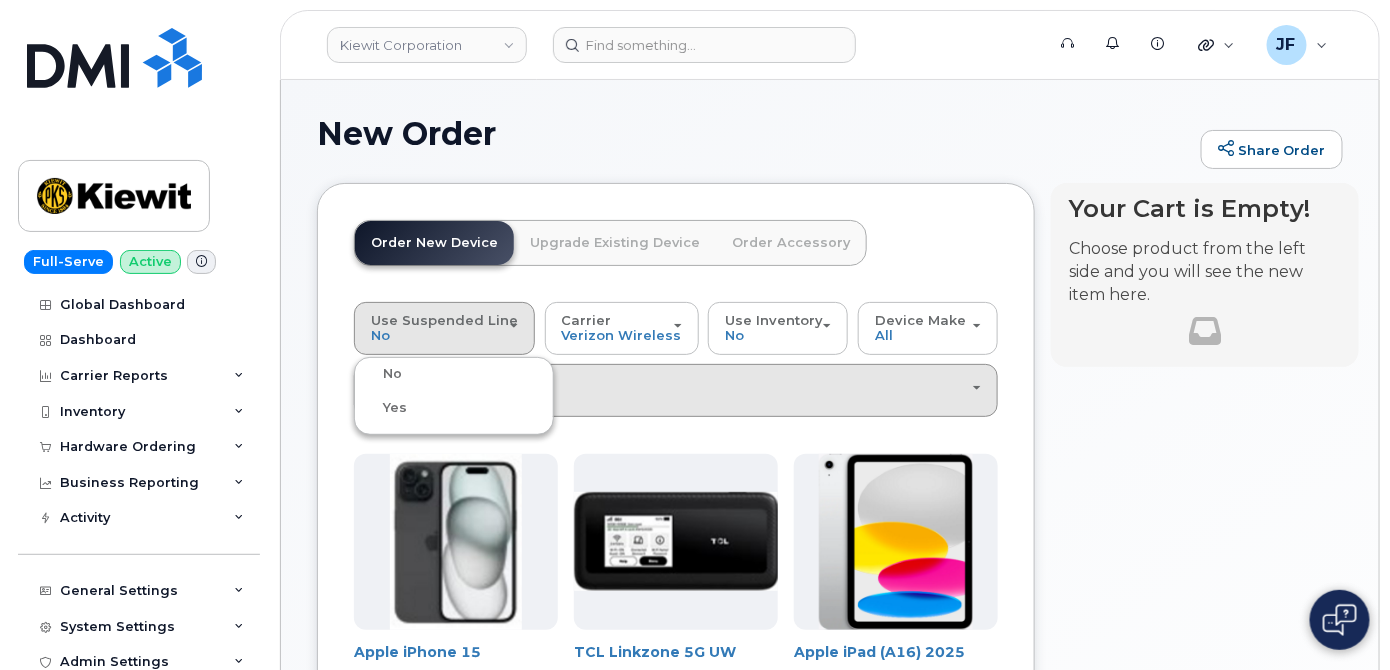 drag, startPoint x: 405, startPoint y: 411, endPoint x: 418, endPoint y: 405, distance: 14.3178215 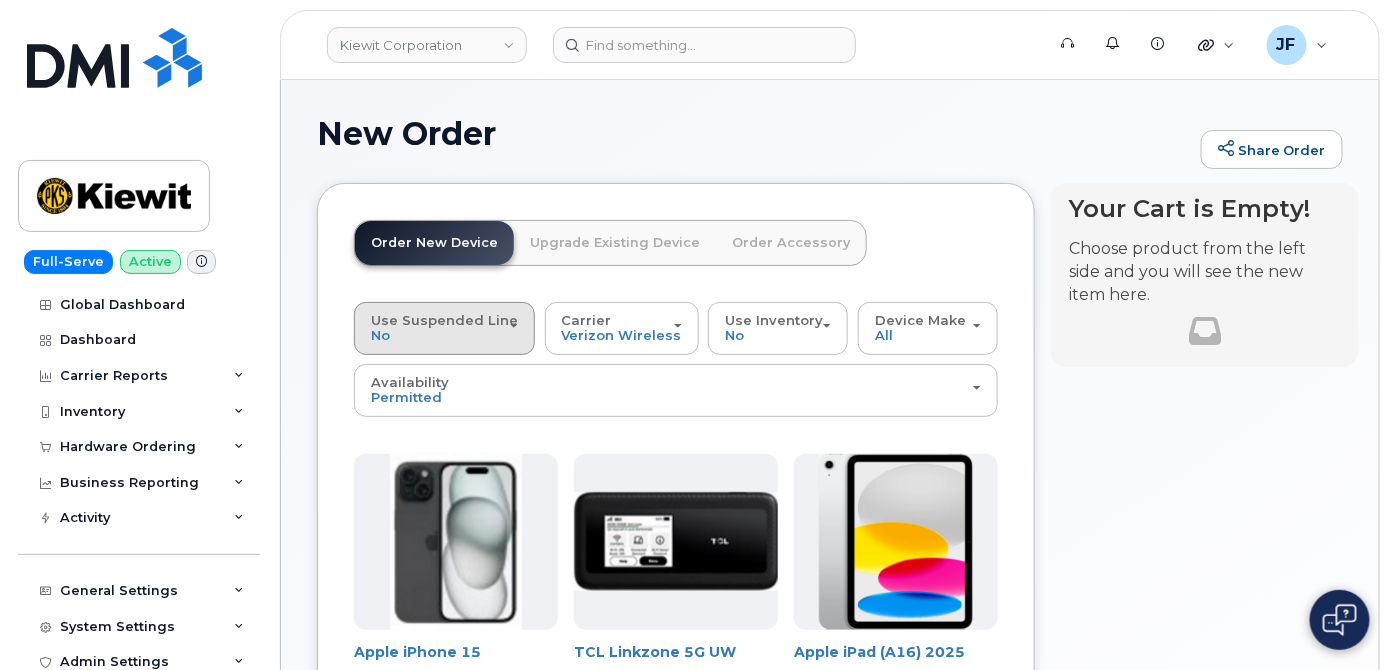 click on "Use Suspended Line" at bounding box center [444, 320] 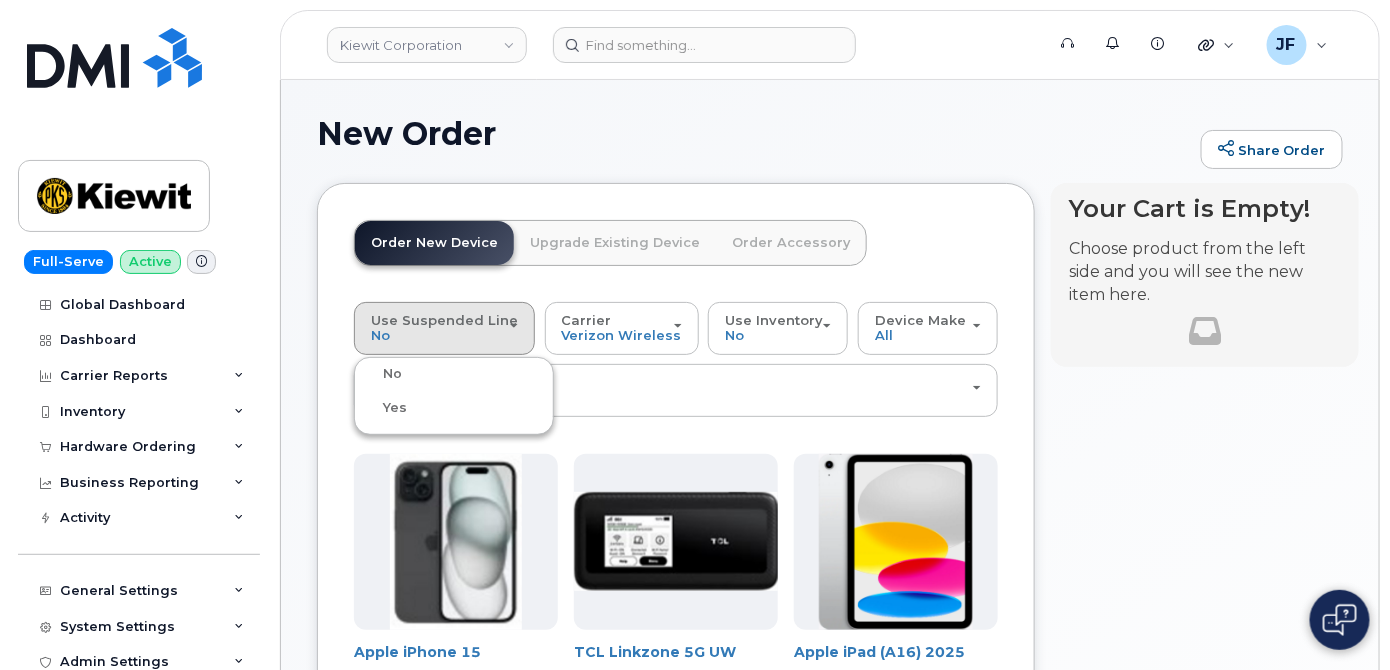 click on "Yes" at bounding box center [395, 407] 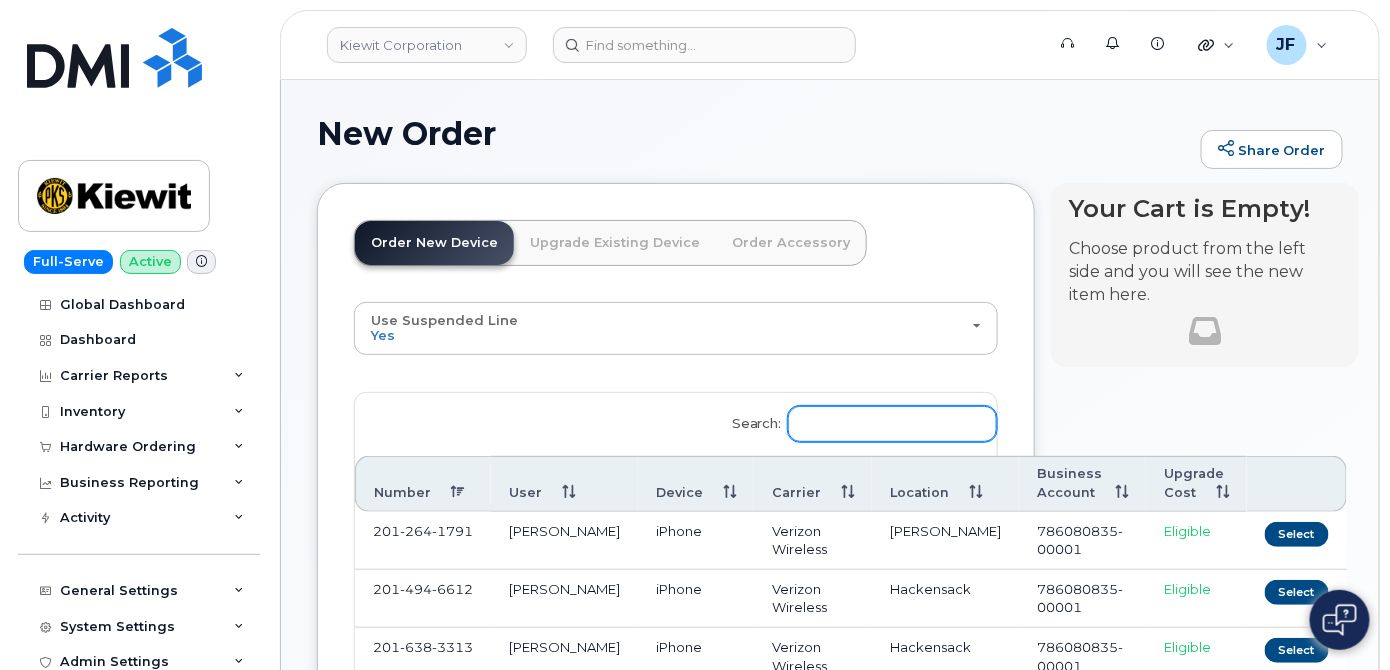 click on "Search:" at bounding box center (892, 424) 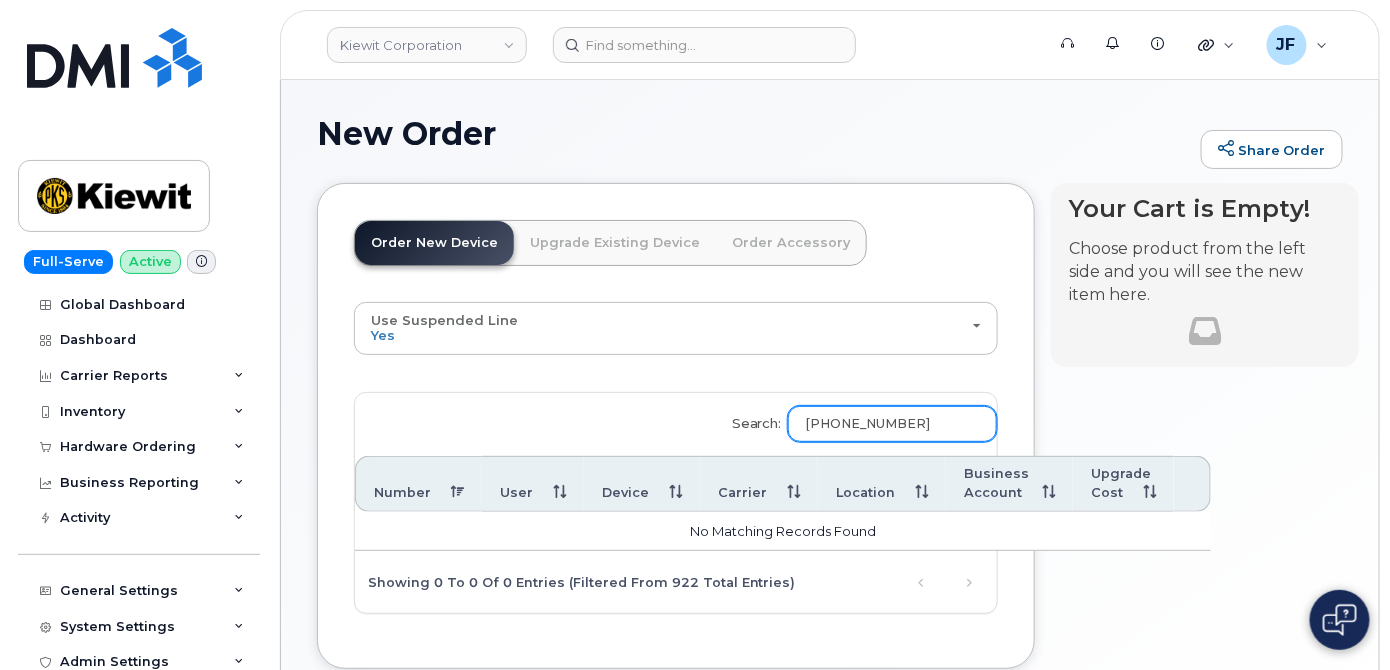 click on "(602)228-7468" at bounding box center [892, 424] 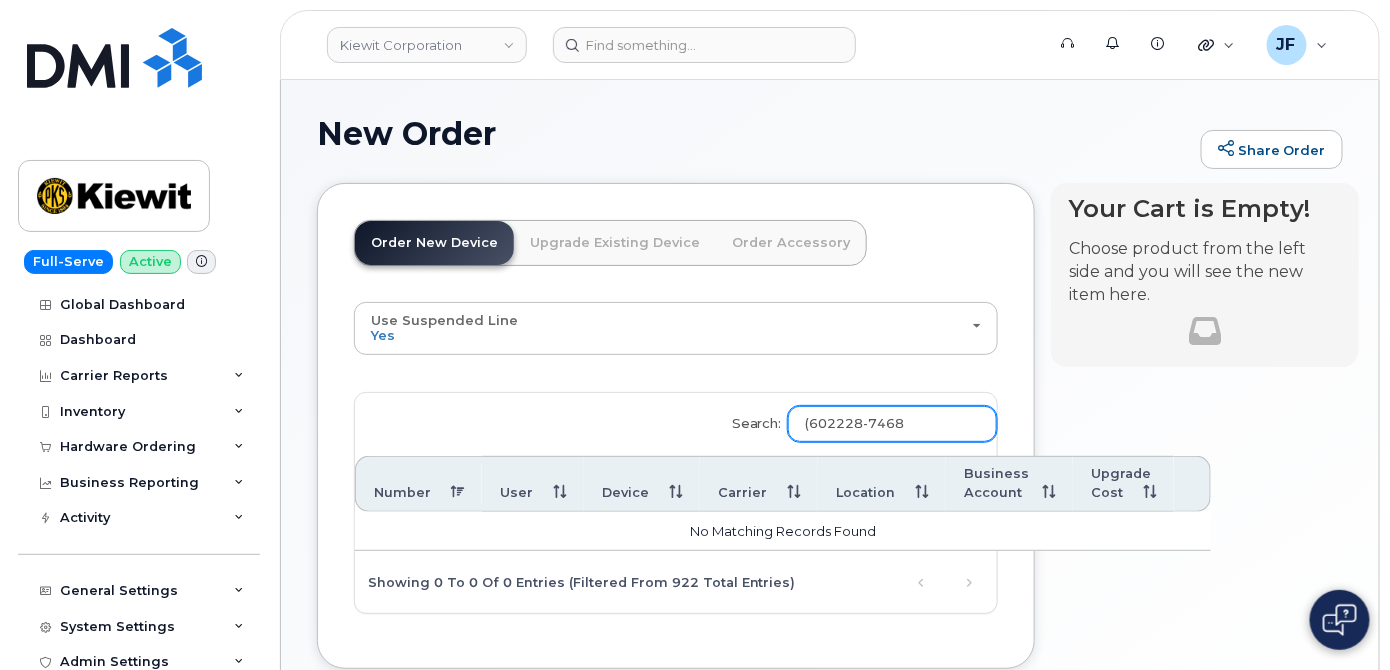 click on "(602228-7468" at bounding box center [892, 424] 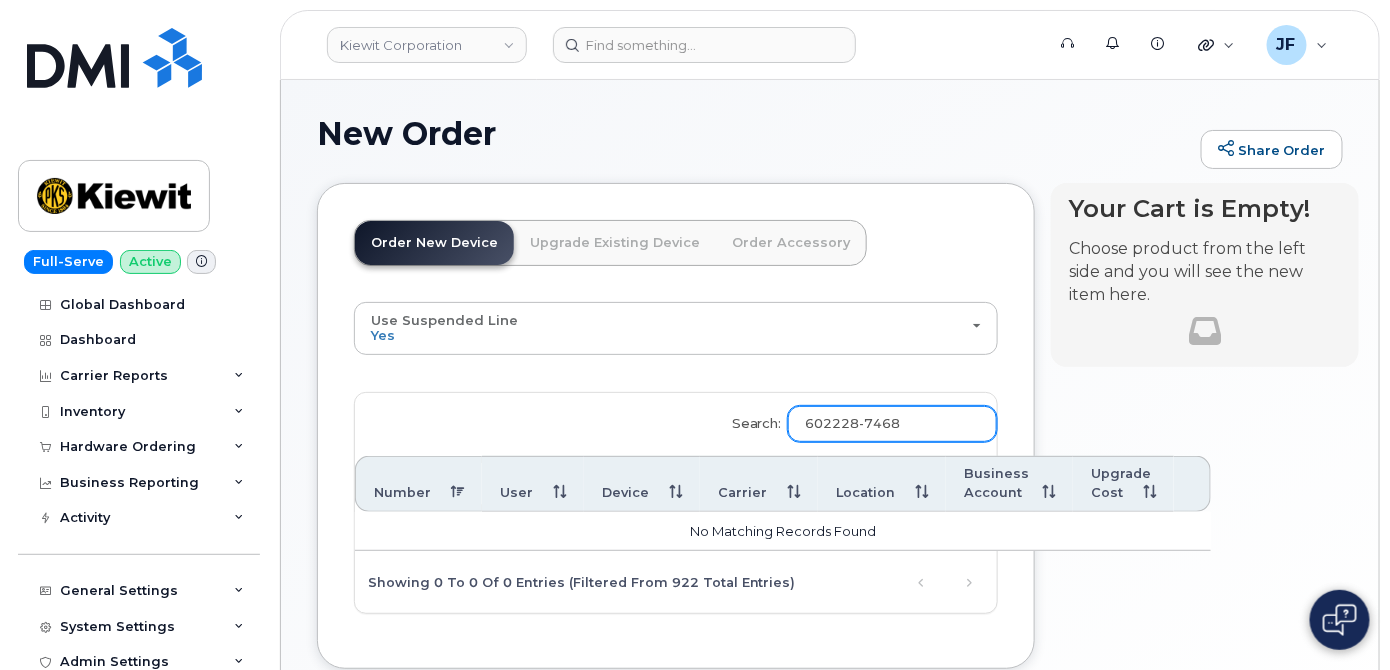 click on "602228-7468" at bounding box center (892, 424) 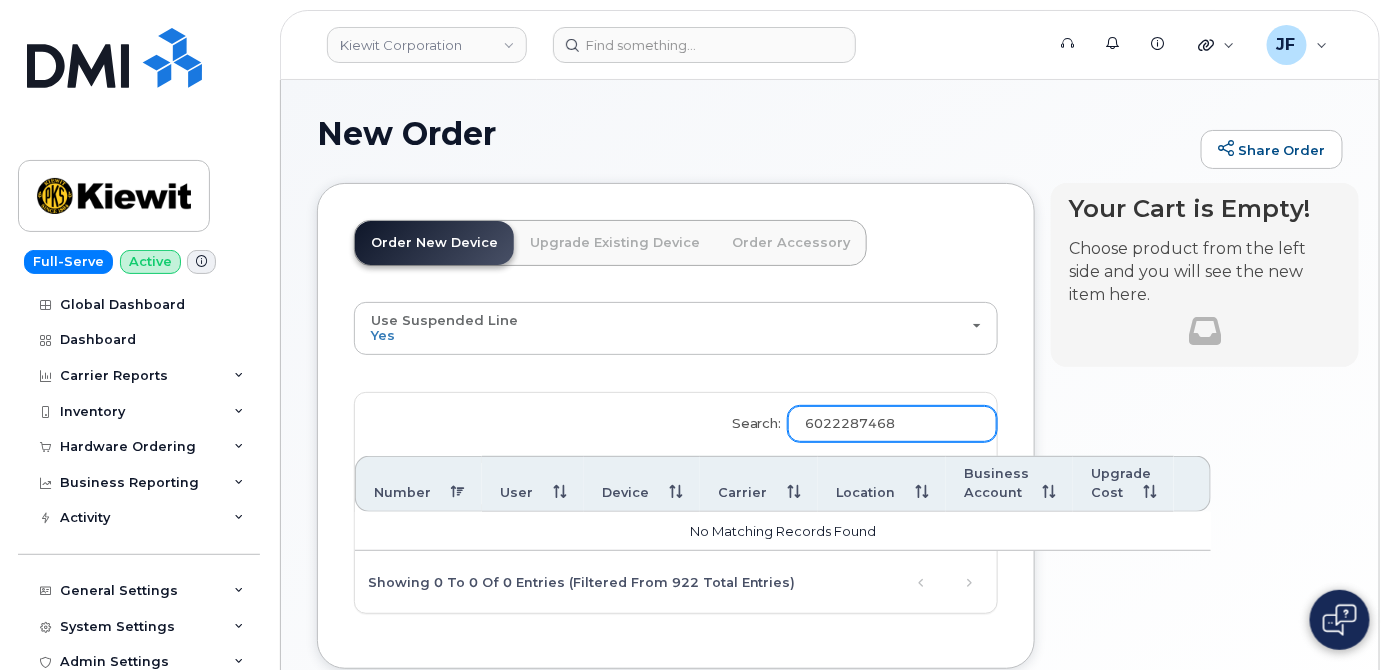 type on "6022287468" 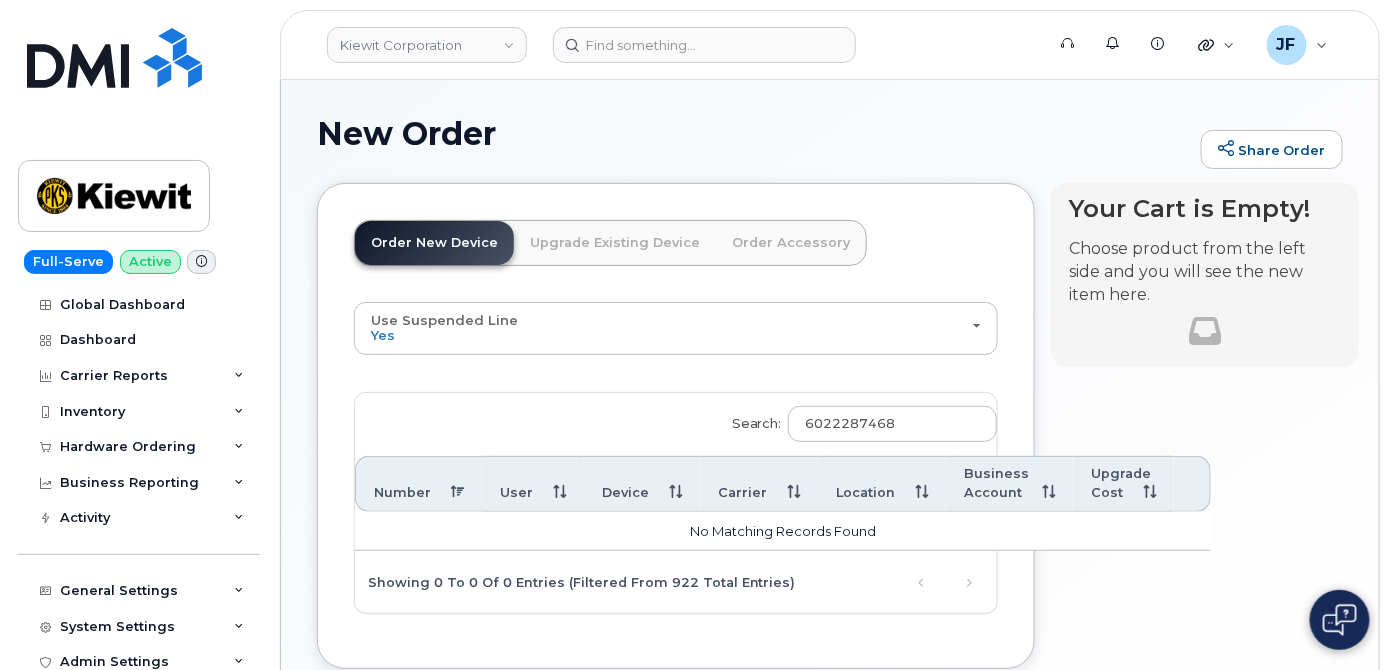 click on "Use Suspended Line
Yes
No
change
Yes
Search: 6022287468
Number User Device Carrier Location Business Account Upgrade Cost" at bounding box center [676, 457] 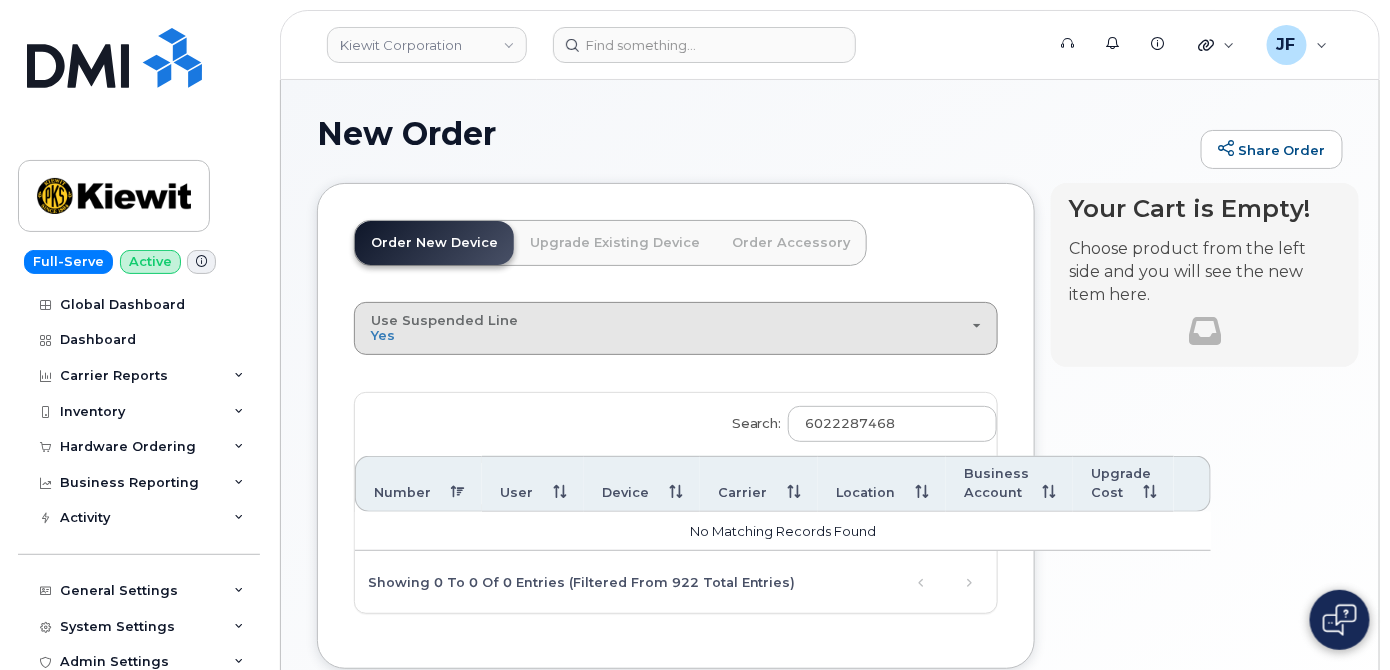 click on "Use Suspended Line" at bounding box center [444, 320] 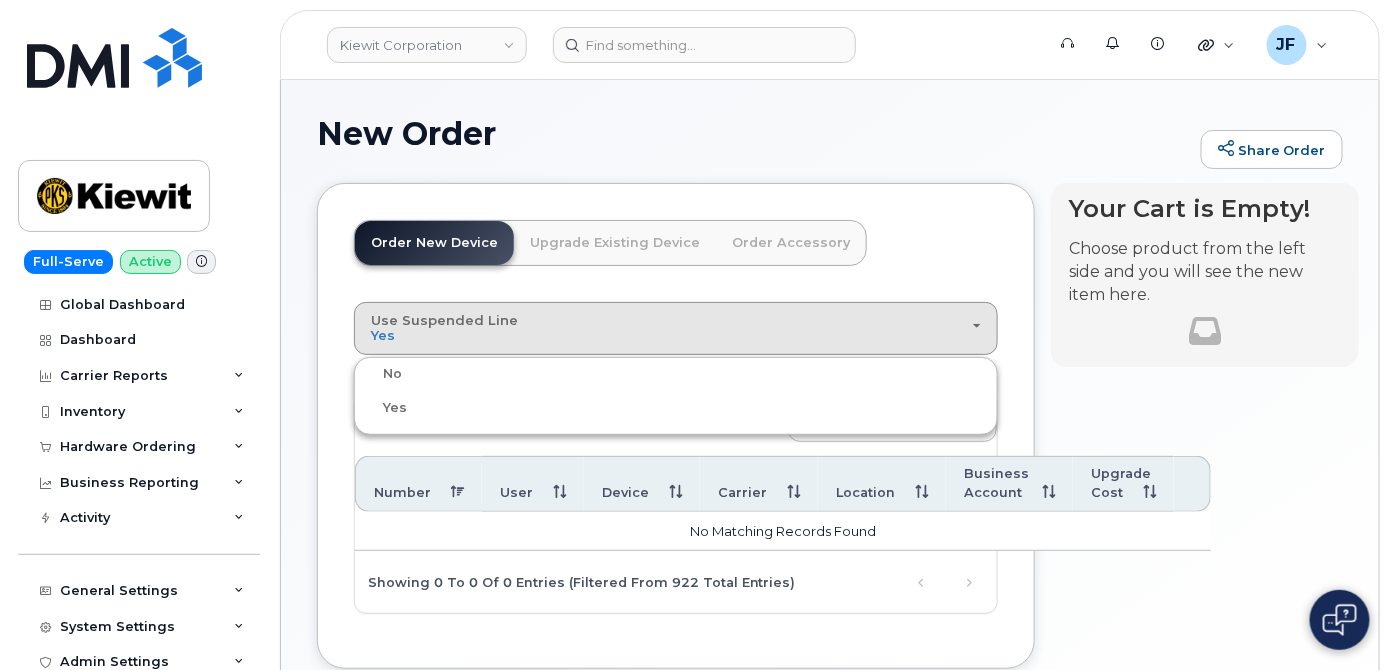 click on "No" at bounding box center (676, 374) 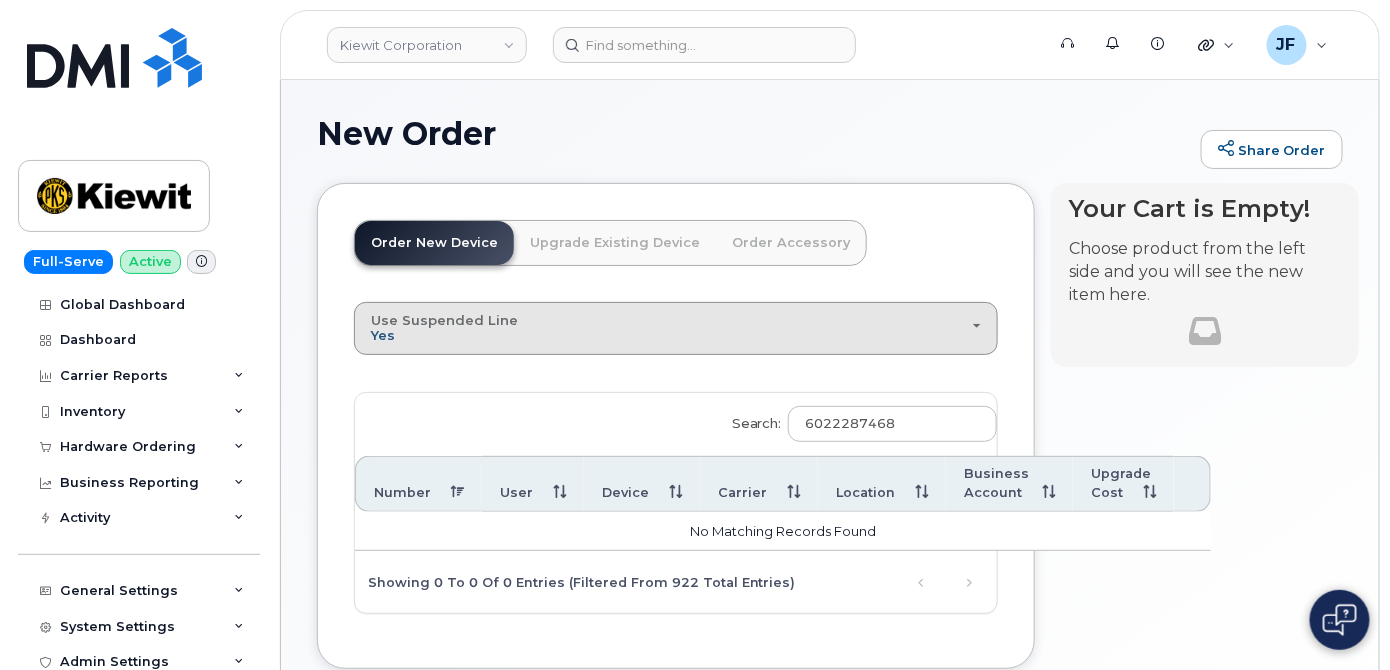 click on "Yes" at bounding box center (383, 335) 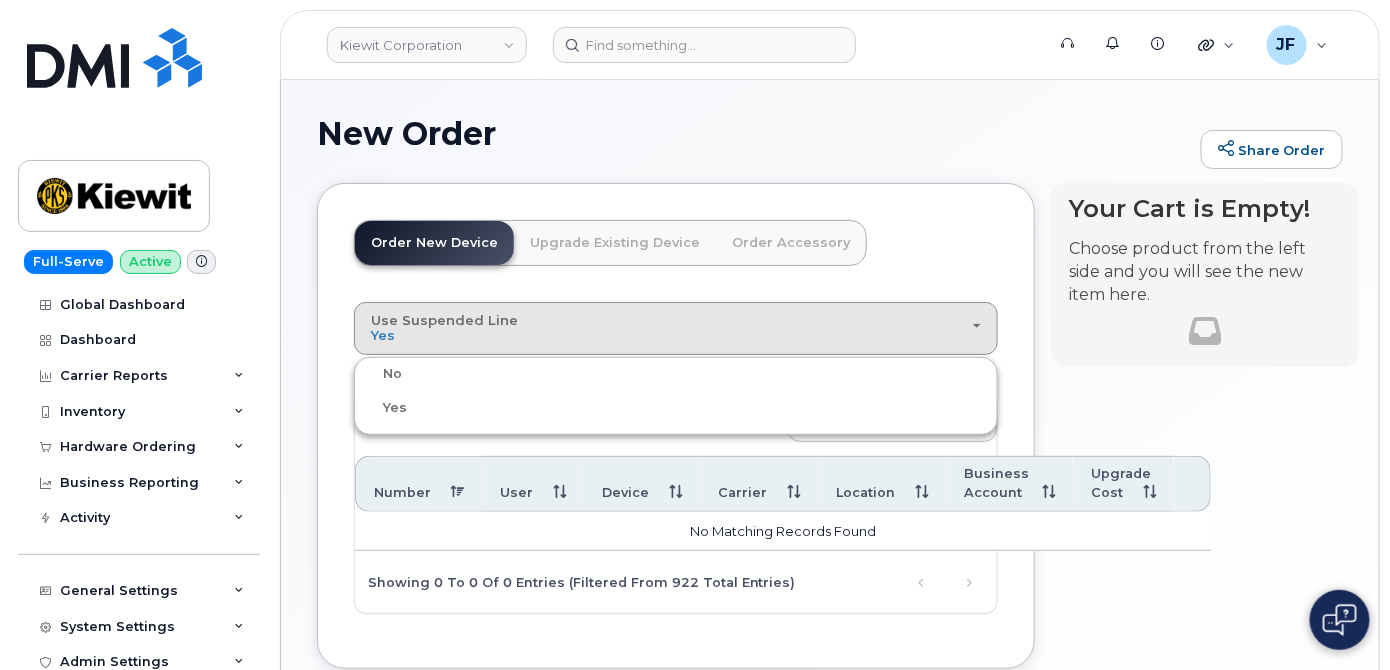 click on "No" at bounding box center [380, 374] 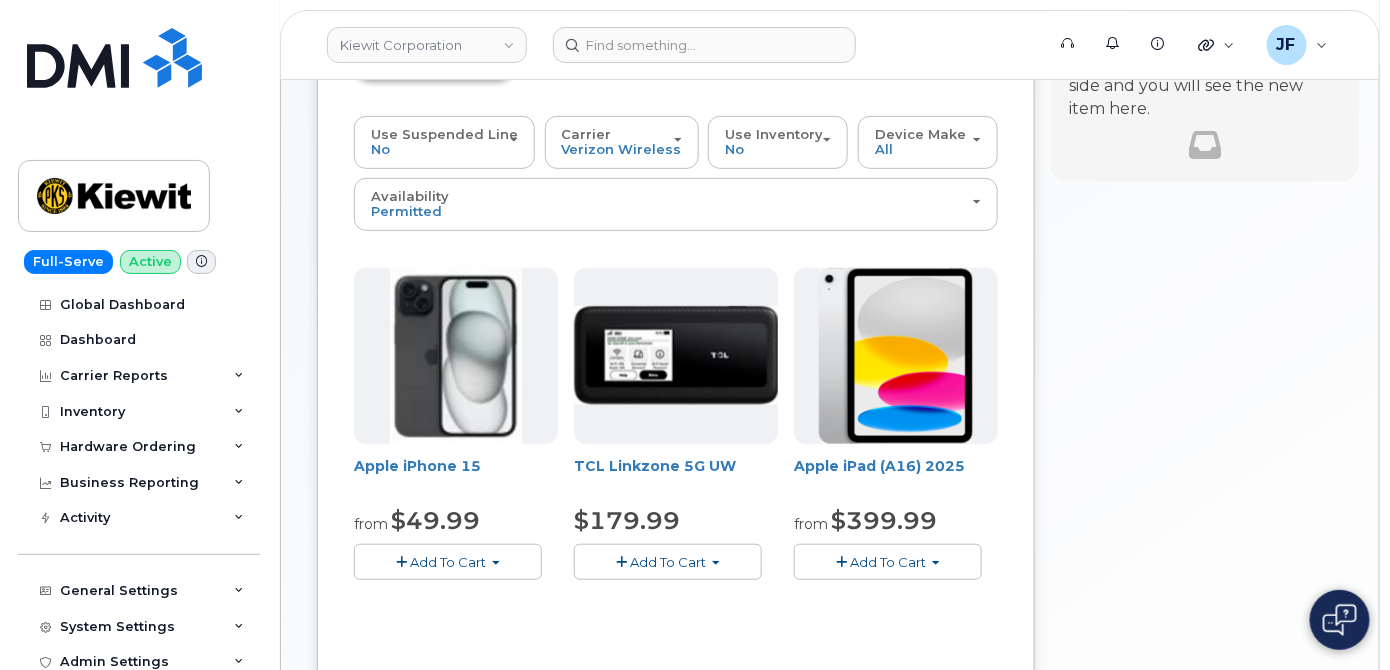 scroll, scrollTop: 90, scrollLeft: 0, axis: vertical 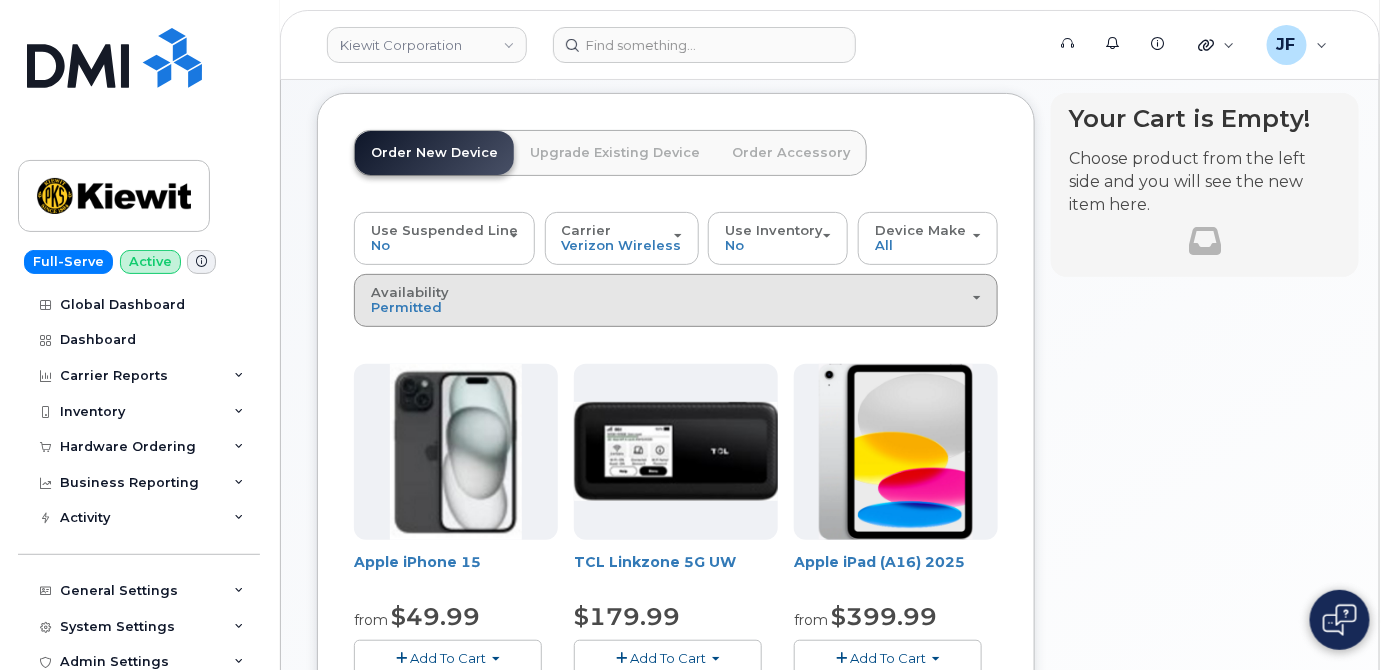 click on "Availability
Permitted
All" at bounding box center (676, 300) 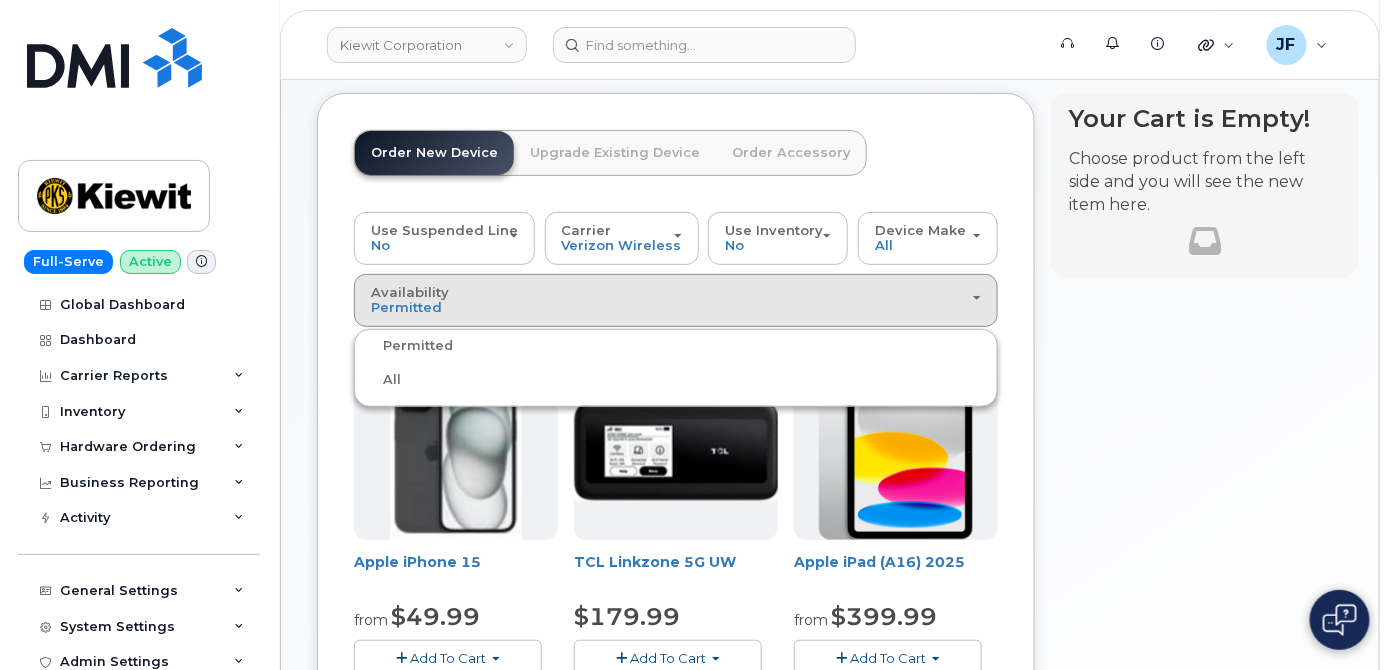 click on "All" at bounding box center [380, 380] 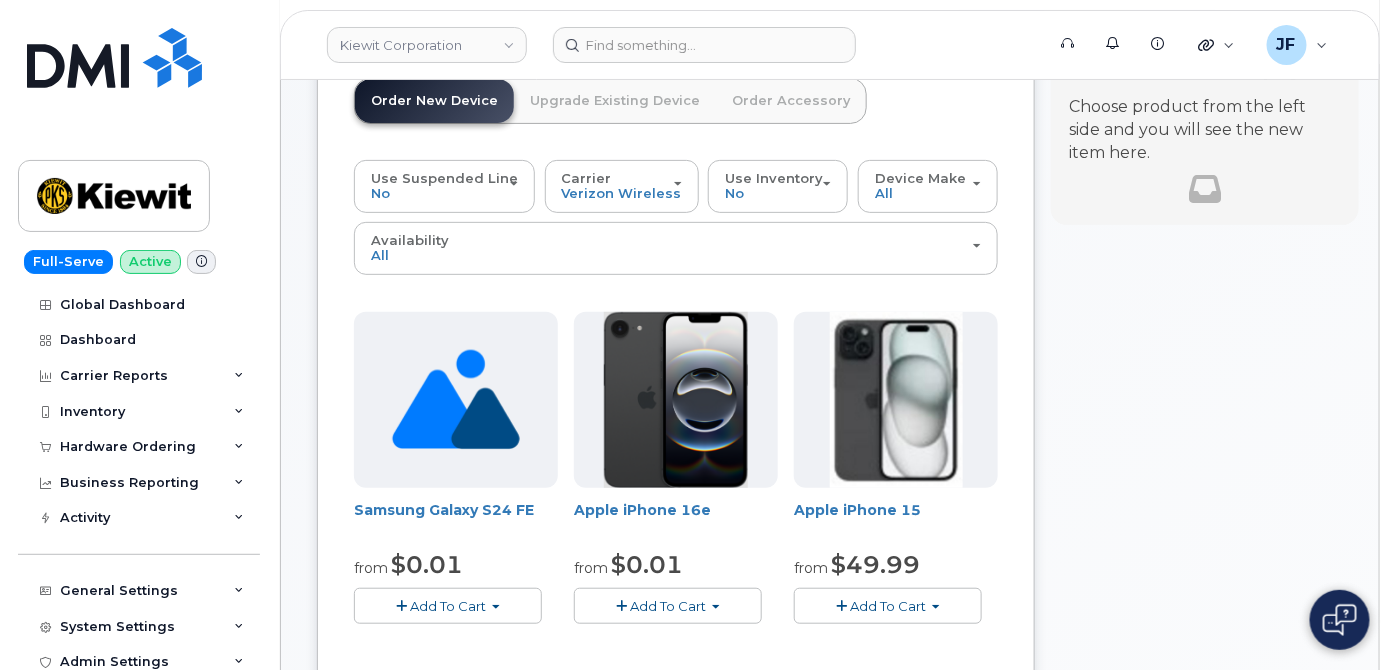 scroll, scrollTop: 0, scrollLeft: 0, axis: both 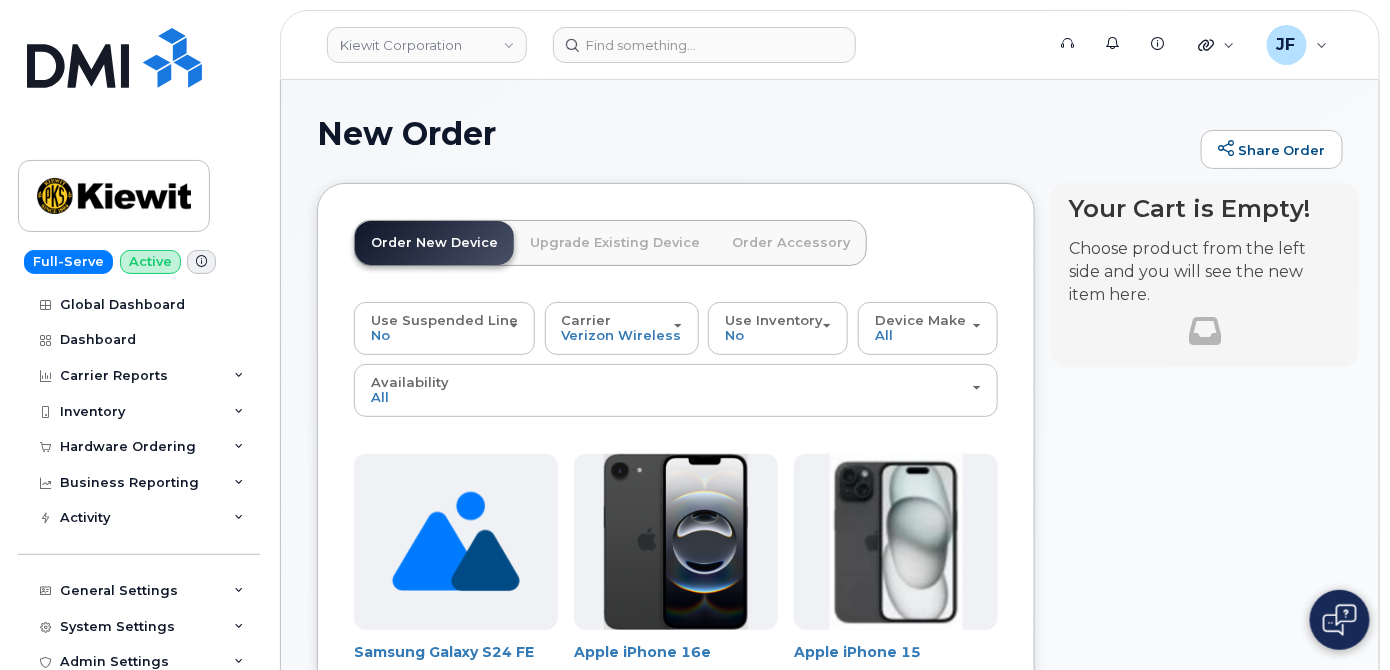 click on "Order Accessory" at bounding box center [791, 243] 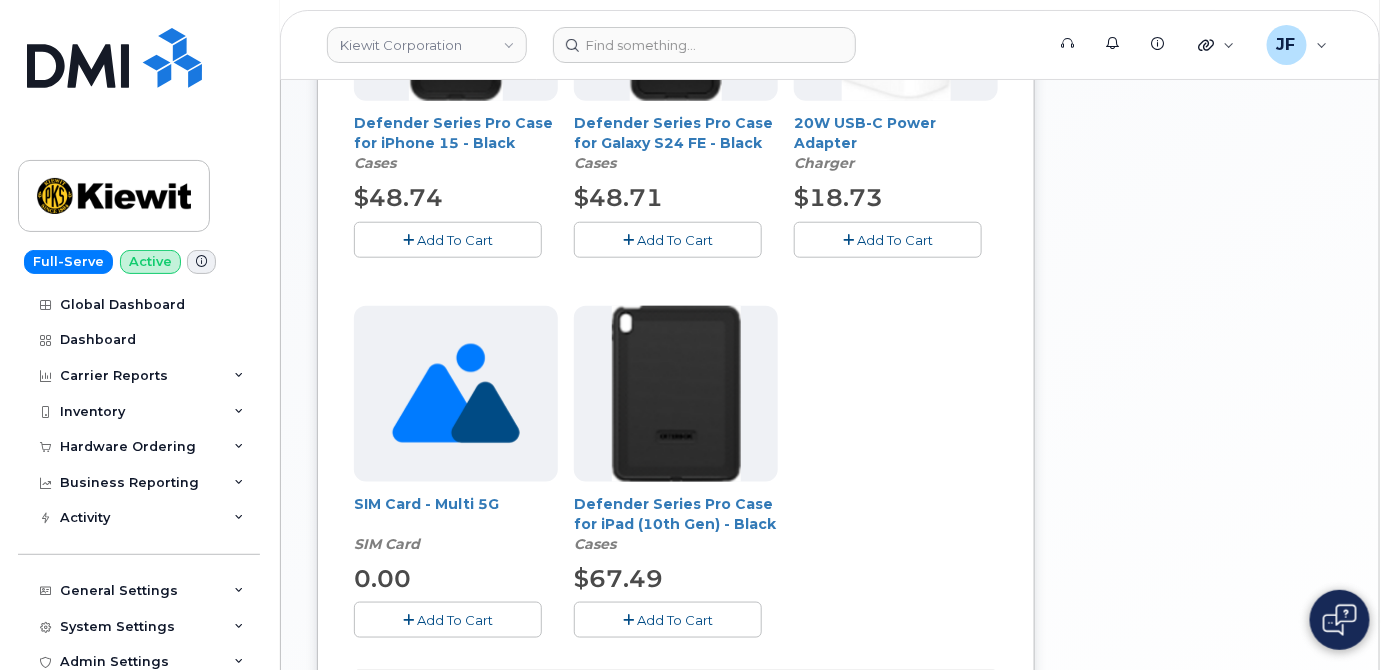 scroll, scrollTop: 727, scrollLeft: 0, axis: vertical 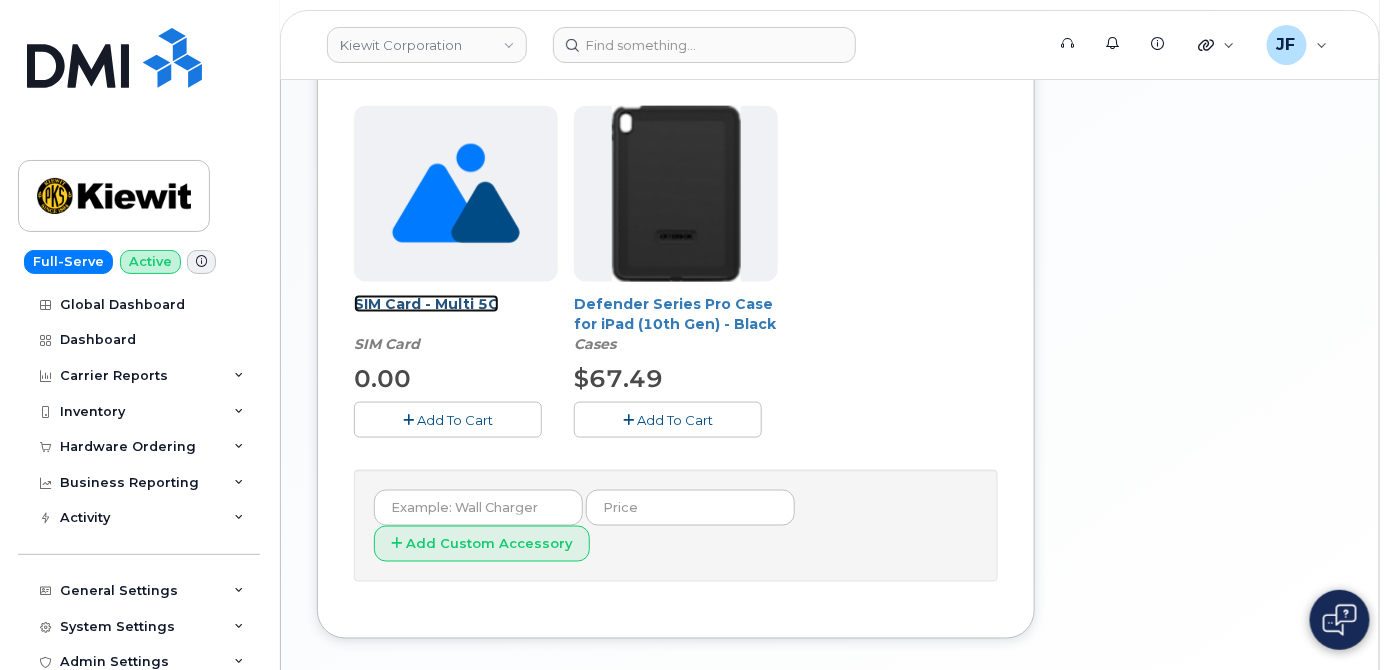 click on "SIM Card - Multi 5G" at bounding box center [426, 304] 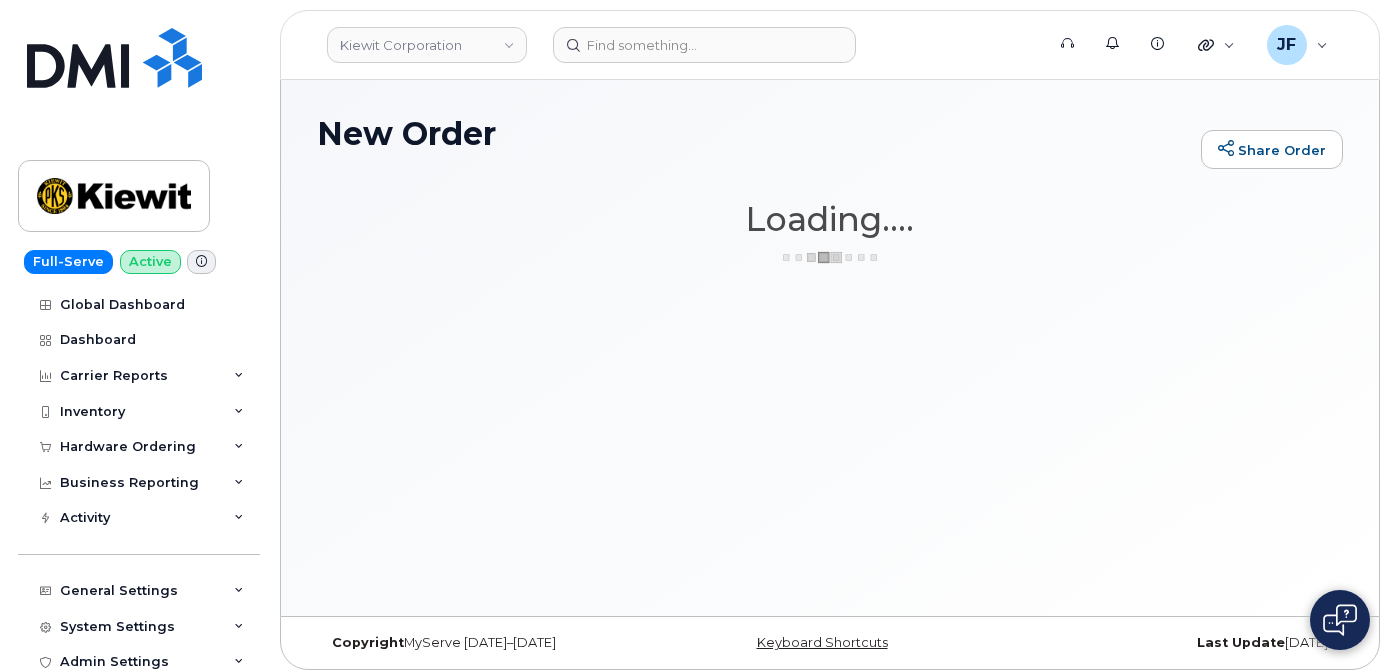 scroll, scrollTop: 0, scrollLeft: 0, axis: both 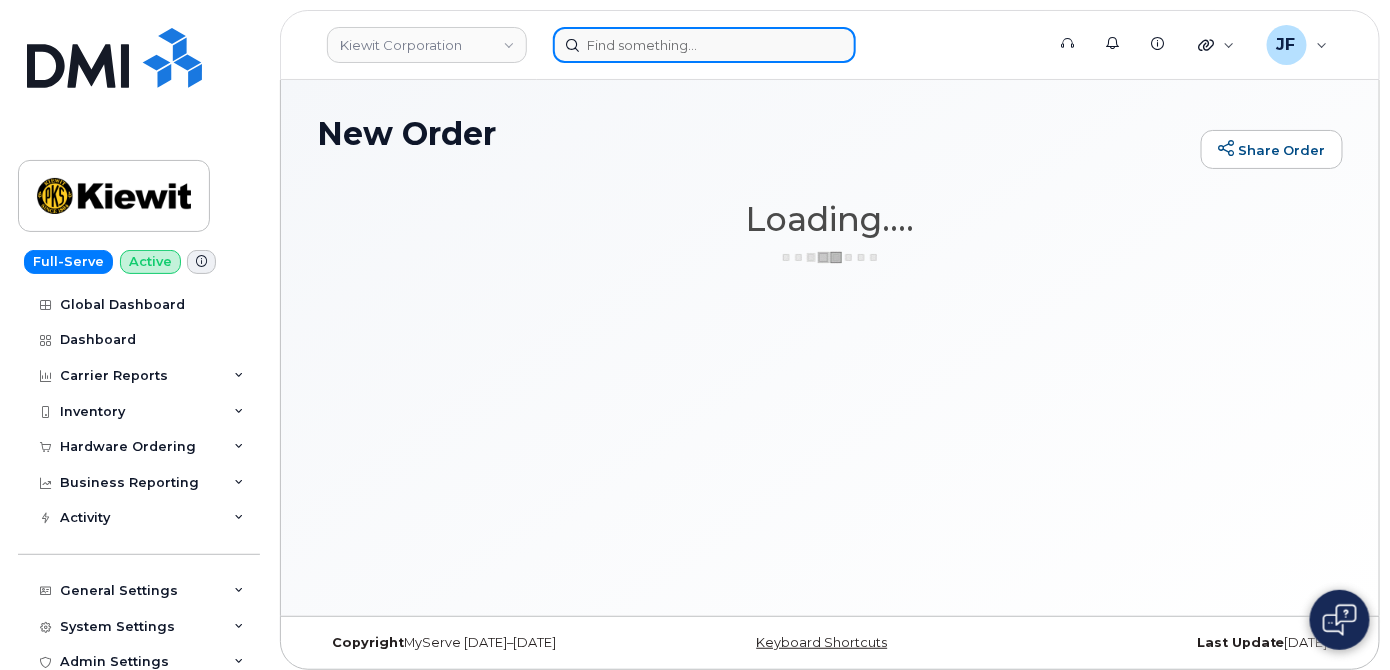 click at bounding box center (704, 45) 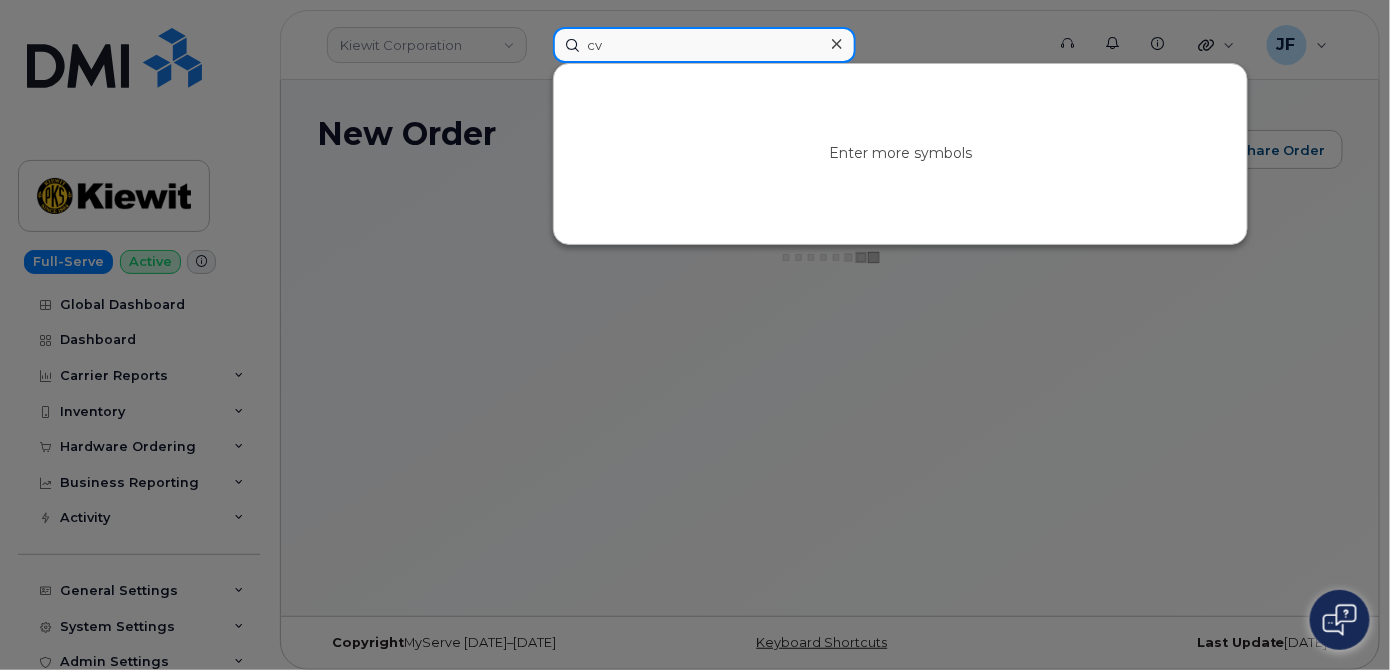 type on "c" 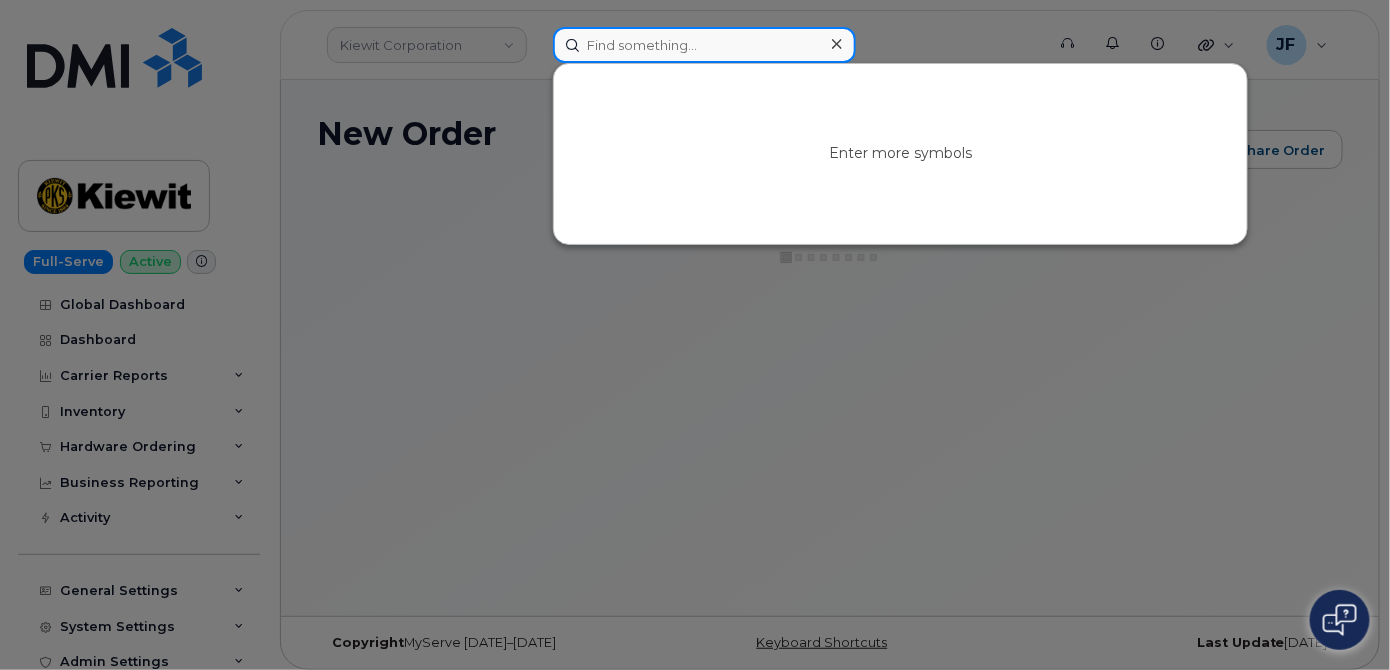 paste on "(602)228-7468" 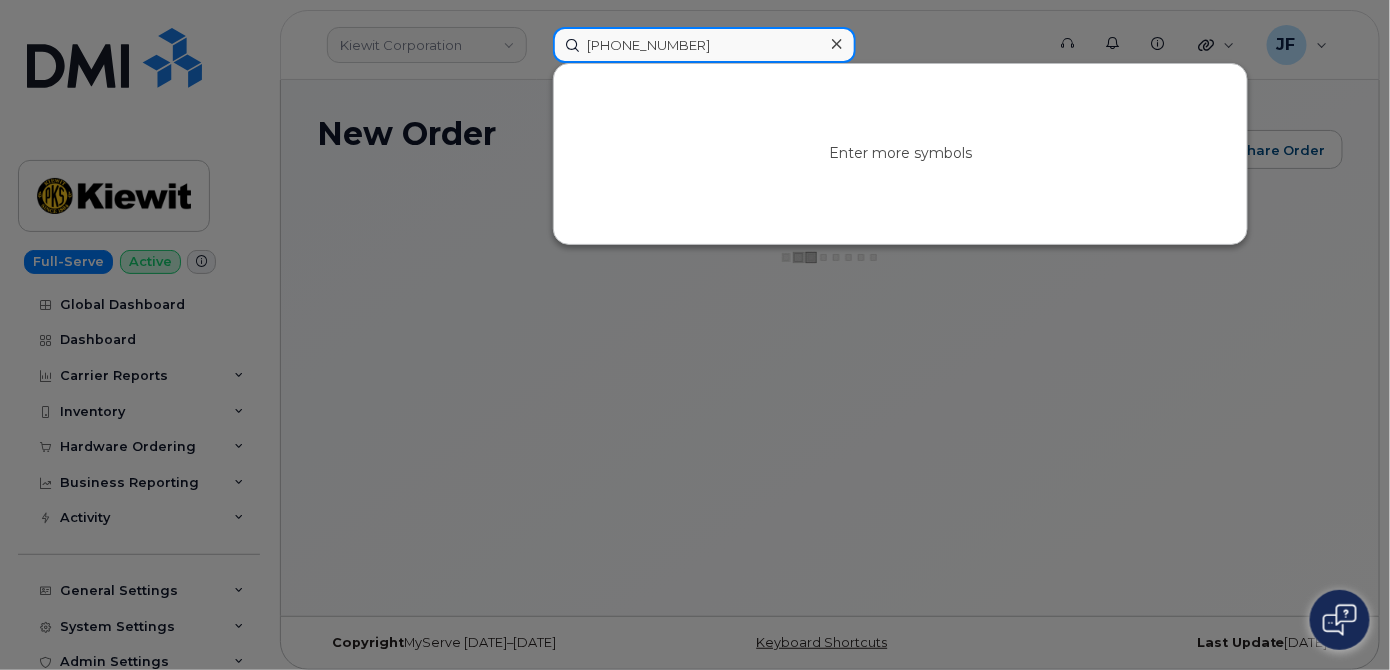 type on "(602)228-7468" 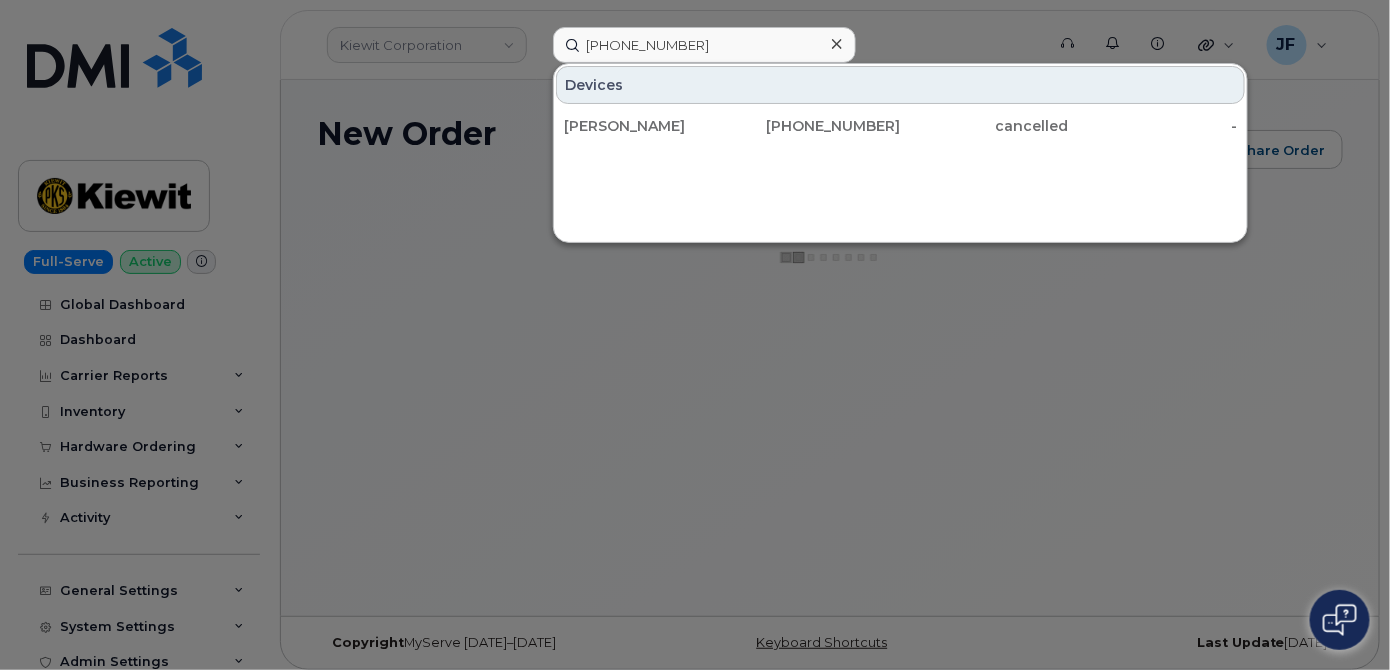 click on "[PERSON_NAME]" at bounding box center [648, 126] 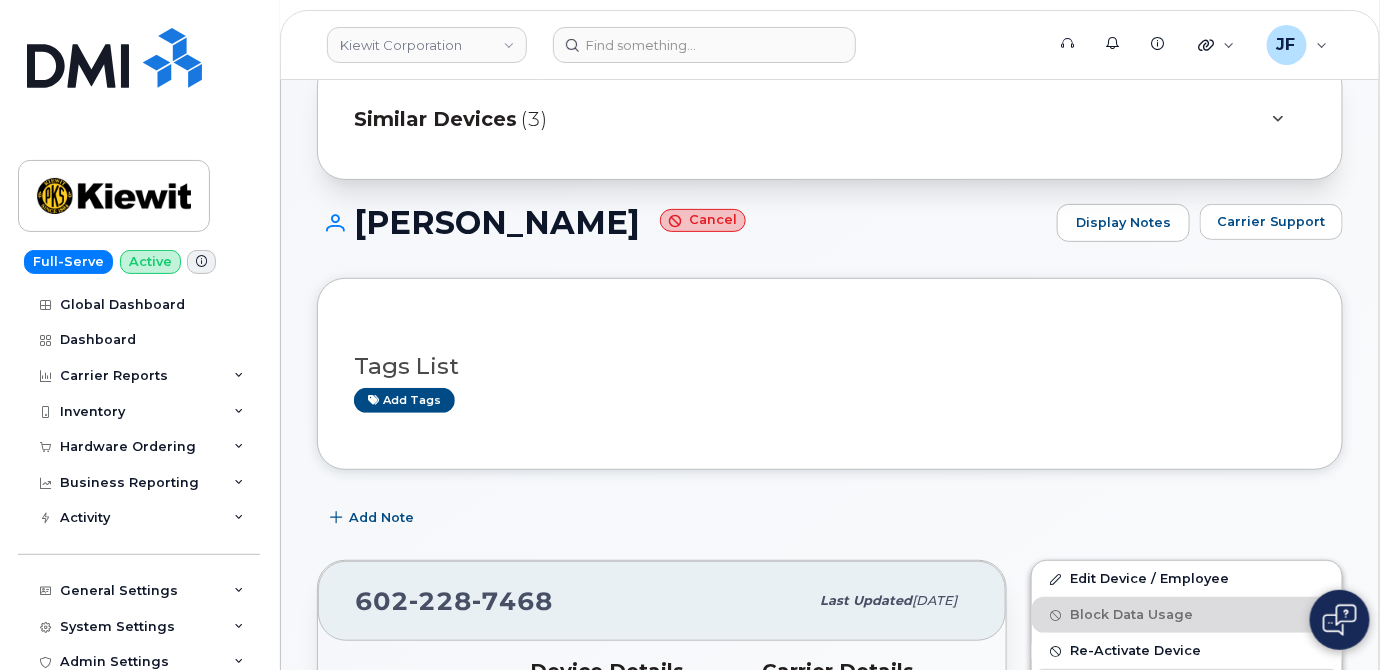 scroll, scrollTop: 454, scrollLeft: 0, axis: vertical 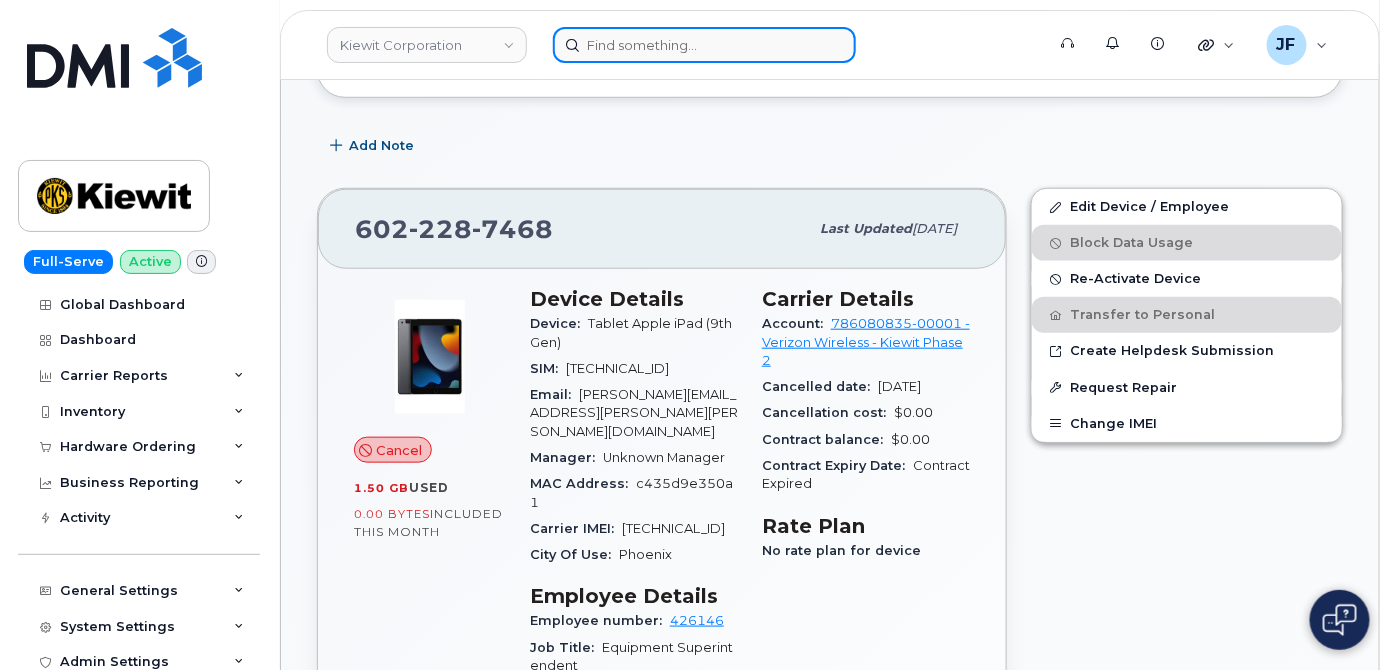 click at bounding box center [704, 45] 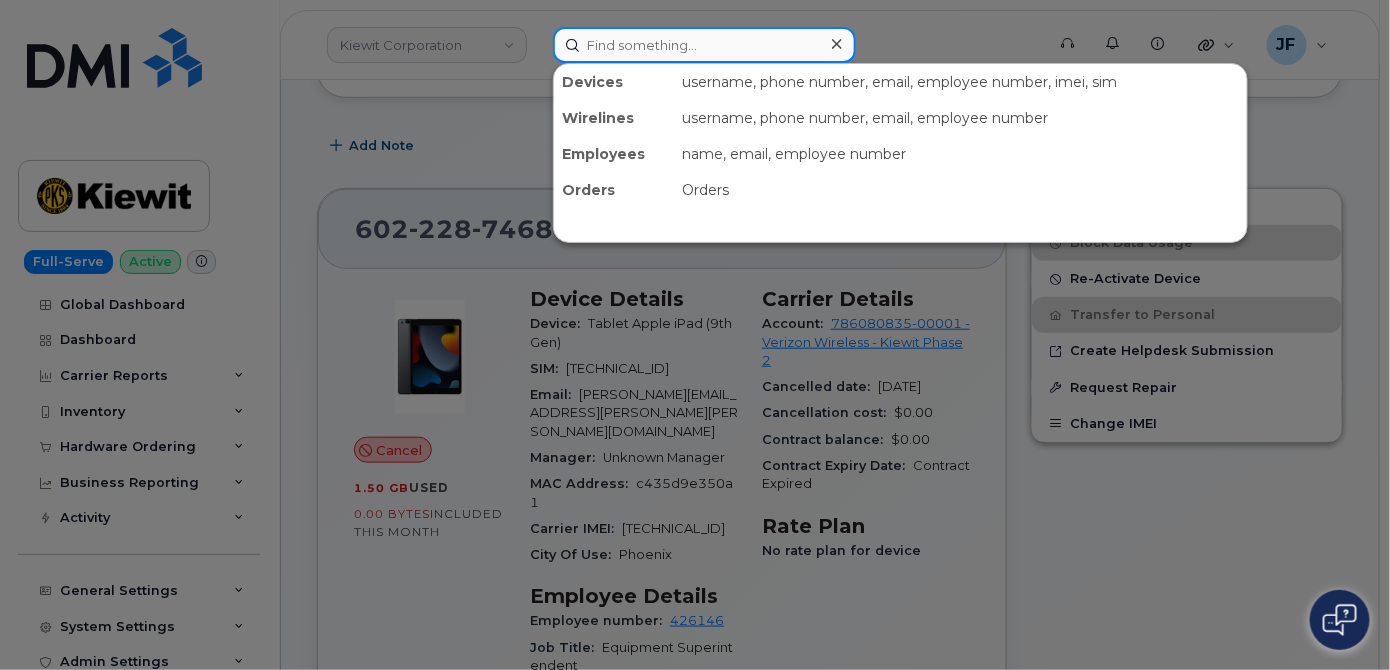 paste on "295139" 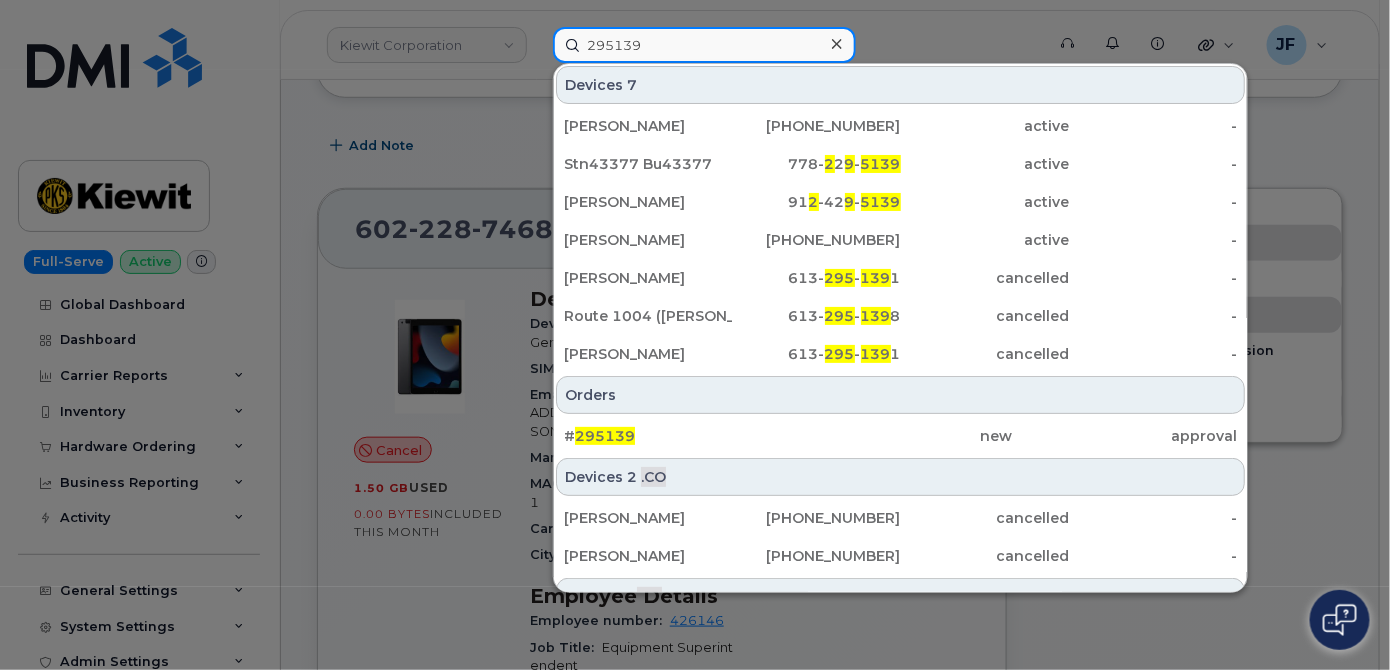 type on "295139" 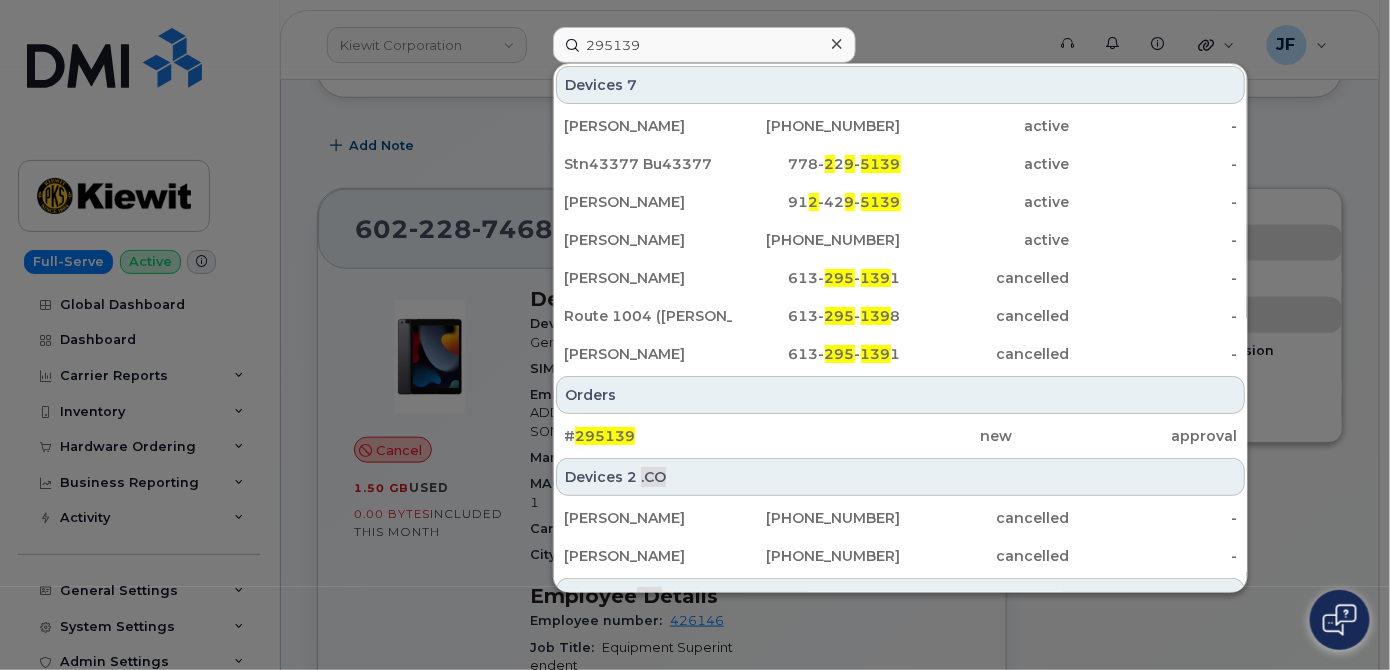 click on "295139" at bounding box center [605, 436] 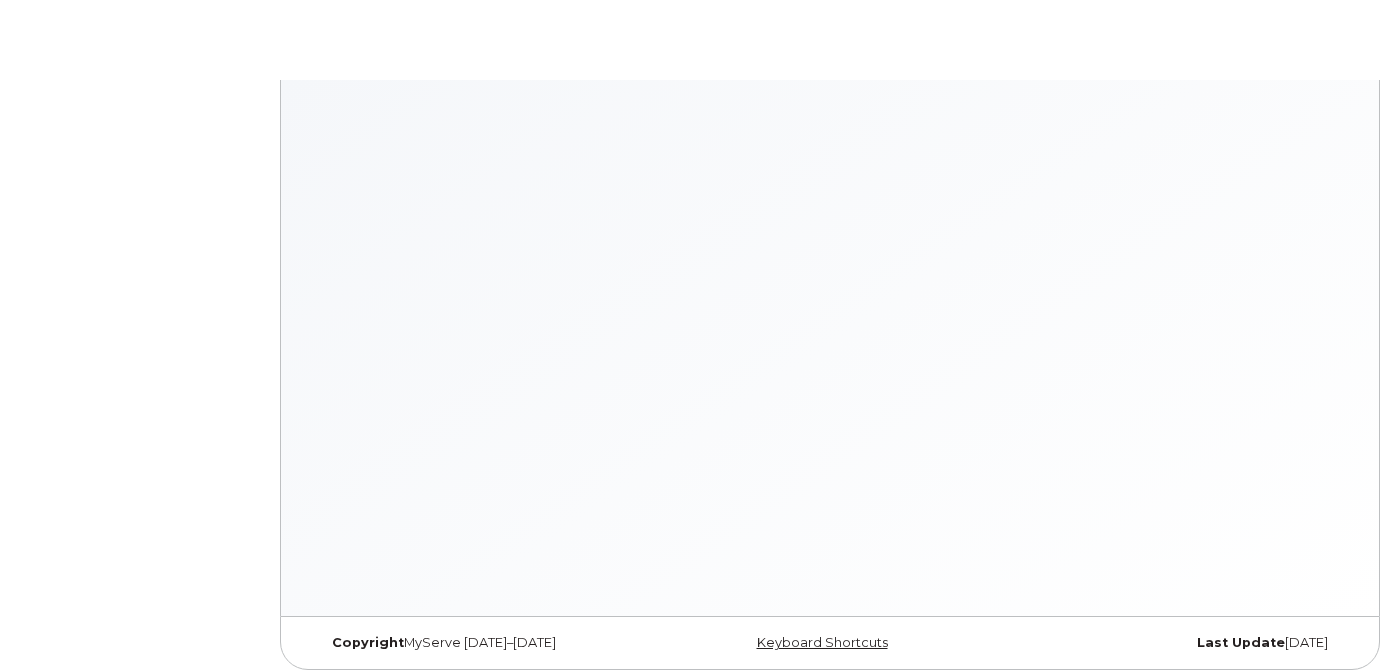 scroll, scrollTop: 0, scrollLeft: 0, axis: both 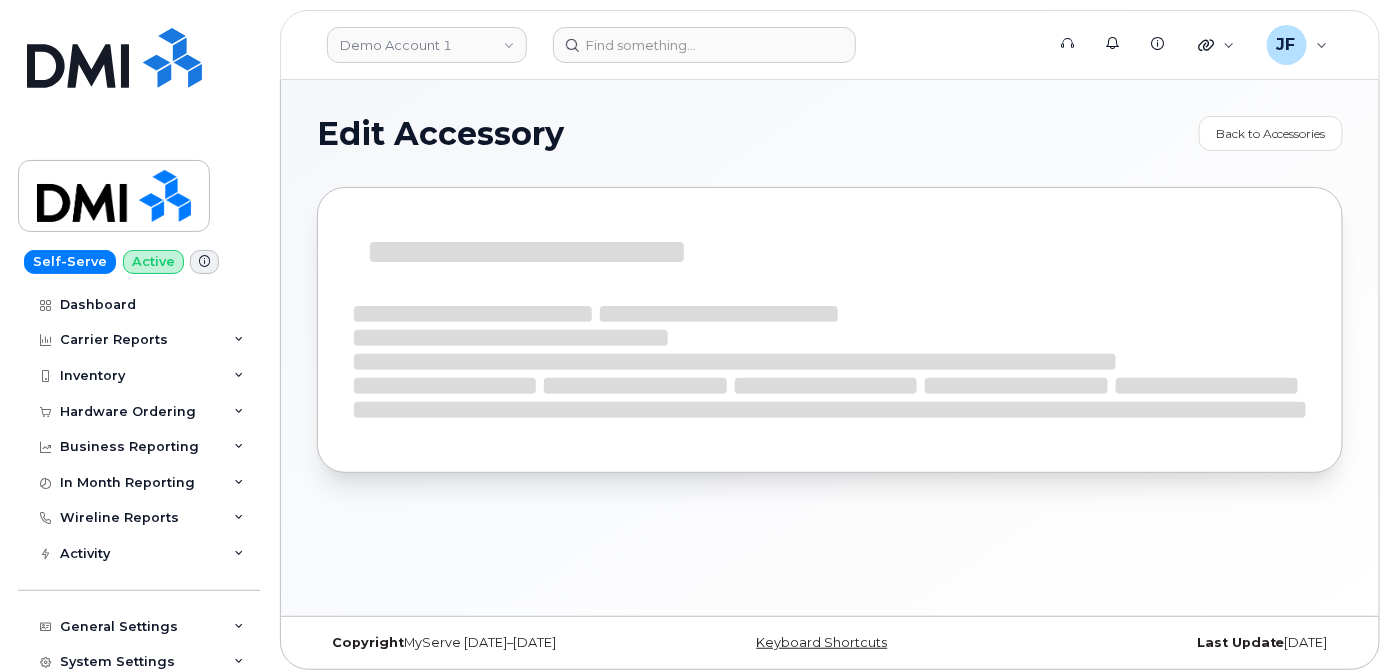 select on "SIM Card" 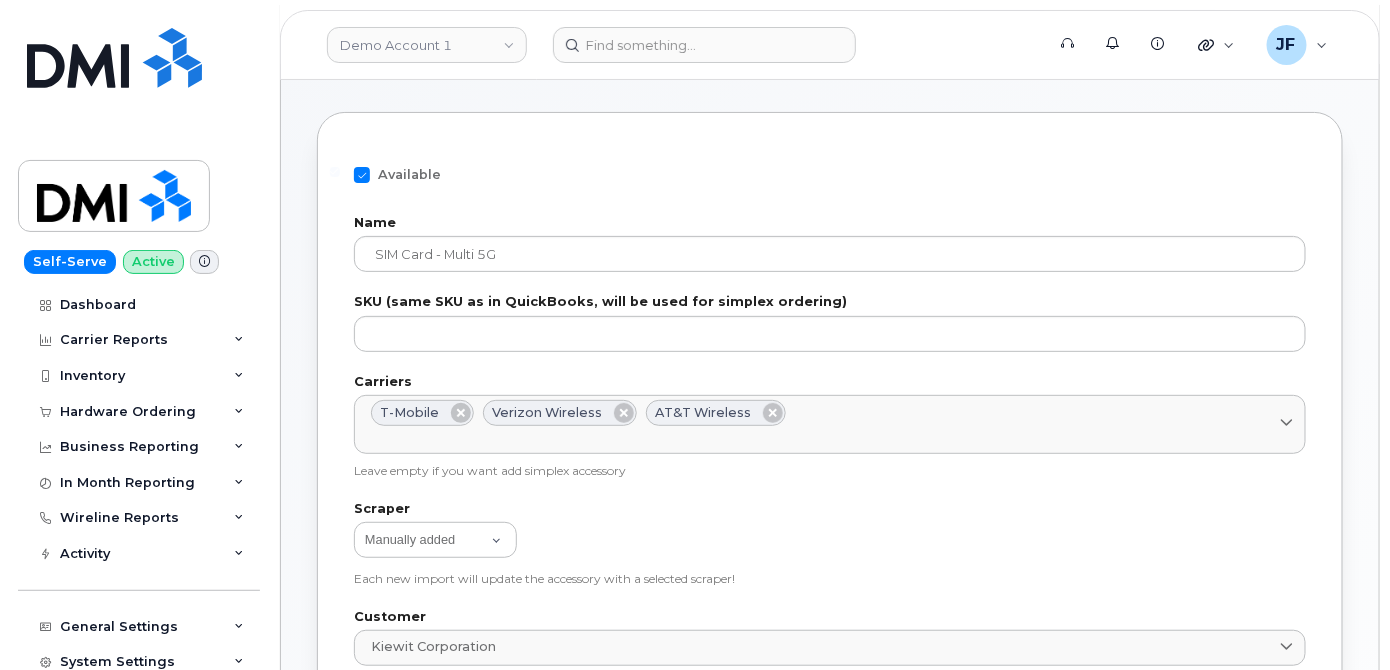 scroll, scrollTop: 272, scrollLeft: 0, axis: vertical 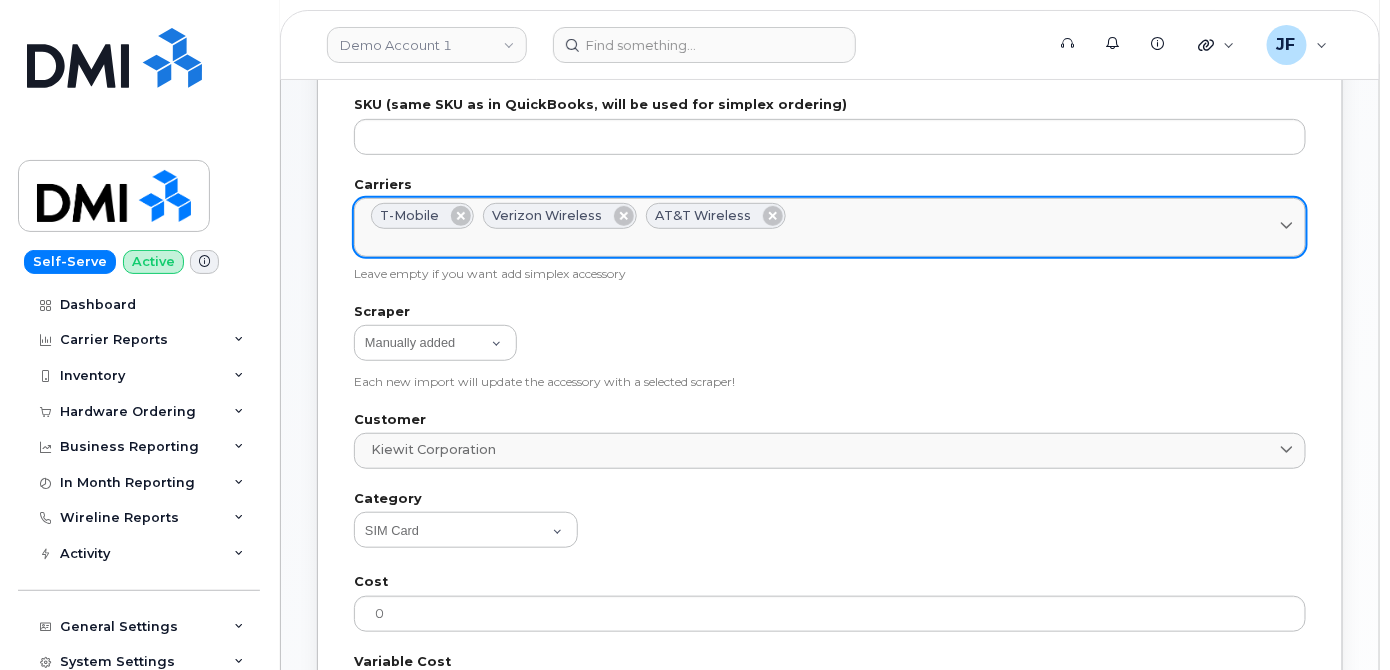 click on "Verizon Wireless" at bounding box center (547, 215) 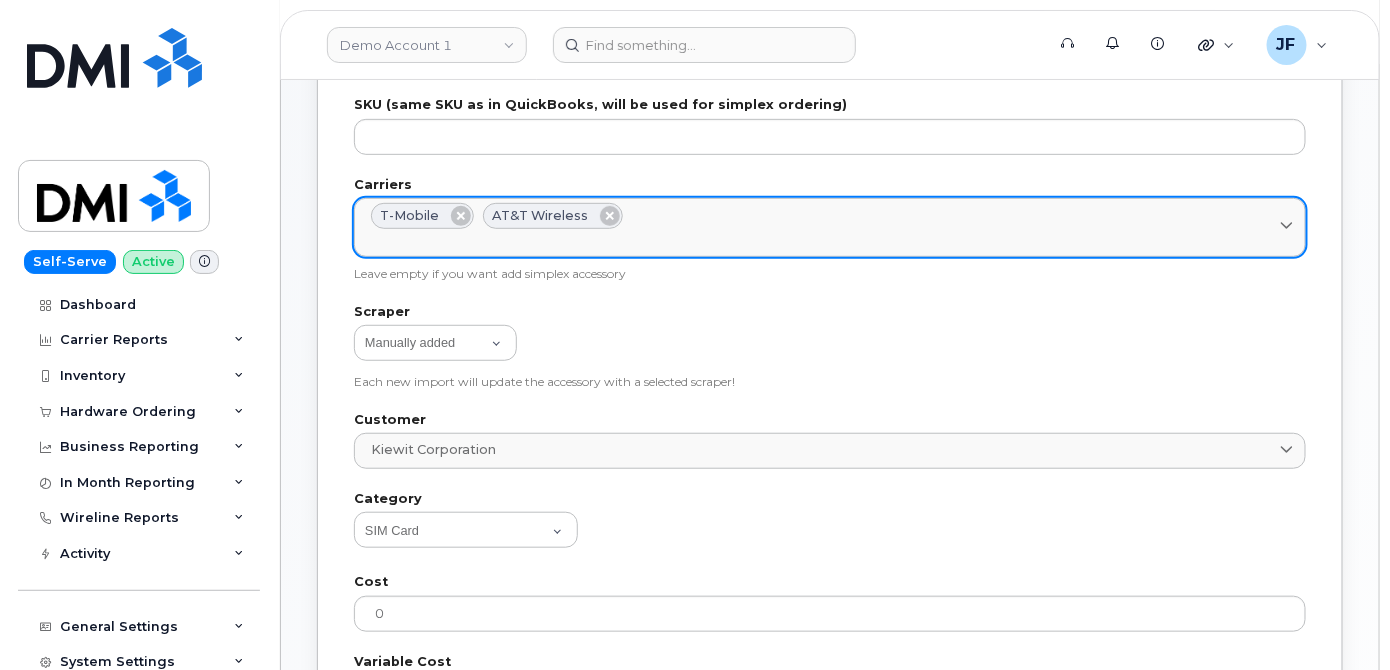 click on "Select Carriers" at bounding box center (830, 238) 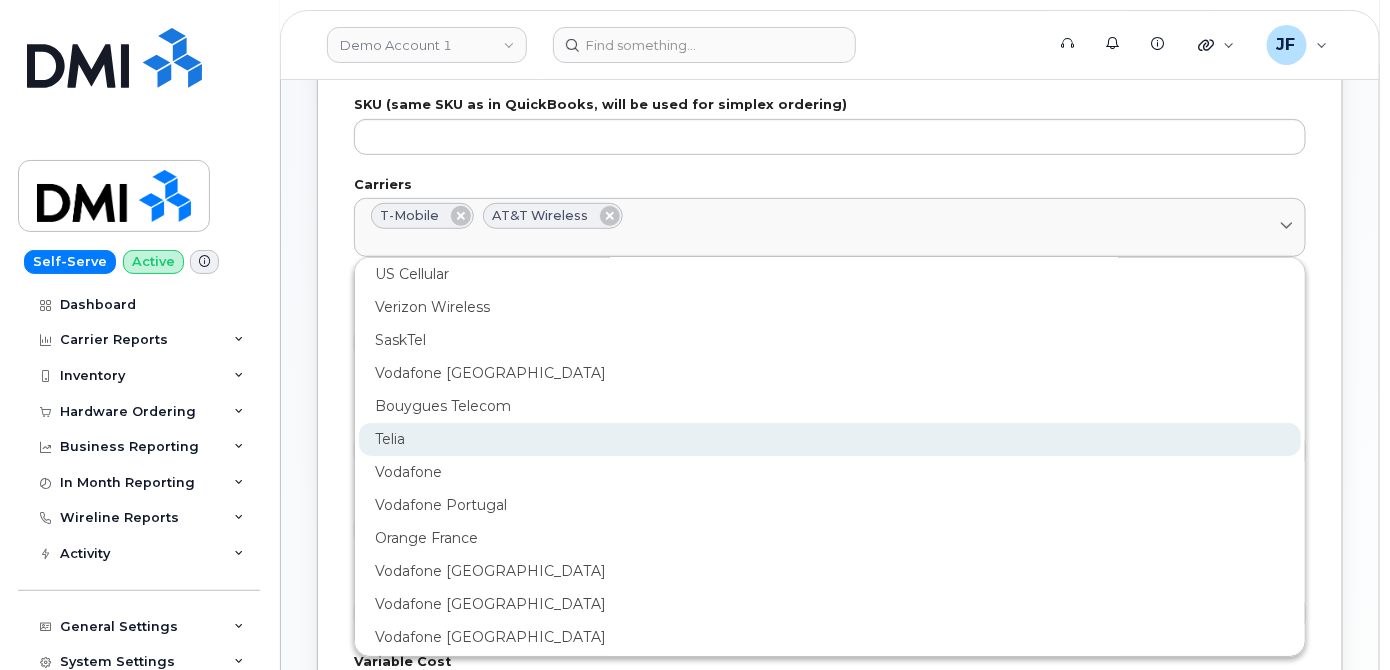 scroll, scrollTop: 110, scrollLeft: 0, axis: vertical 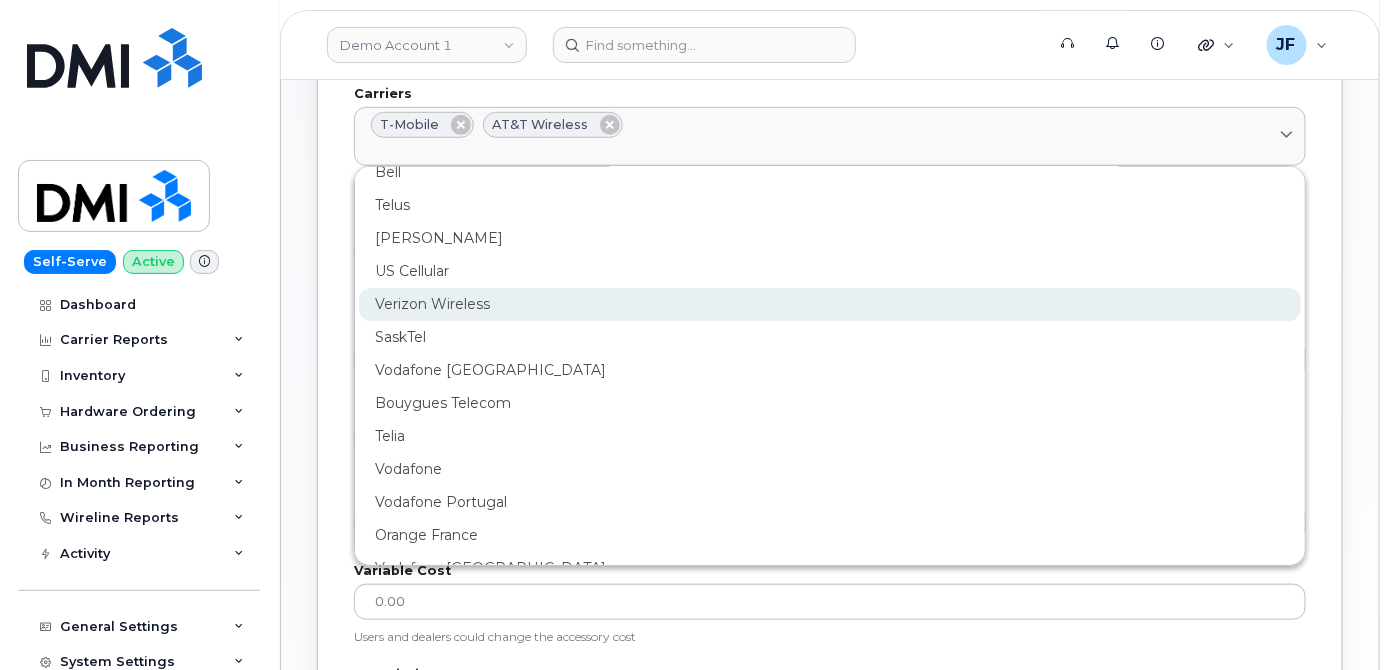 click on "Verizon Wireless" 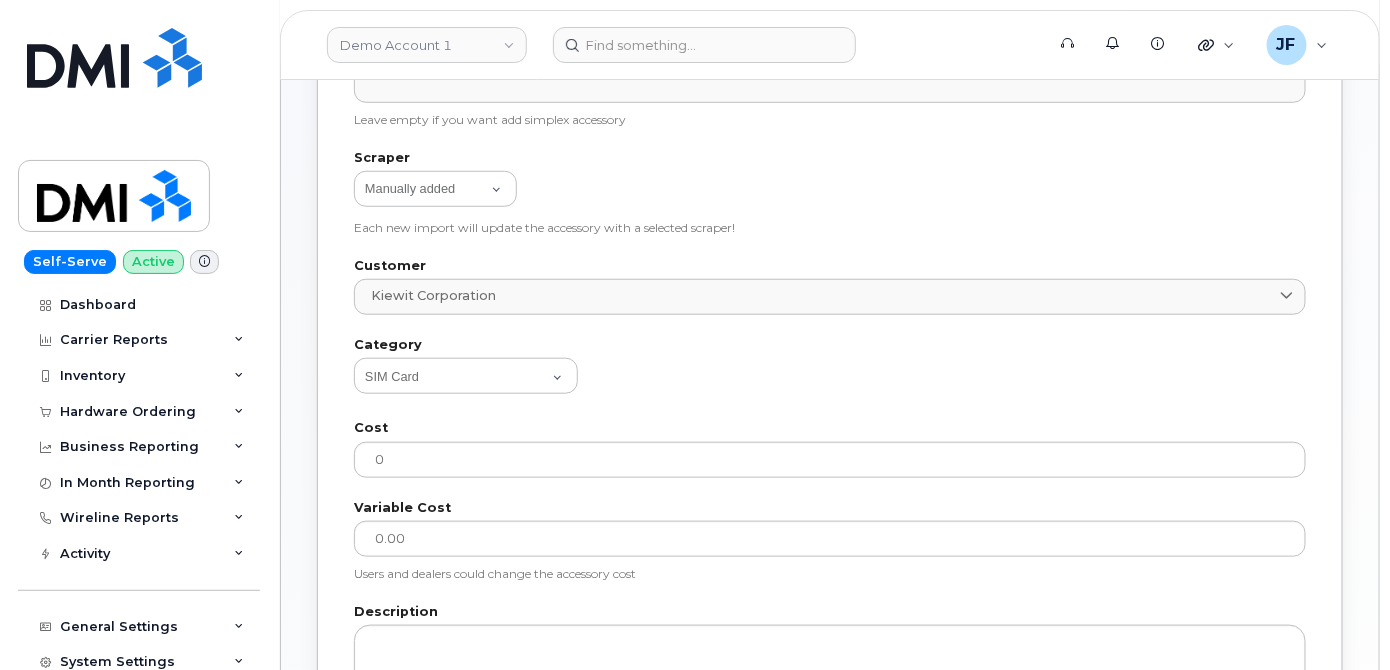 scroll, scrollTop: 454, scrollLeft: 0, axis: vertical 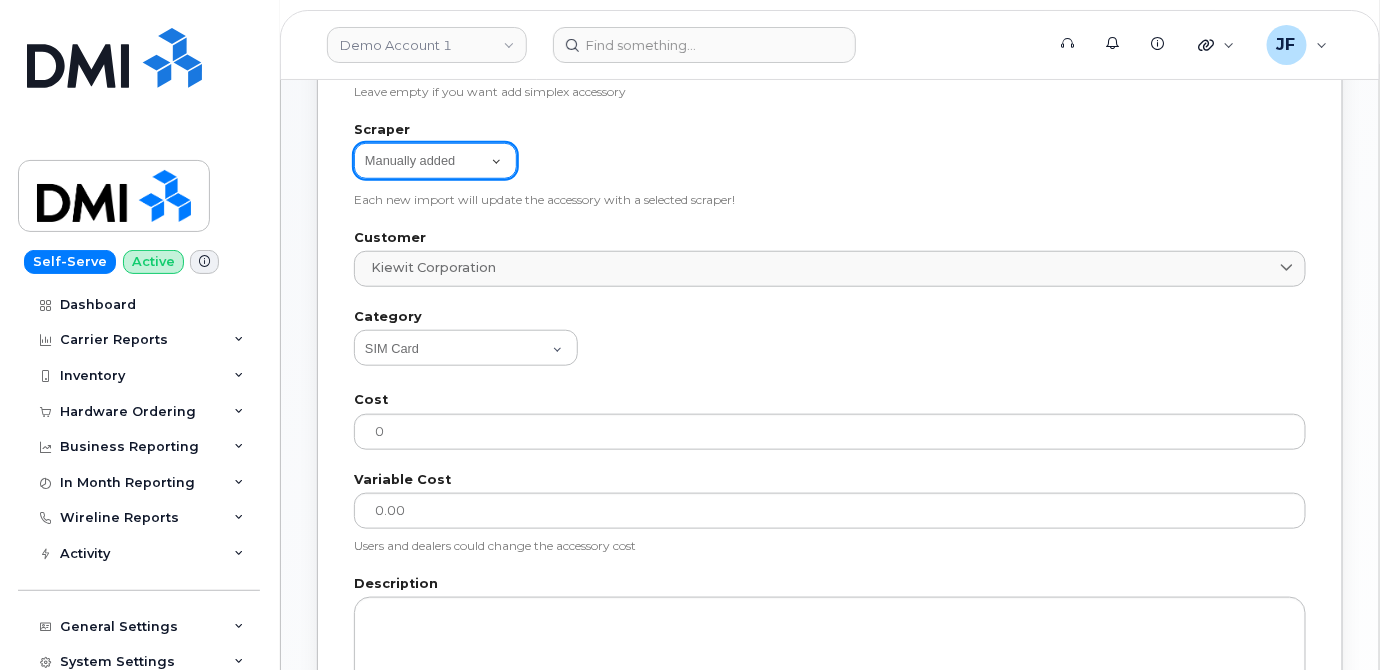 click on "Manually added att bell clearwest imagine_wireless jump rogers sask_tel sasktel simplex_accessories solutia telus_iq telus_iq2 verizon wpci_bell" at bounding box center (435, 161) 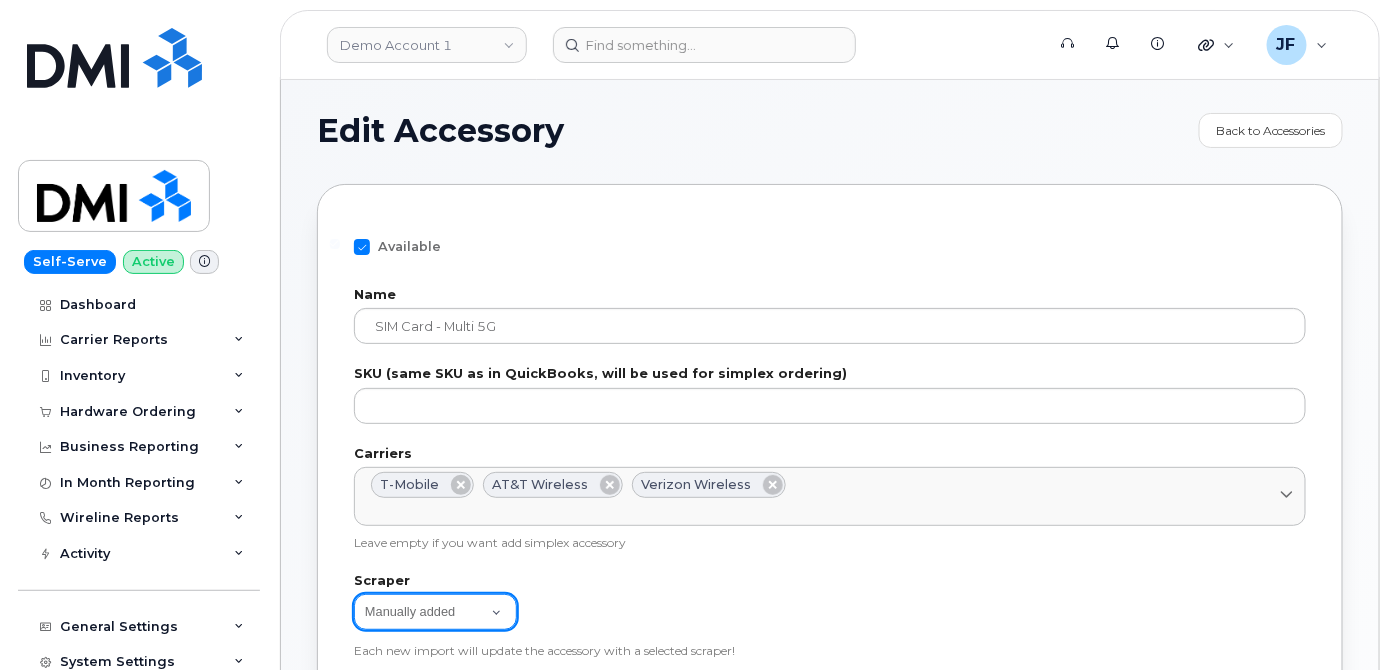 scroll, scrollTop: 0, scrollLeft: 0, axis: both 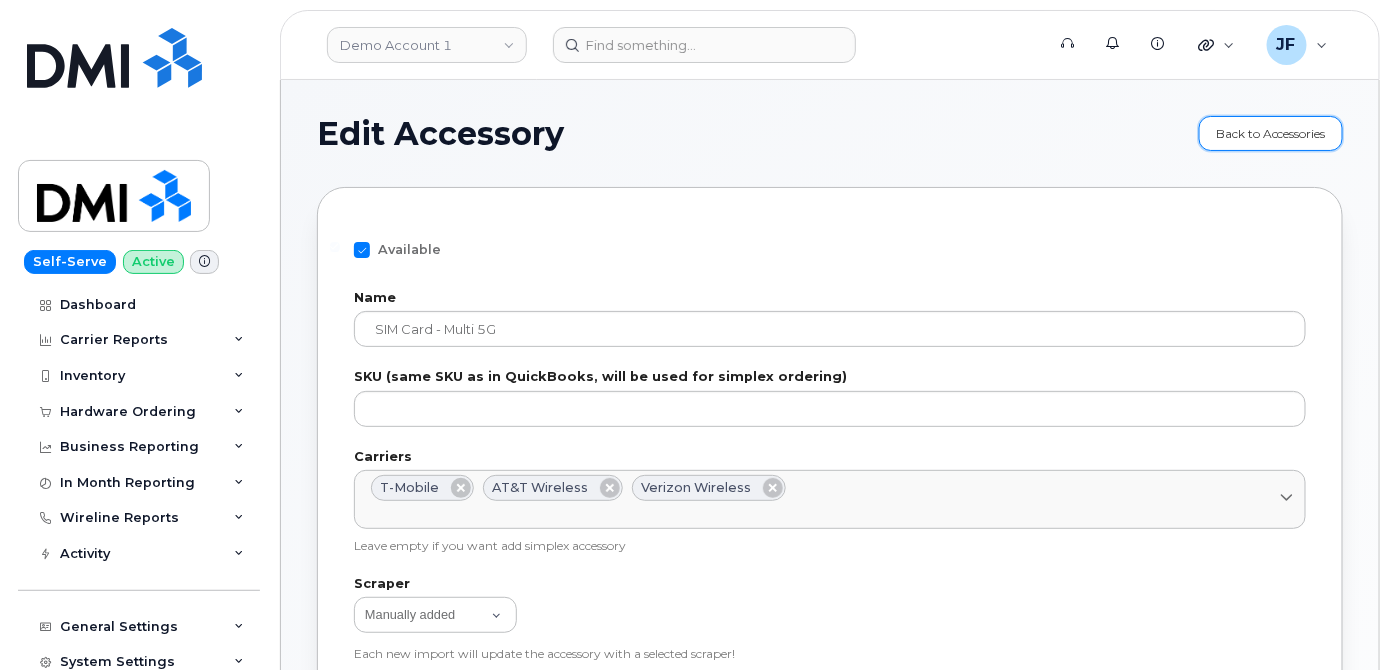 click on "Back to Accessories" 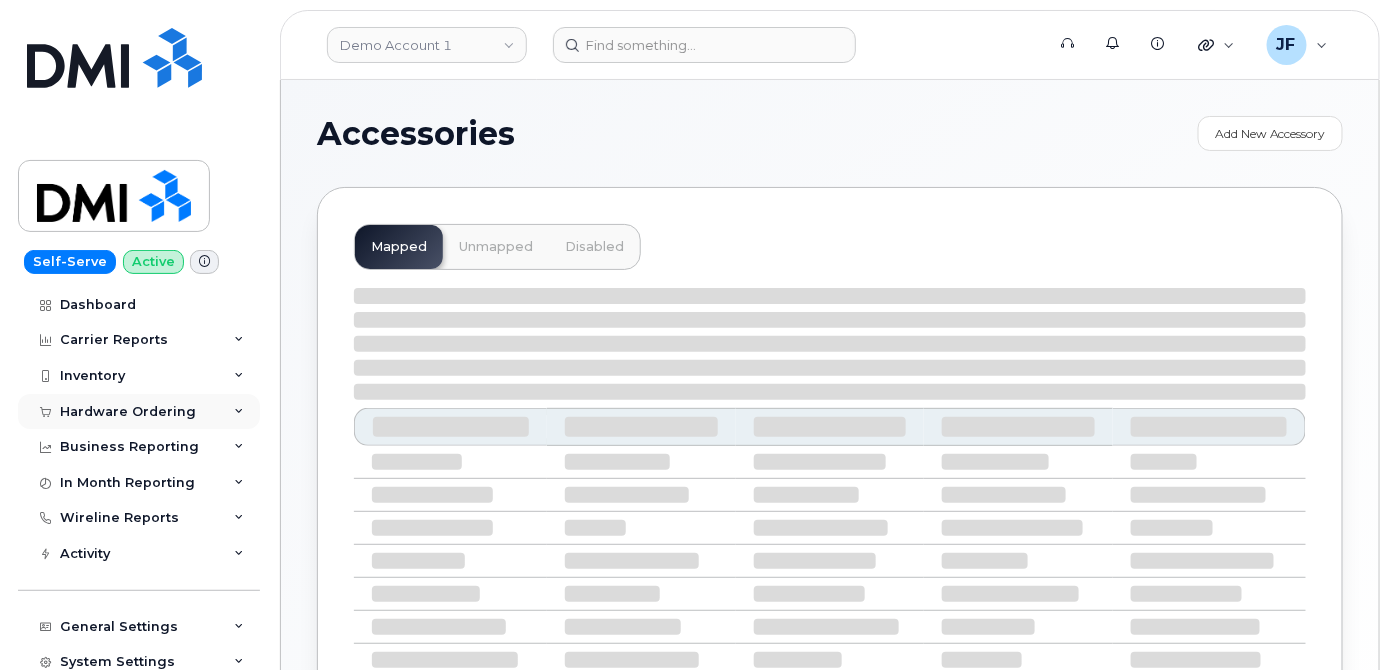 click on "Hardware Ordering" at bounding box center [139, 412] 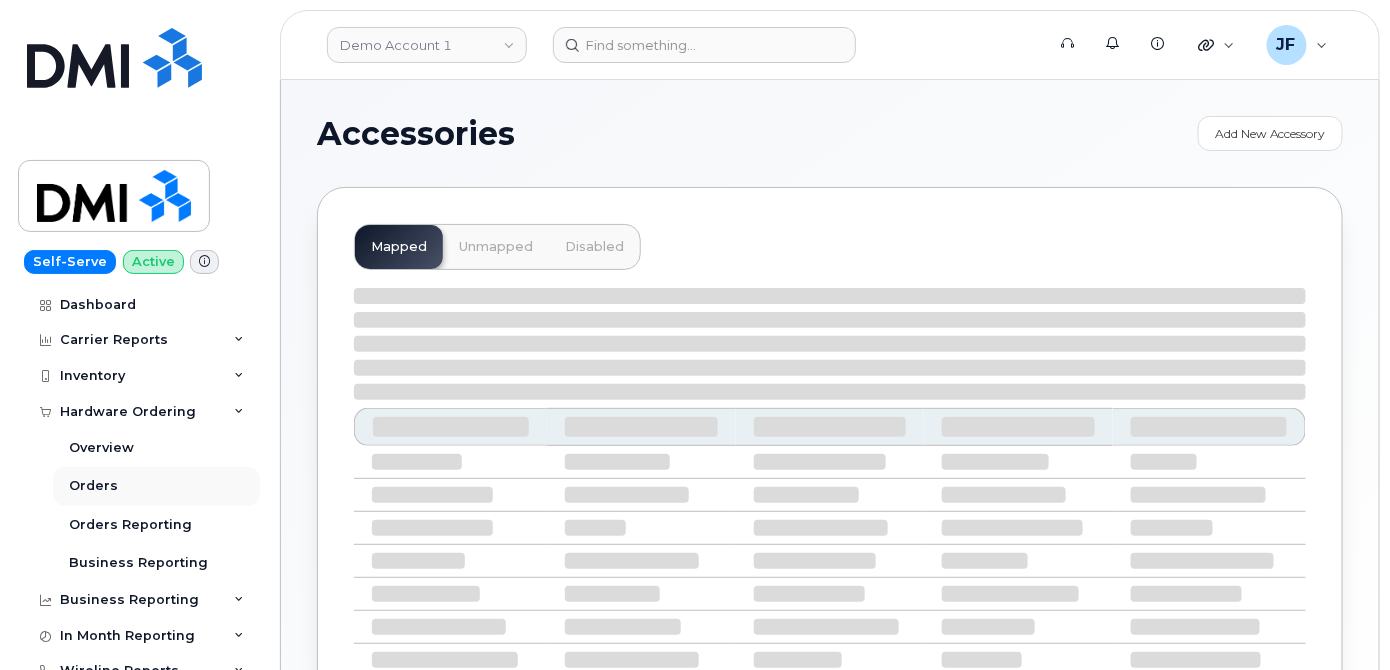 select on "null" 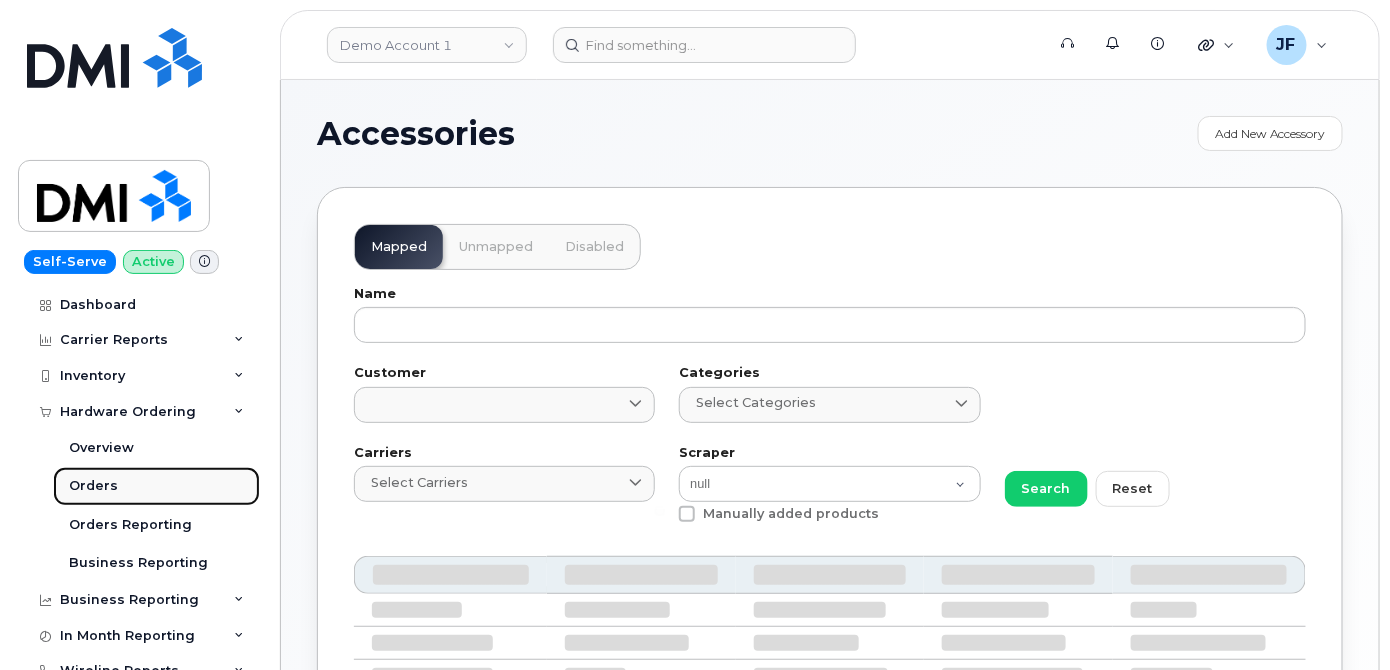 click on "Orders" at bounding box center [93, 486] 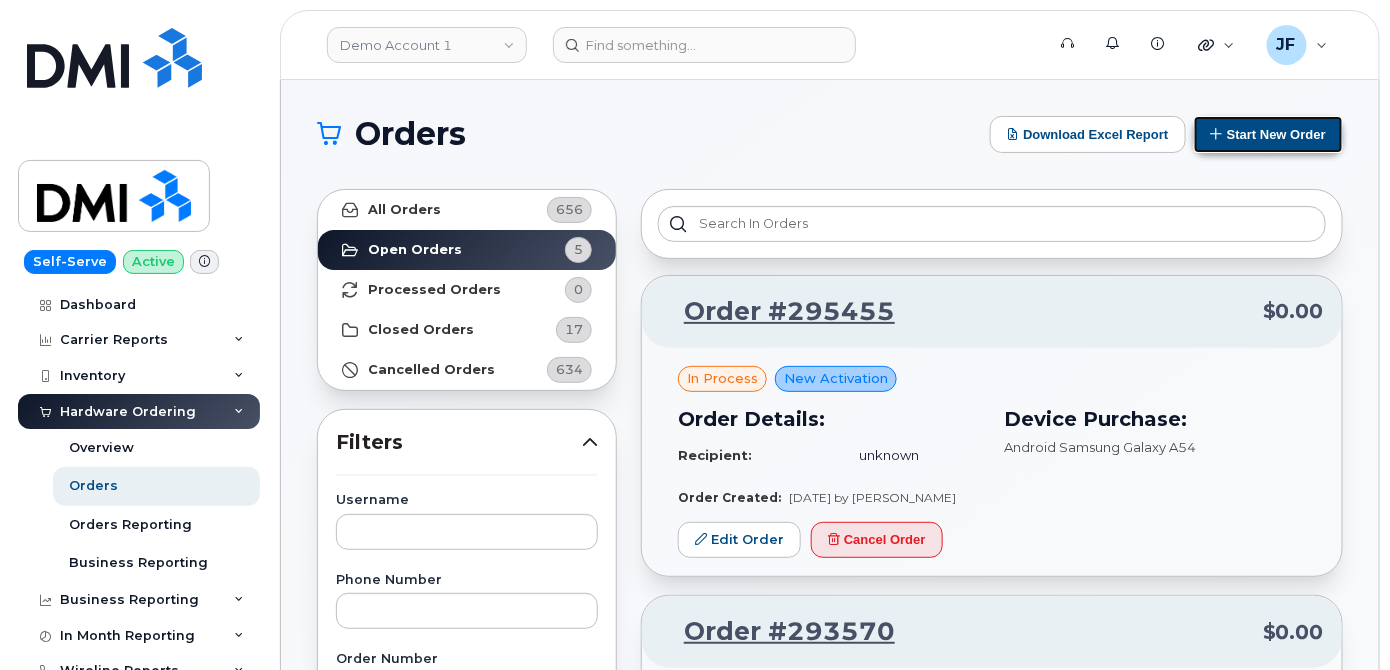 drag, startPoint x: 1254, startPoint y: 151, endPoint x: 1266, endPoint y: 140, distance: 16.27882 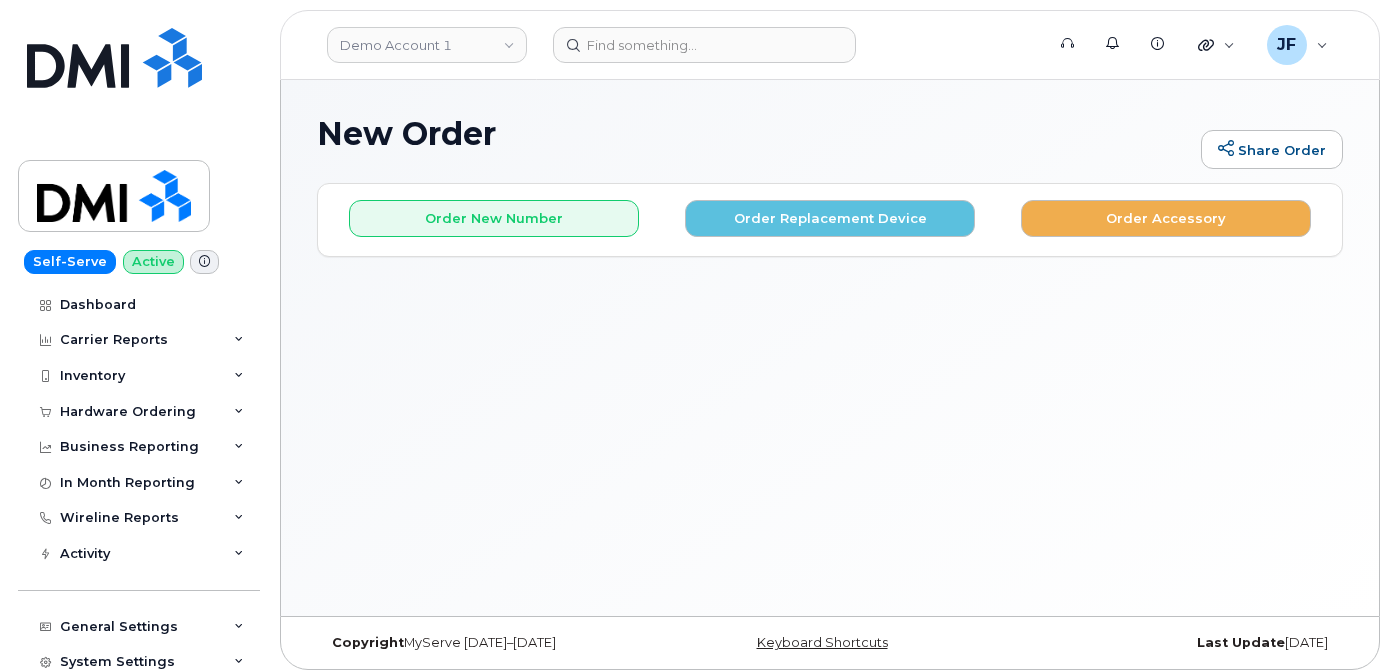 scroll, scrollTop: 0, scrollLeft: 0, axis: both 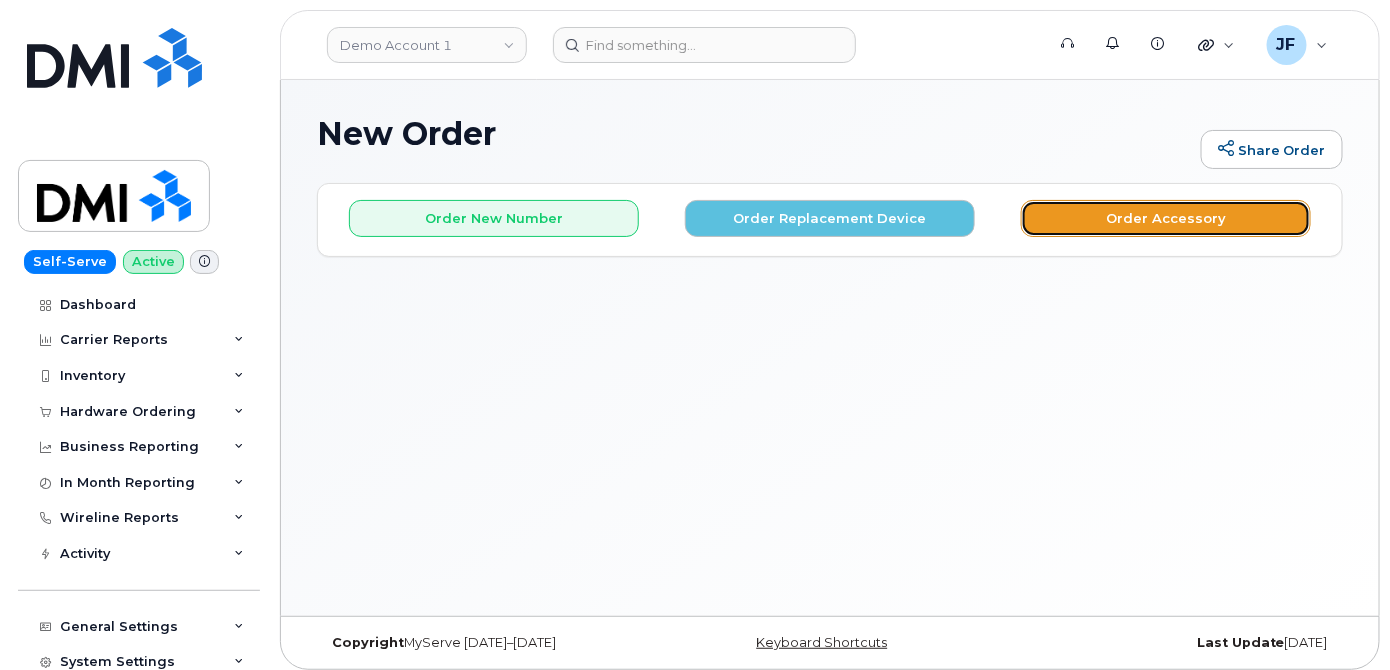 click on "Order Accessory" at bounding box center (1166, 218) 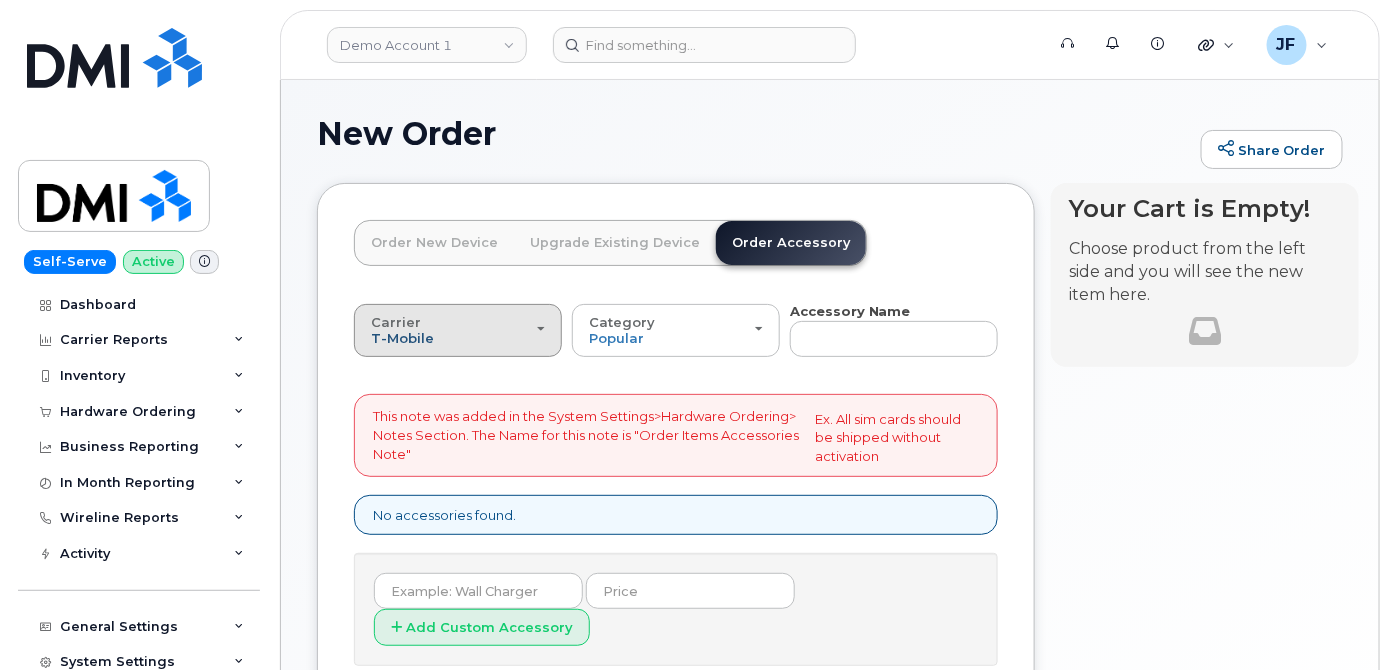 click on "T-Mobile" at bounding box center (402, 338) 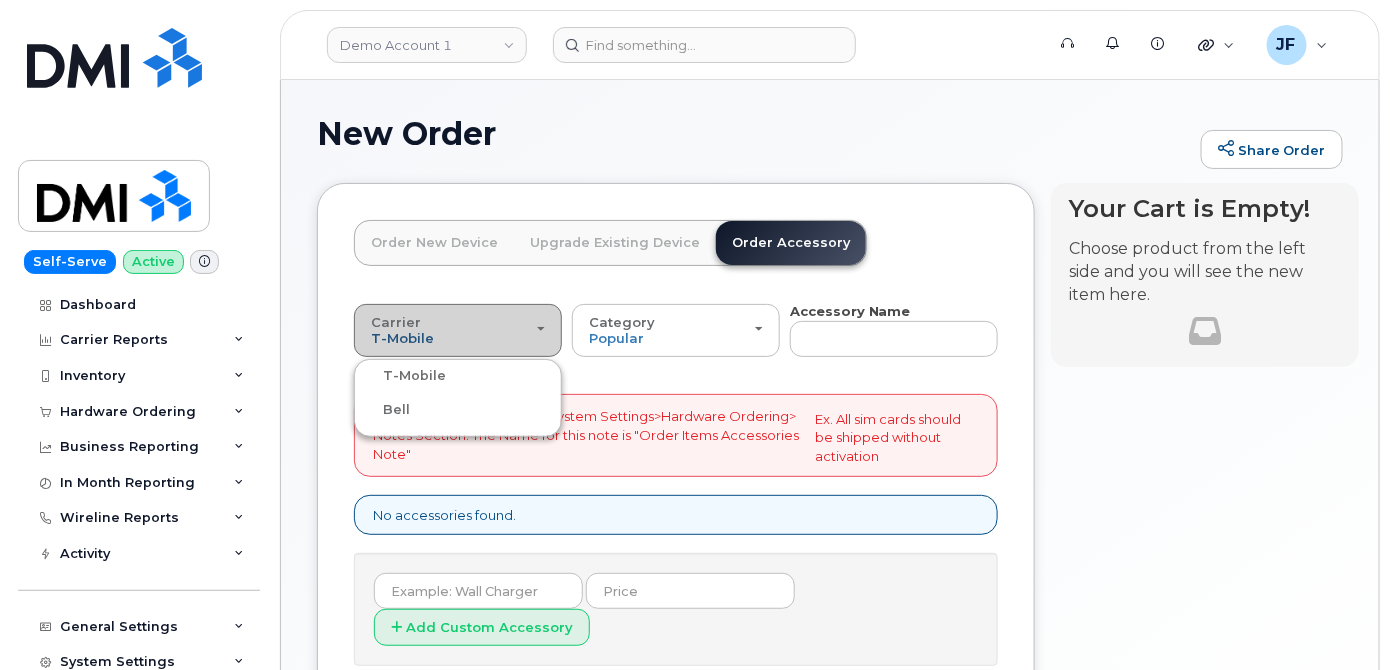 click on "T-Mobile" at bounding box center (402, 338) 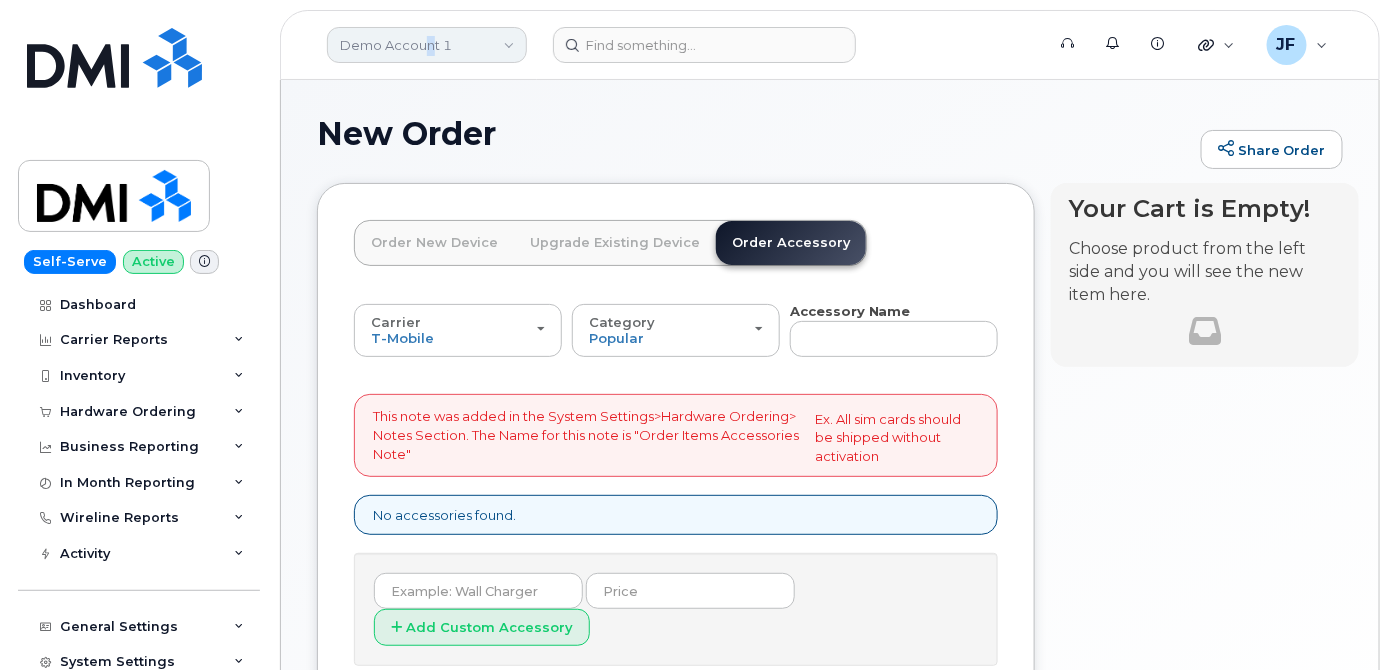 click on "Demo Account 1" at bounding box center [427, 45] 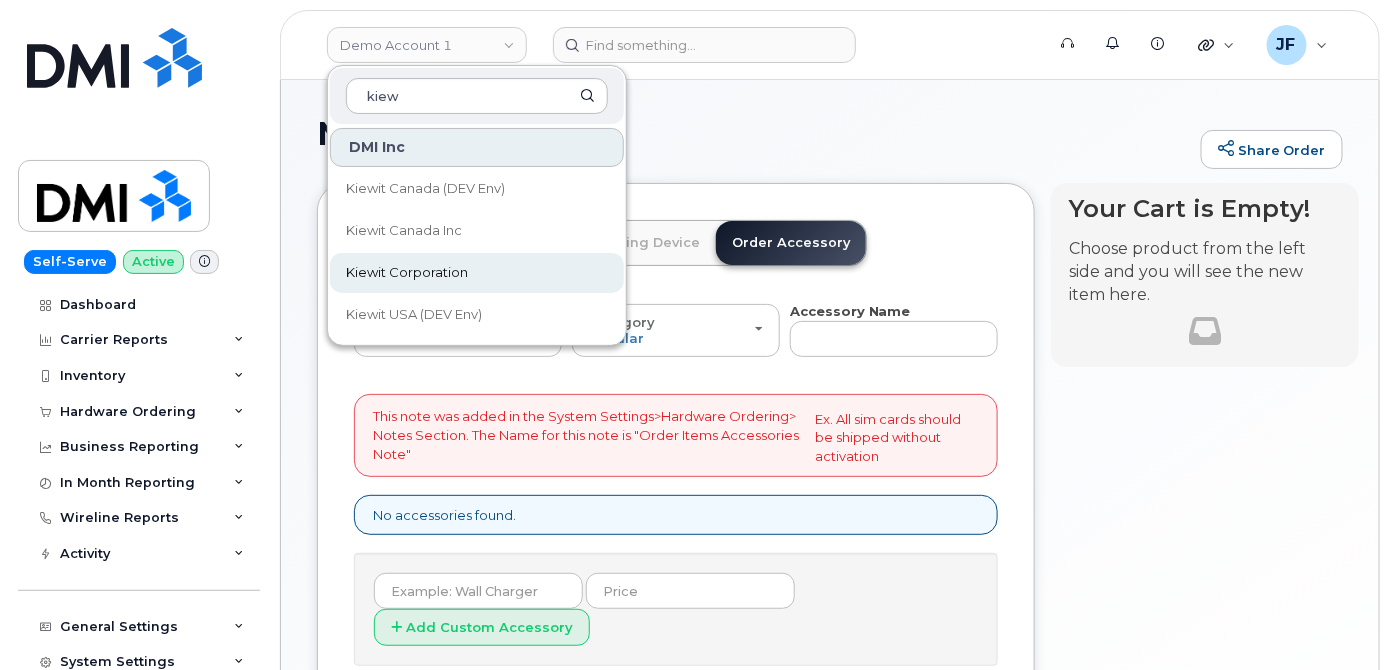 type on "kiew" 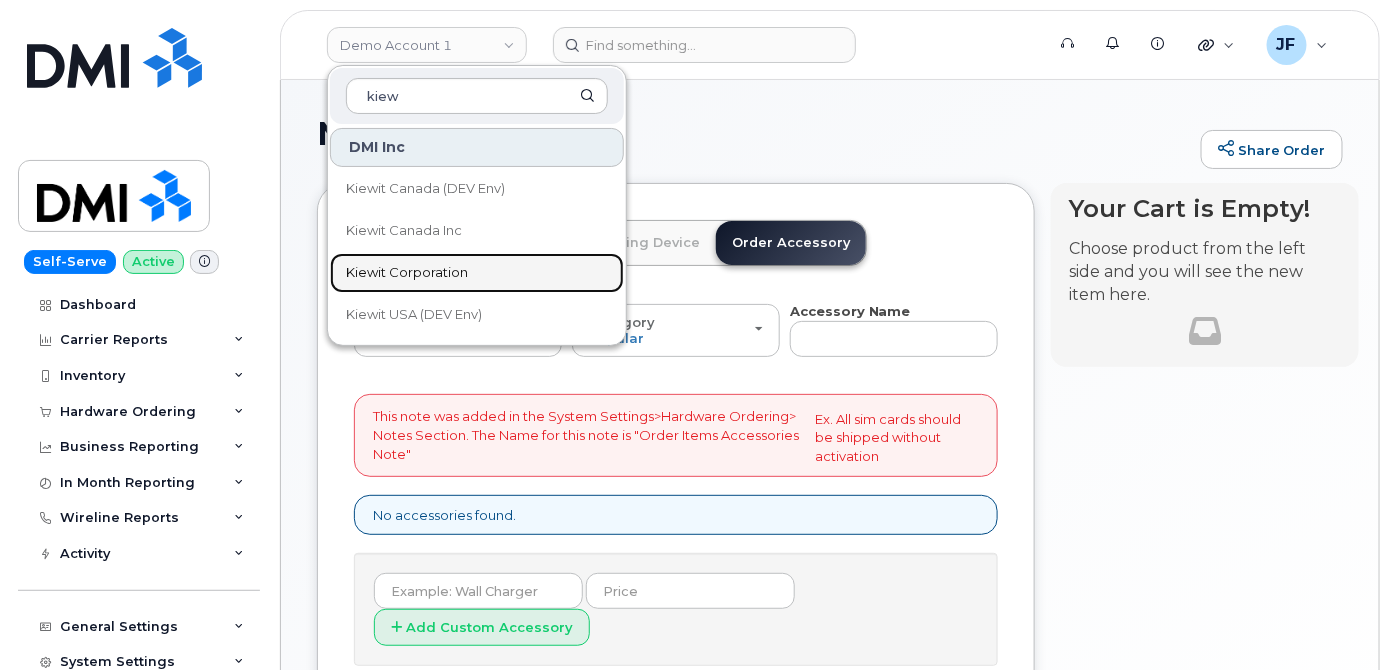 click on "Kiewit Corporation" at bounding box center (407, 273) 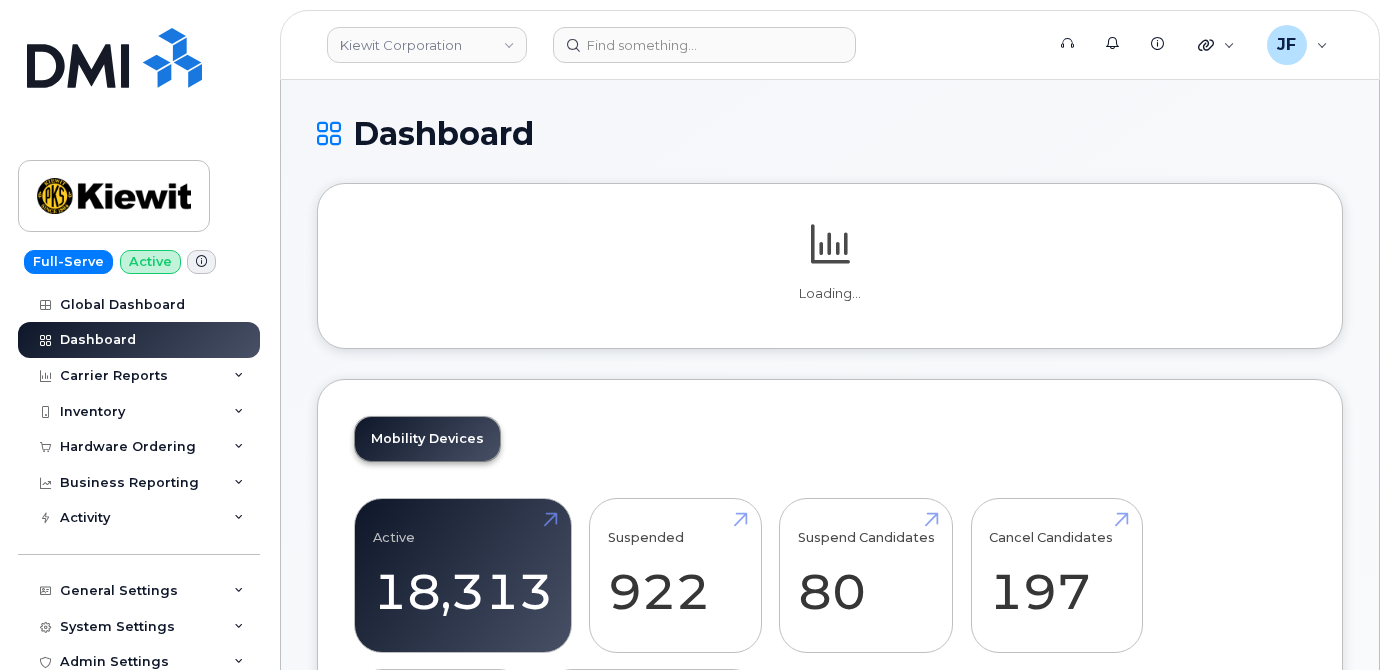 scroll, scrollTop: 0, scrollLeft: 0, axis: both 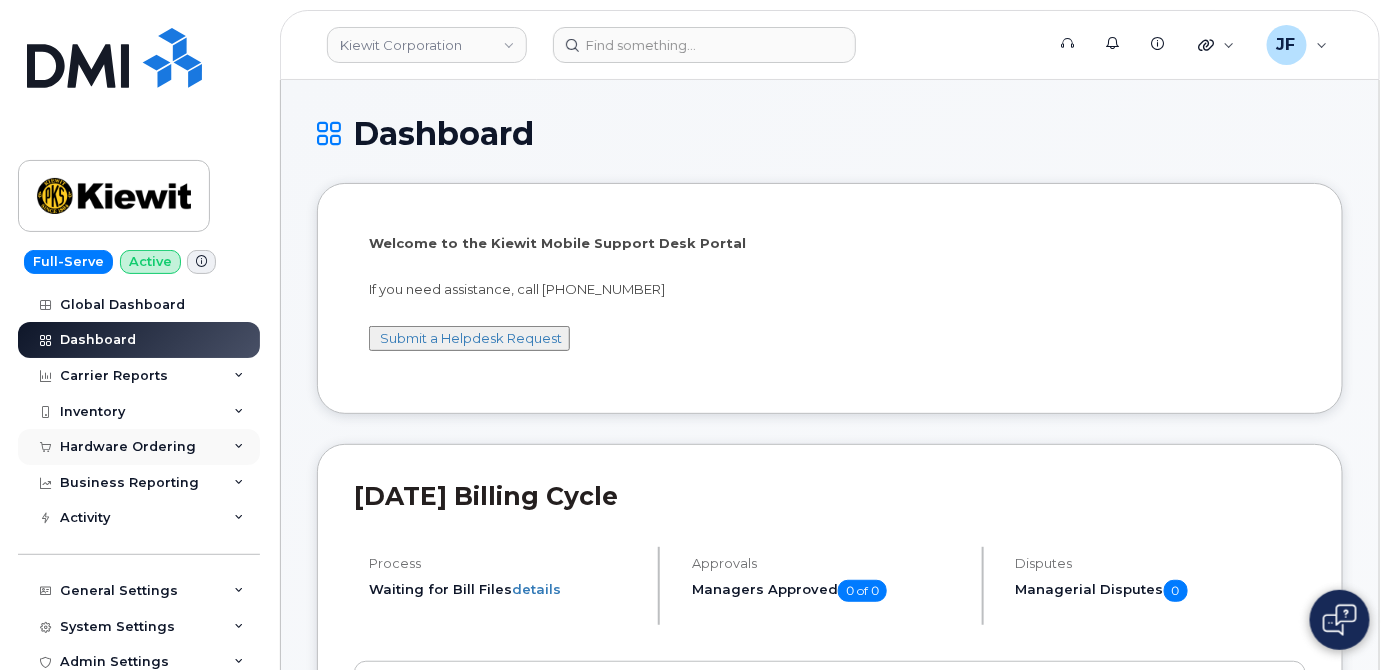 click on "Hardware Ordering" at bounding box center (128, 447) 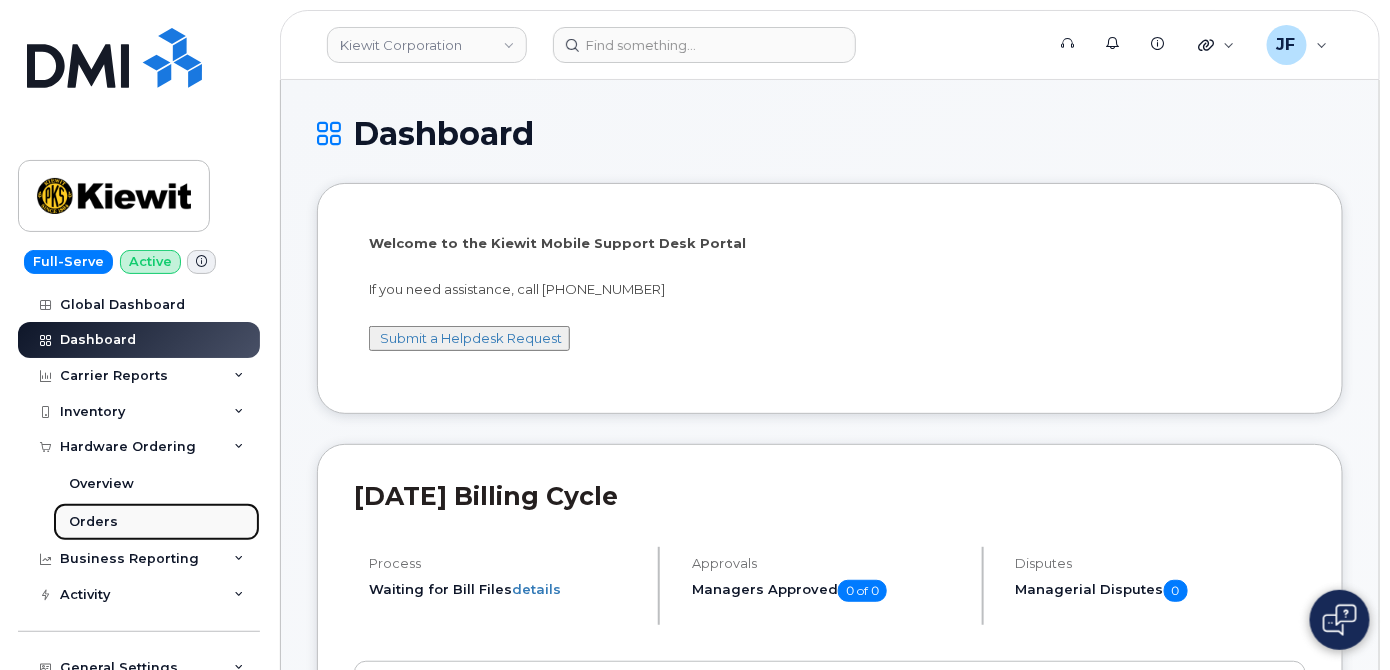 click on "Orders" at bounding box center (93, 522) 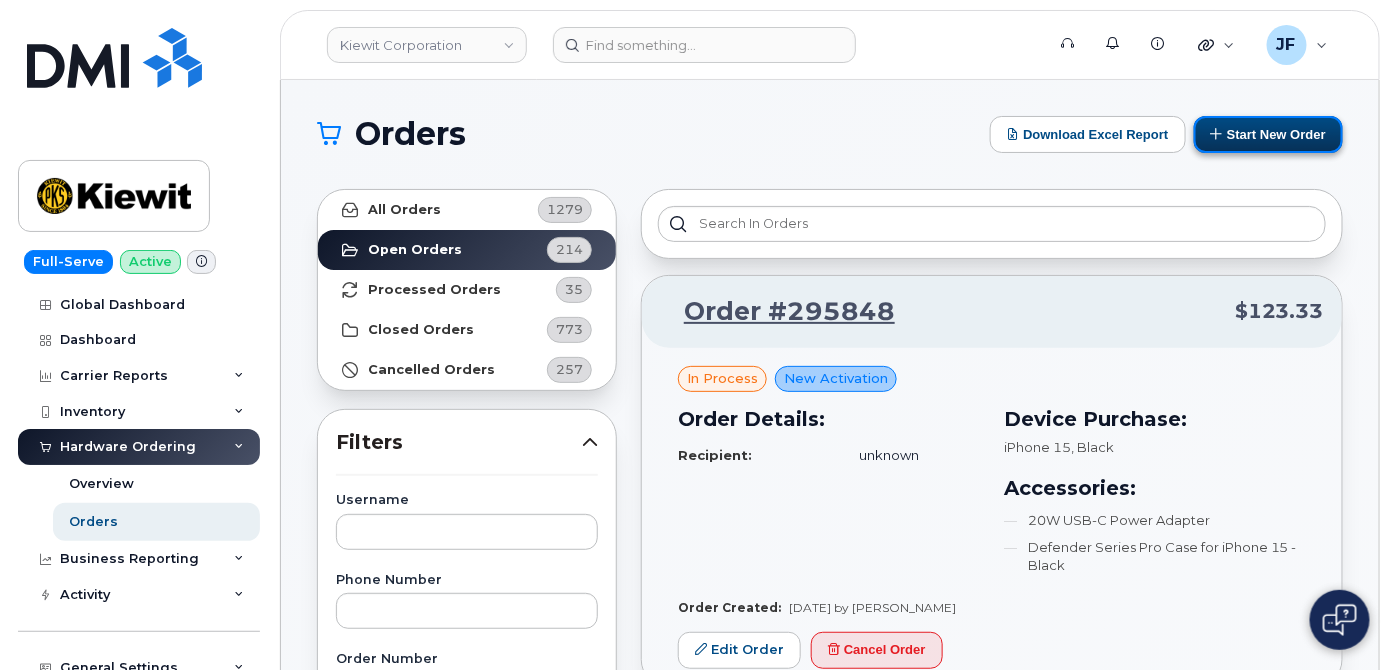 click on "Start New Order" at bounding box center (1268, 134) 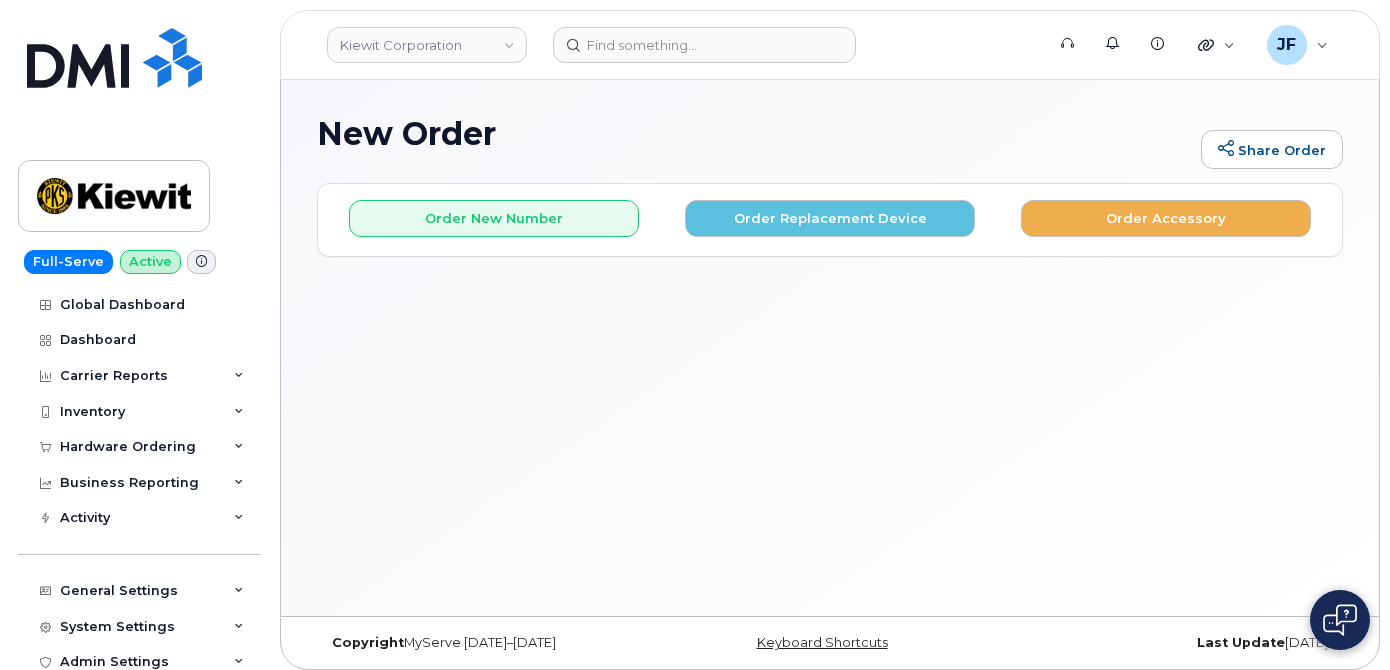 scroll, scrollTop: 0, scrollLeft: 0, axis: both 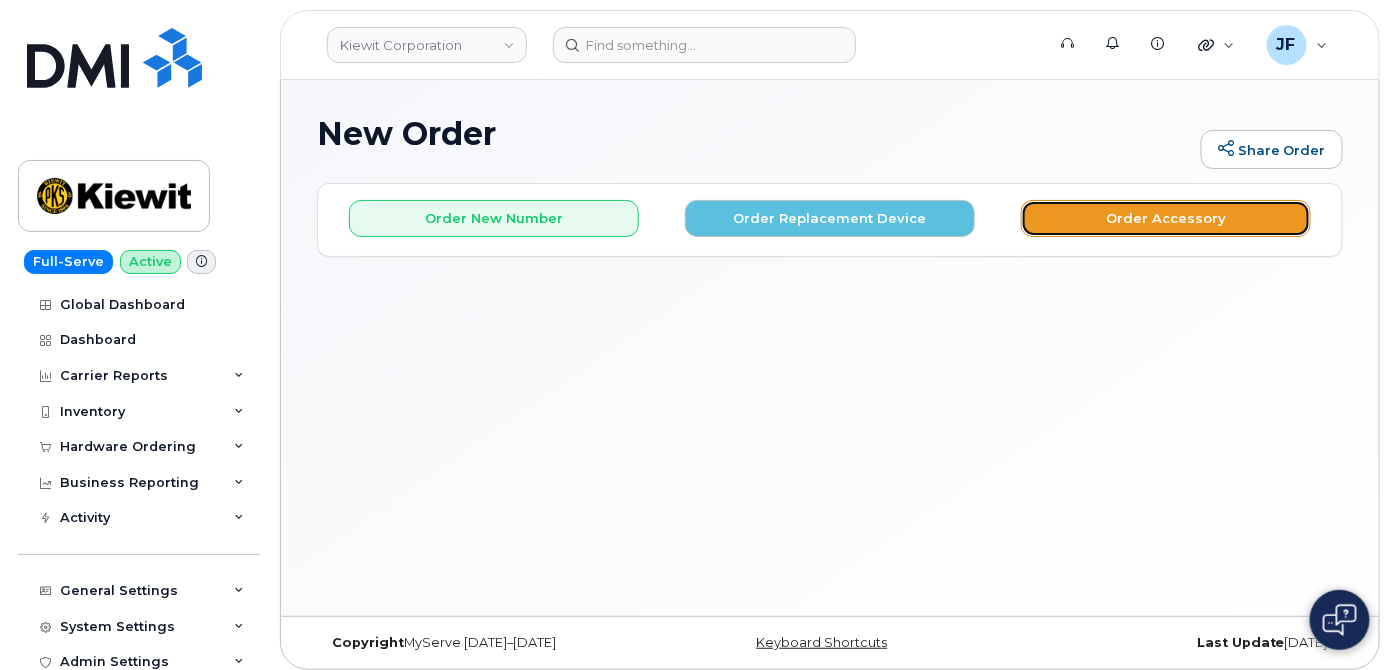 click on "Order Accessory" at bounding box center [1166, 218] 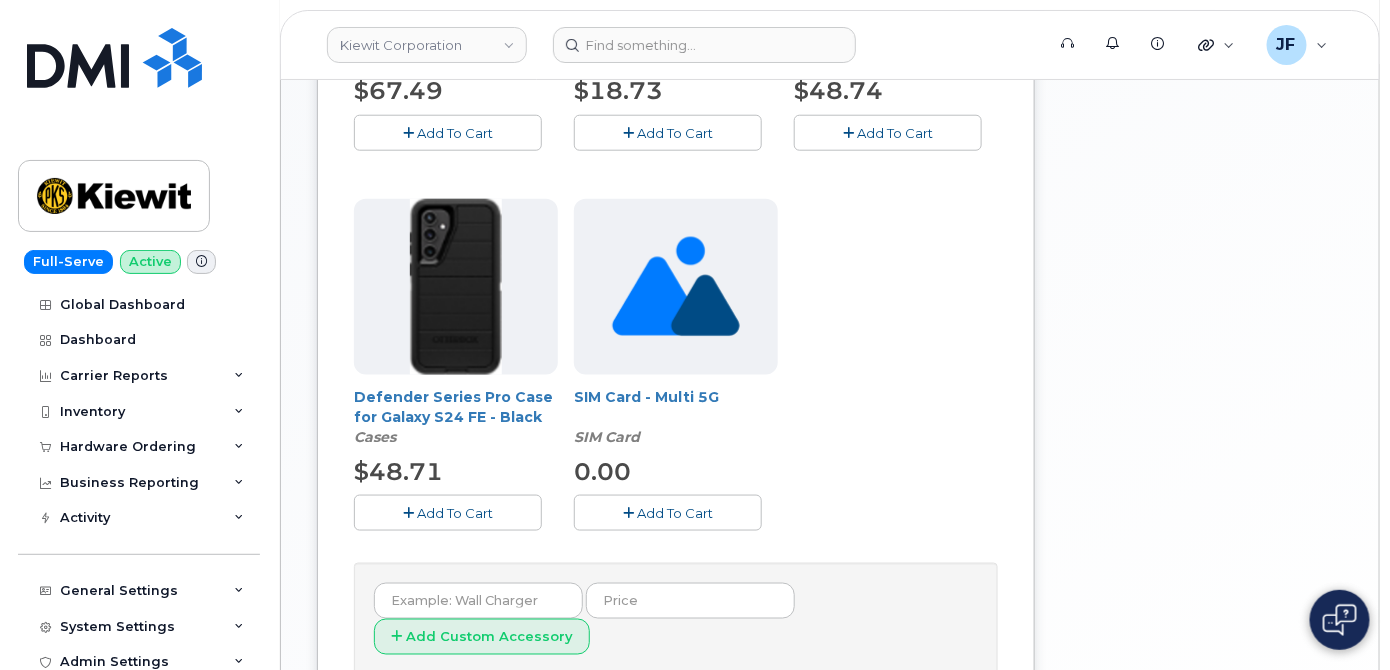 scroll, scrollTop: 636, scrollLeft: 0, axis: vertical 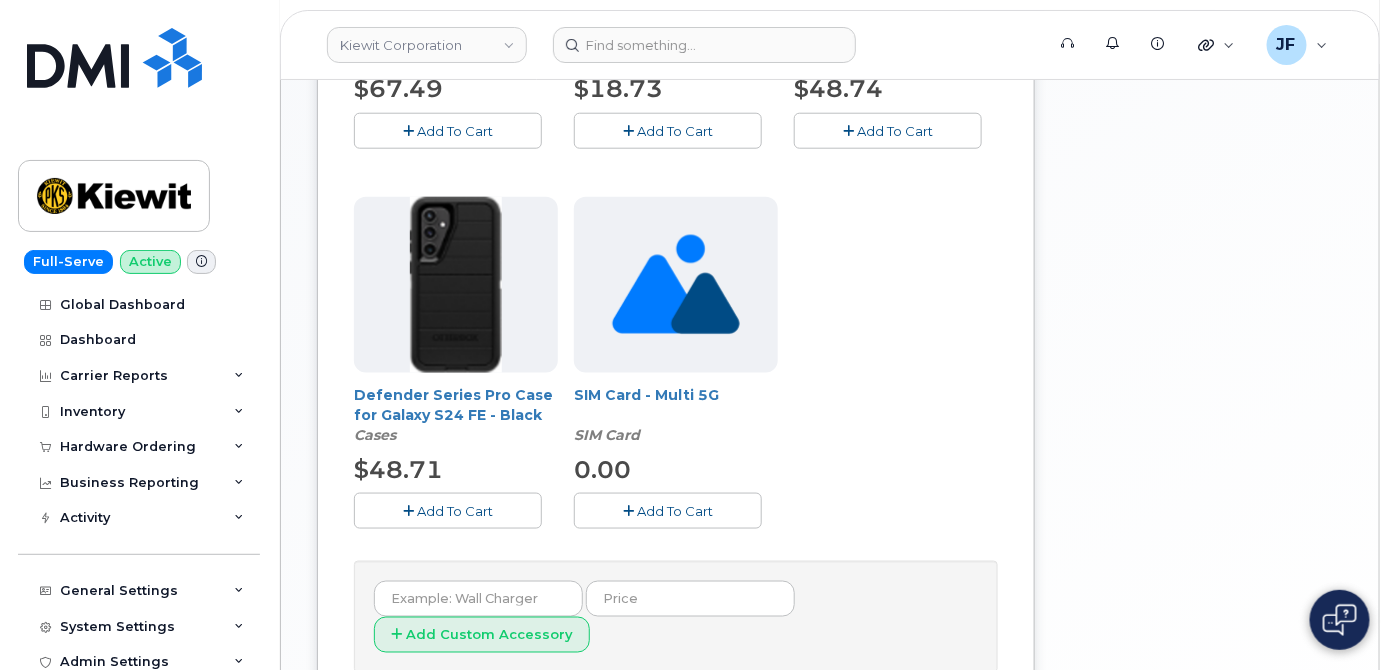click on "Add To Cart" at bounding box center (675, 511) 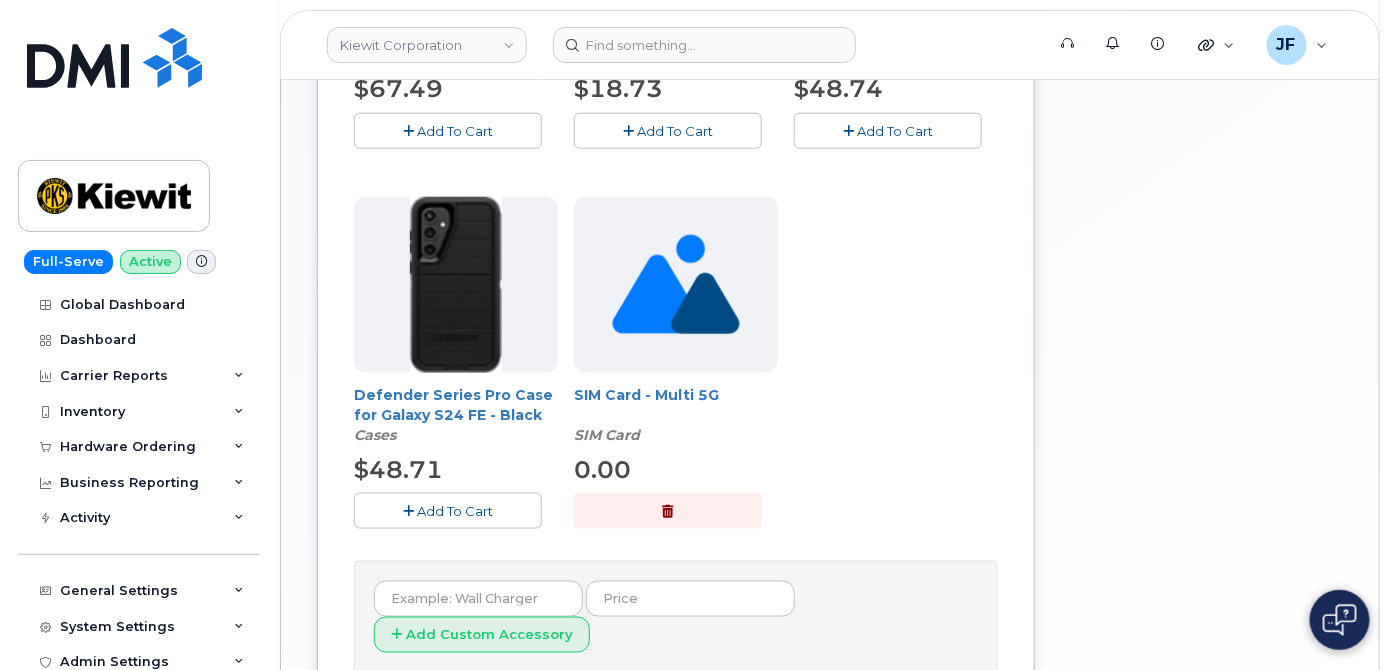 click at bounding box center (675, 285) 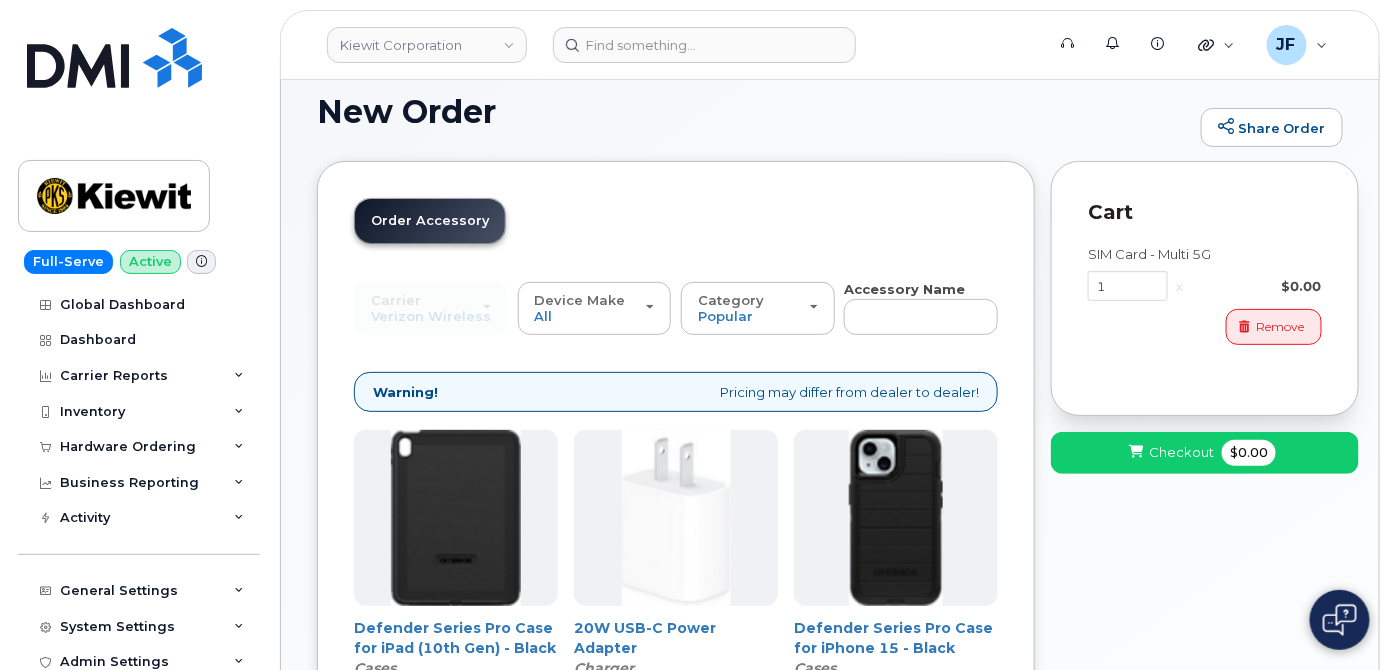 scroll, scrollTop: 0, scrollLeft: 0, axis: both 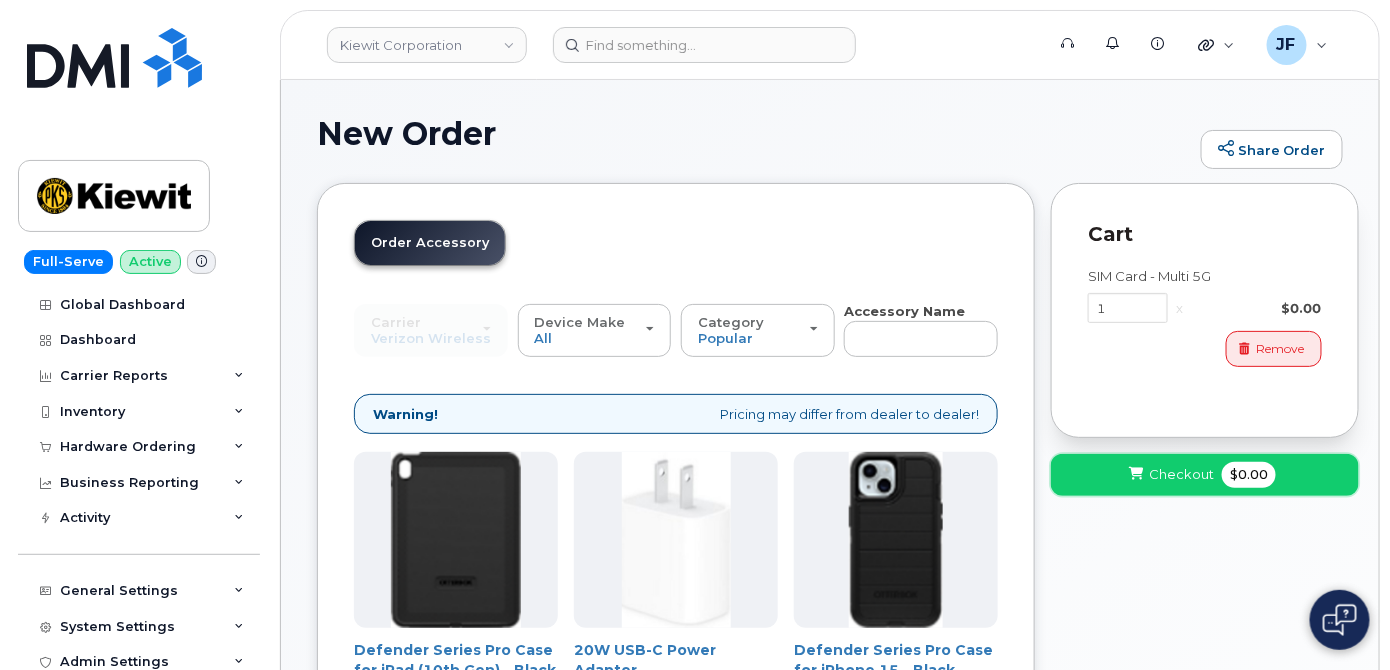 click on "Checkout" at bounding box center (1181, 474) 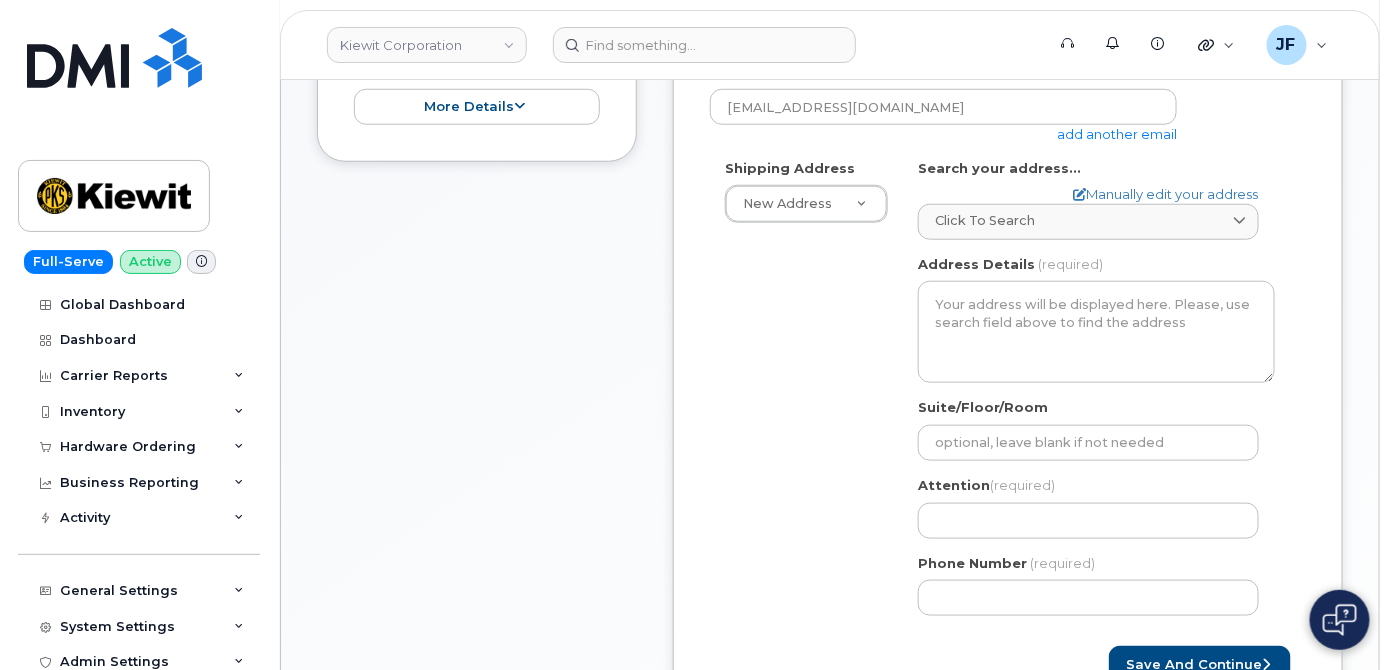 scroll, scrollTop: 636, scrollLeft: 0, axis: vertical 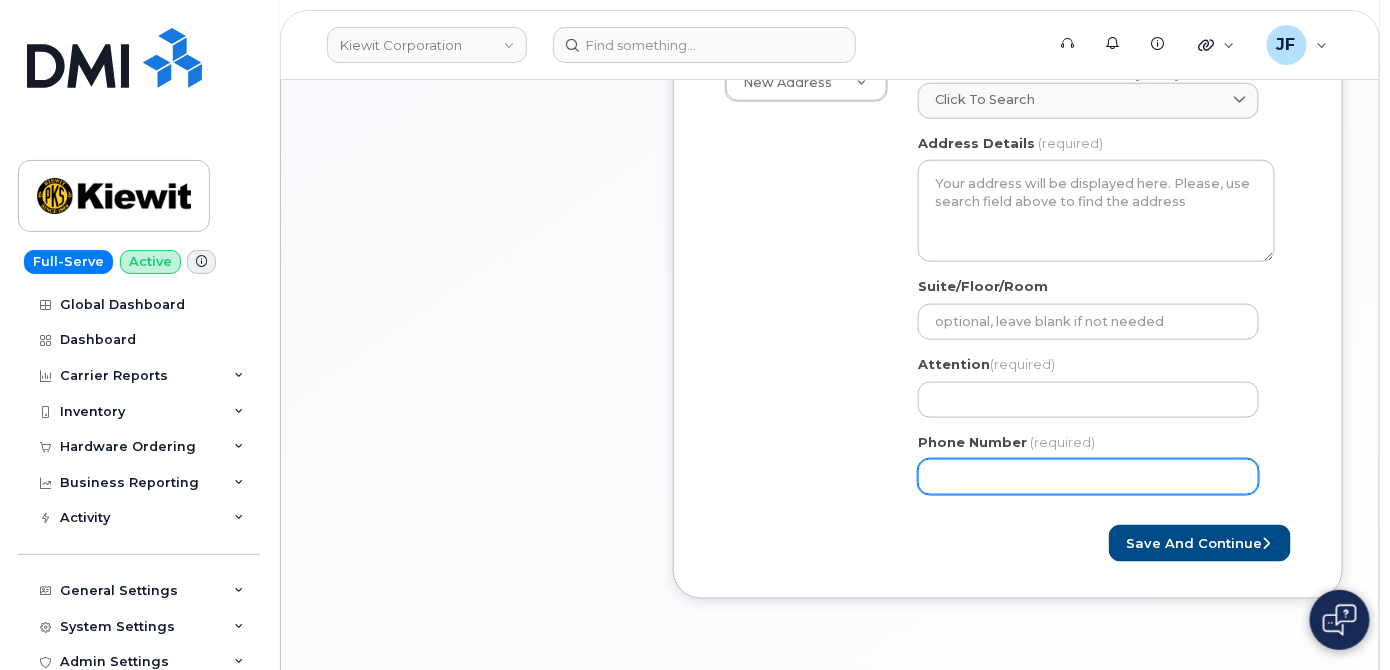 click on "Phone Number" at bounding box center (1088, 477) 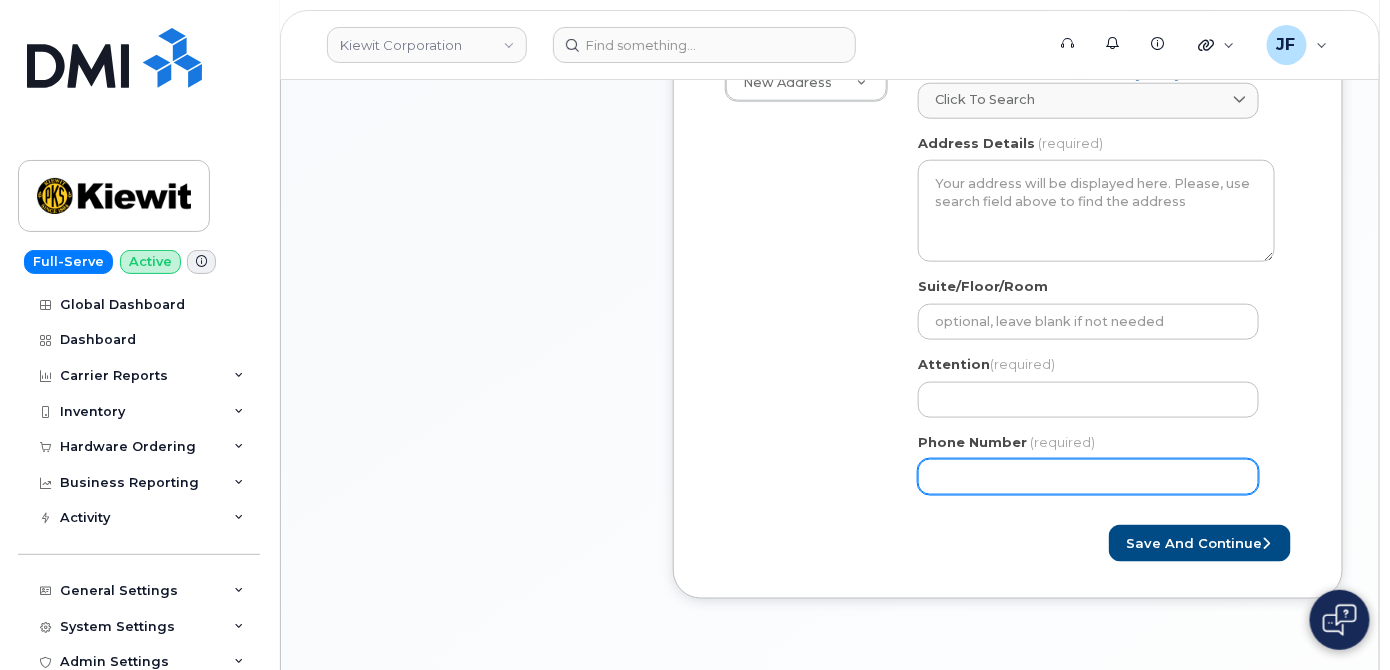 click on "Phone Number" at bounding box center [1088, 477] 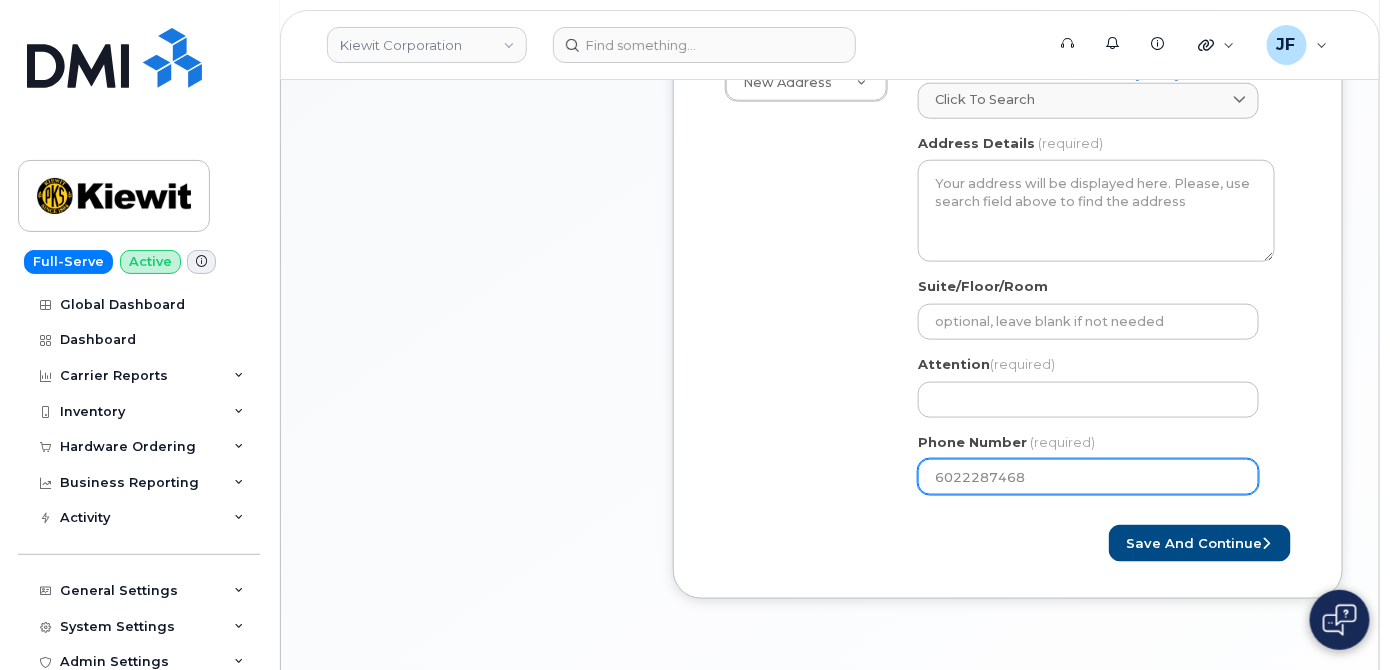 type on "6022287468" 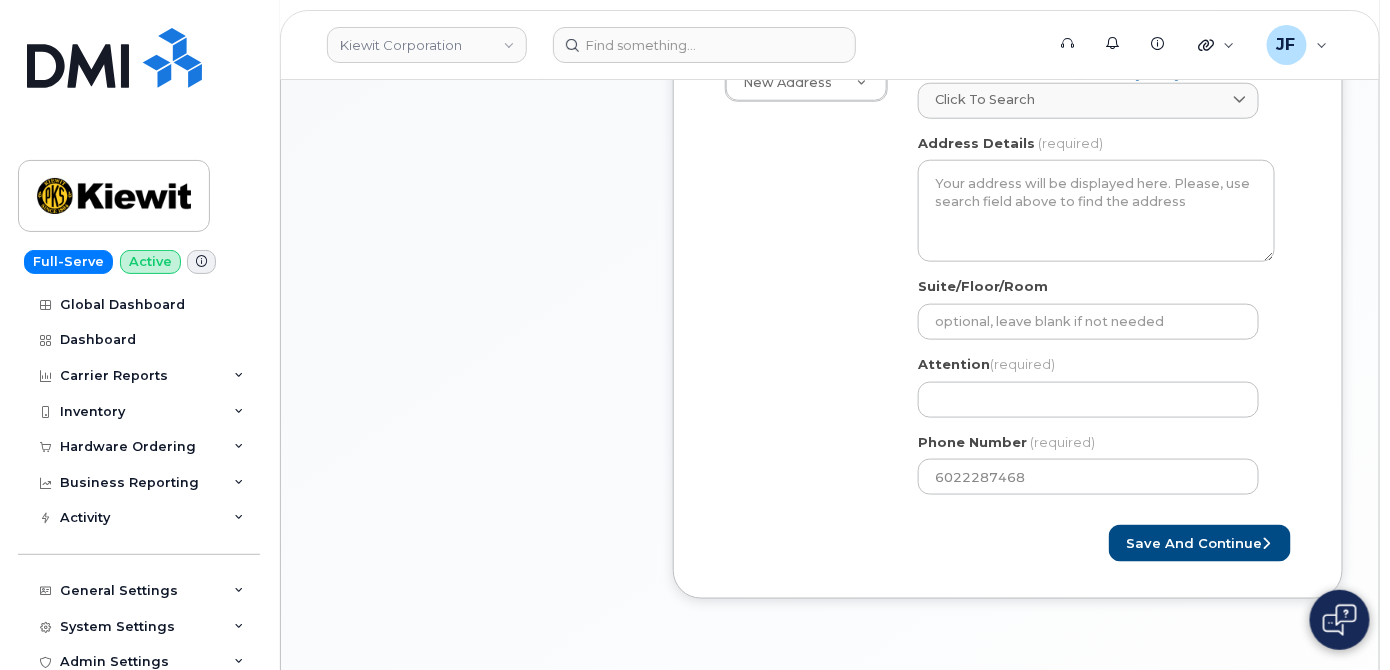 click on "Save and Continue" at bounding box center [1008, 543] 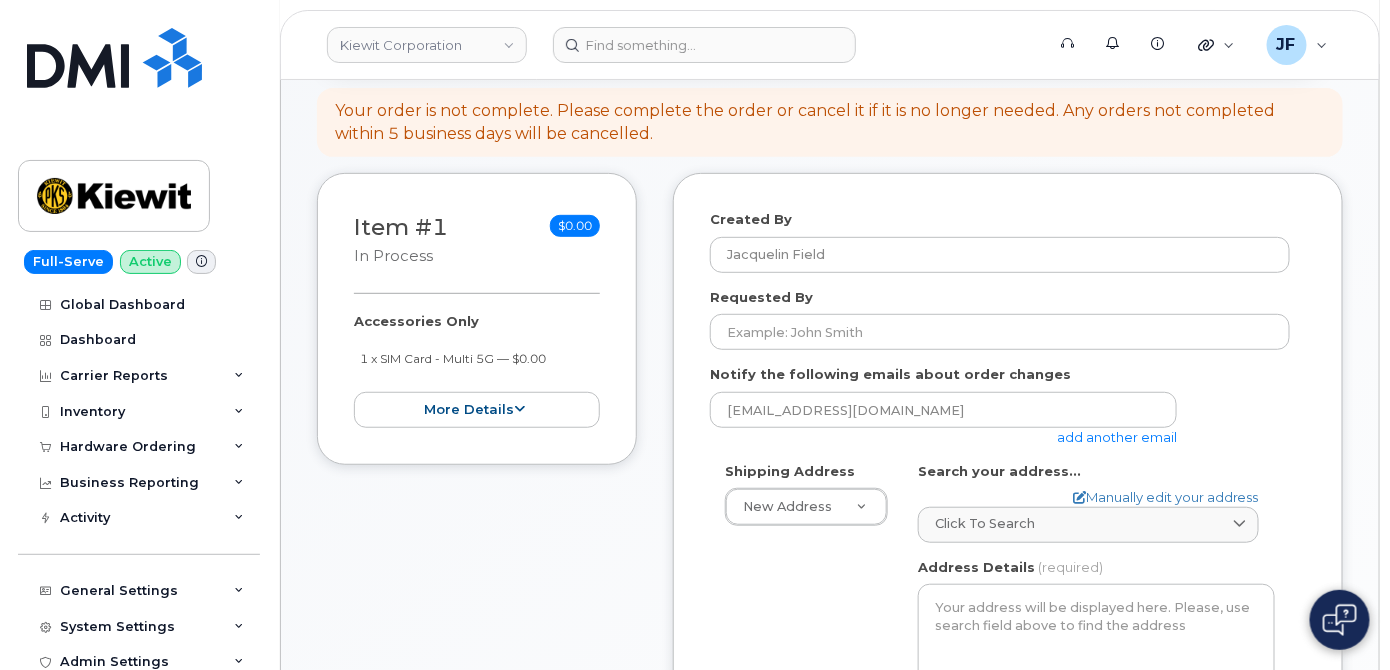 scroll, scrollTop: 181, scrollLeft: 0, axis: vertical 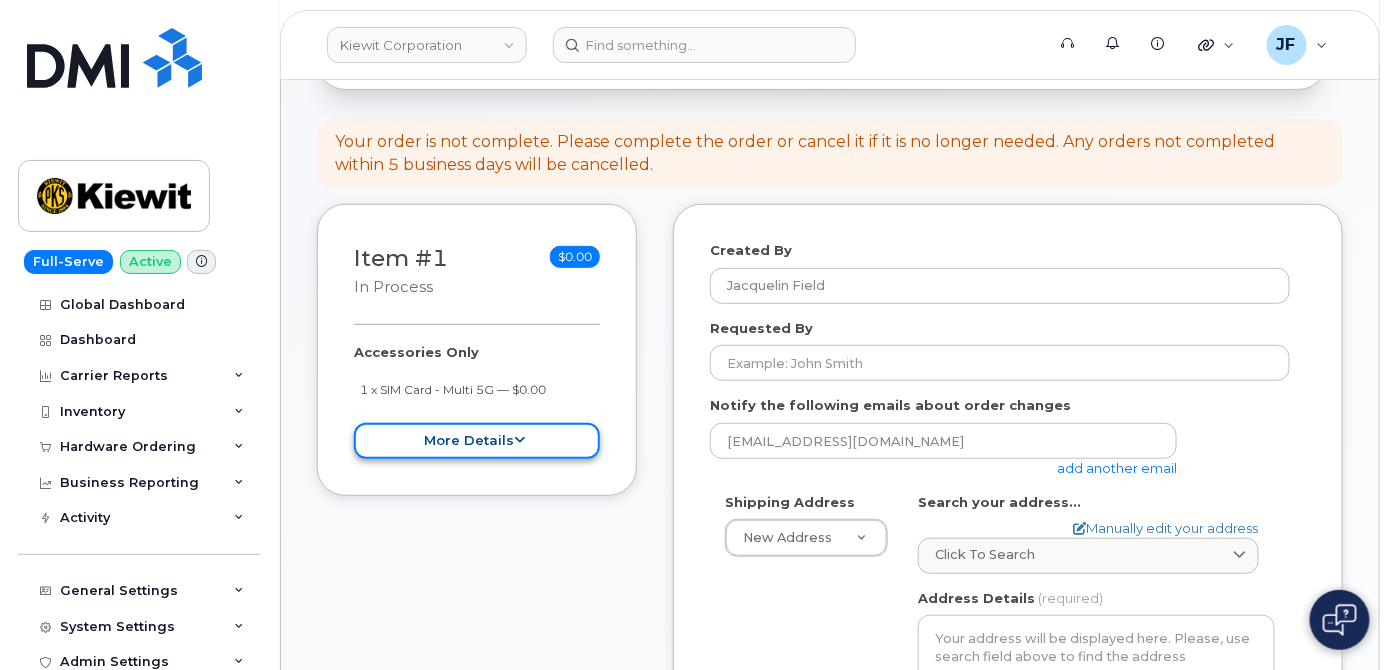 click on "more details" at bounding box center (477, 441) 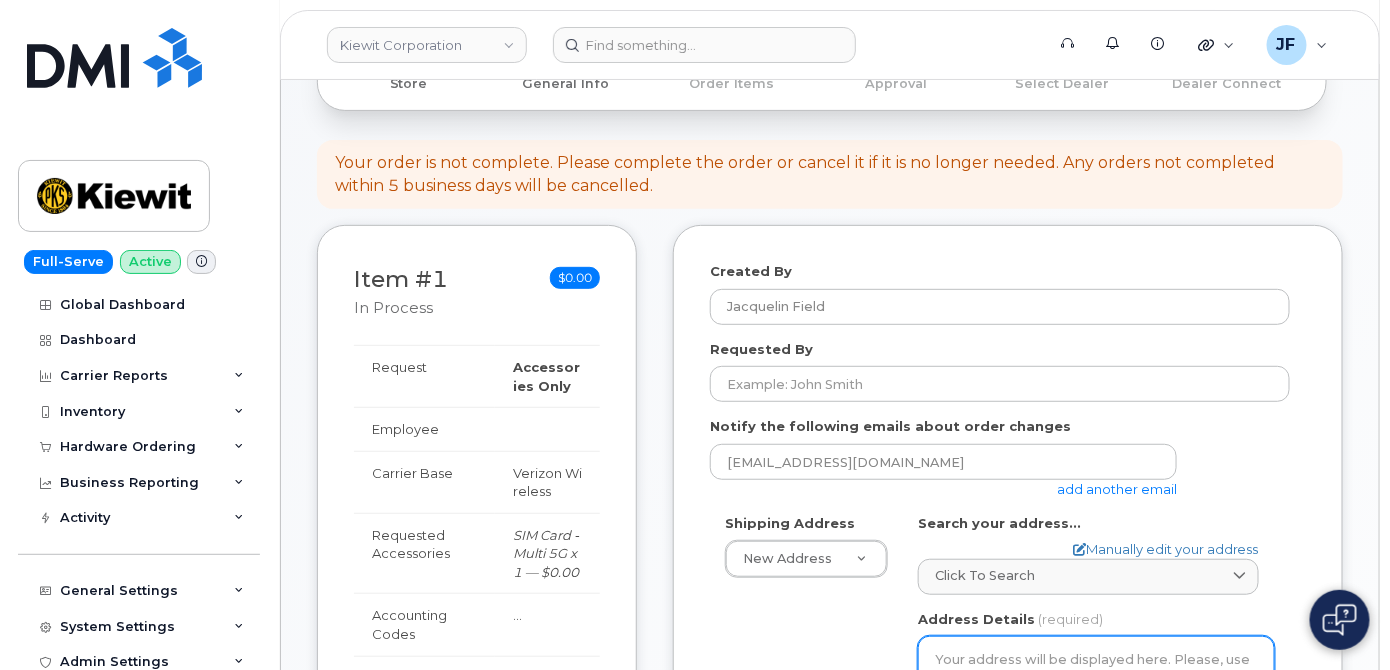 scroll, scrollTop: 454, scrollLeft: 0, axis: vertical 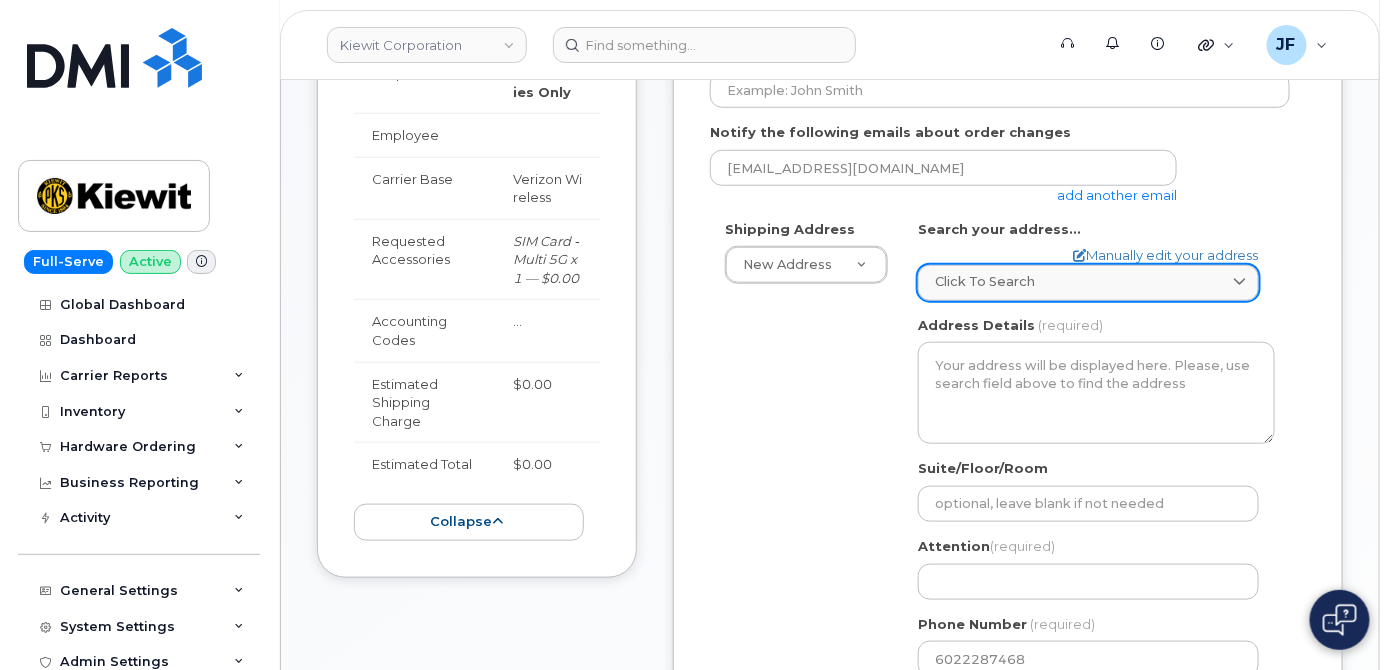 click on "Click to search" 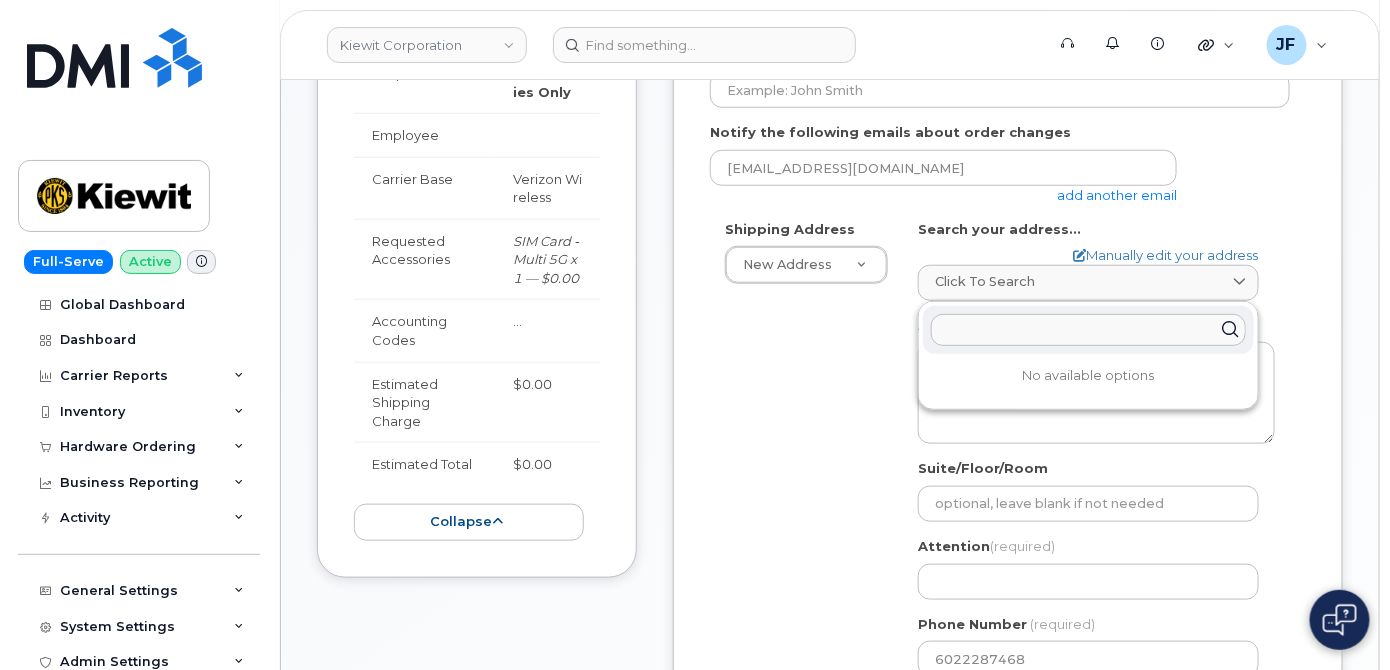 click at bounding box center (1088, 330) 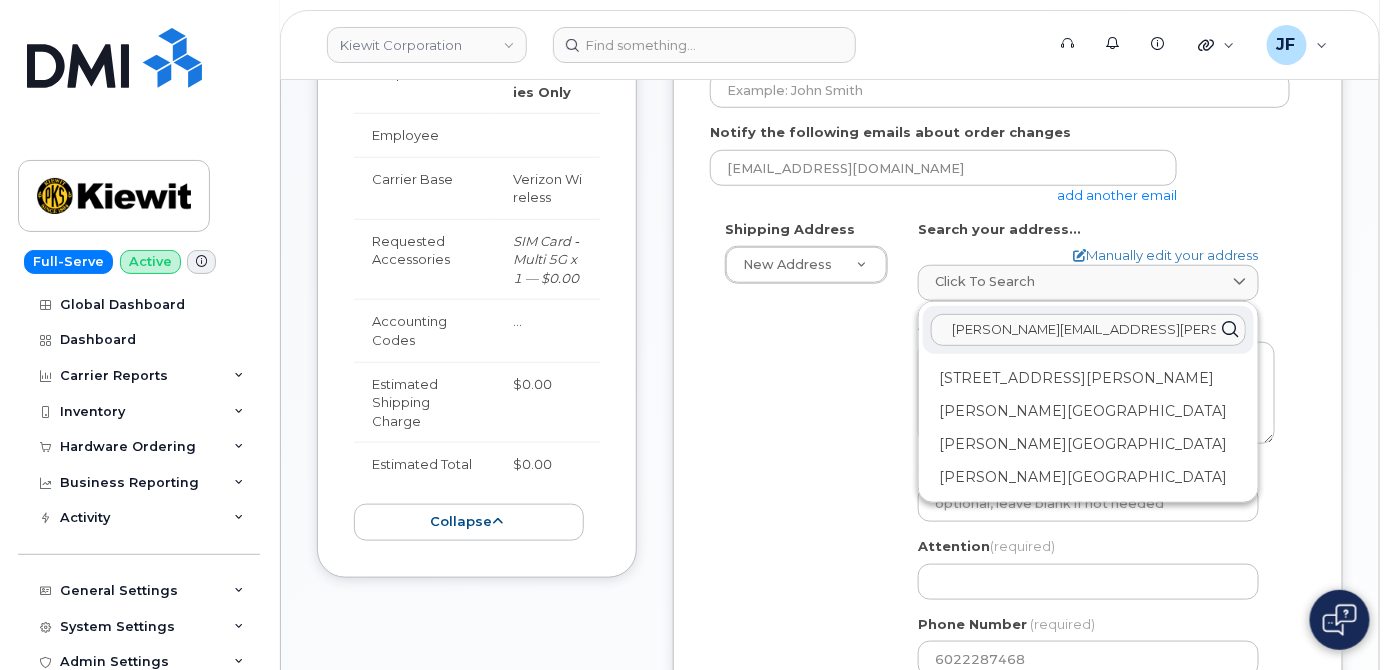 type on "CEDRIC.JAMERSON@TICUS.COM" 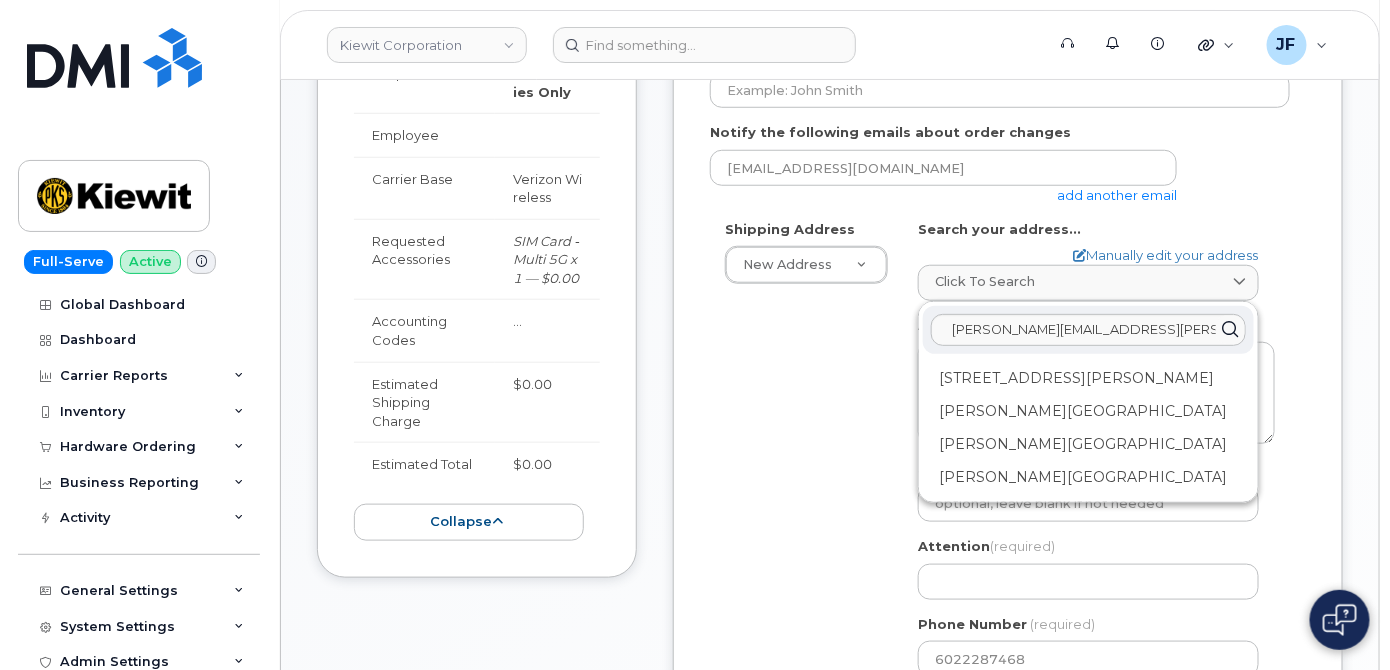click on "Shipping Address
New Address                                     New Address
AB
Search your address...
Manually edit your address
Click to search CEDRIC.JAMERSON@TICUS.COM 186 Jamerson Way Cohutta GA 30710 Jamerson Farm Rd Collierville TN 38017 Jamerson Way Cohutta GA 30710 Jamerson Farm Cv Collierville TN 38017
Address Line
(required)
Lookup your address
State
(required)
Alabama
Alaska
American Samoa
Arizona
Arkansas
California
Colorado
Connecticut
Delaware
District of Columbia
Florida
Georgia
Guam
Hawaii
Idaho
Illinois
Indiana
Iowa
Kansas
Kentucky
Louisiana
Maine
Maryland
Massachusetts
Michigan
Minnesota
Mississippi
Missouri
Montana
Nebraska
Nevada
New Hampshire
New Jersey
New Mexico
New York
North Carolina
North Dakota
Ohio
Oklahoma
Oregon
Pennsylvania
Puerto Rico
Rhode Island
South Carolina
South Dakota
Tennessee
Texas
Utah
Vermont" at bounding box center [1008, 456] 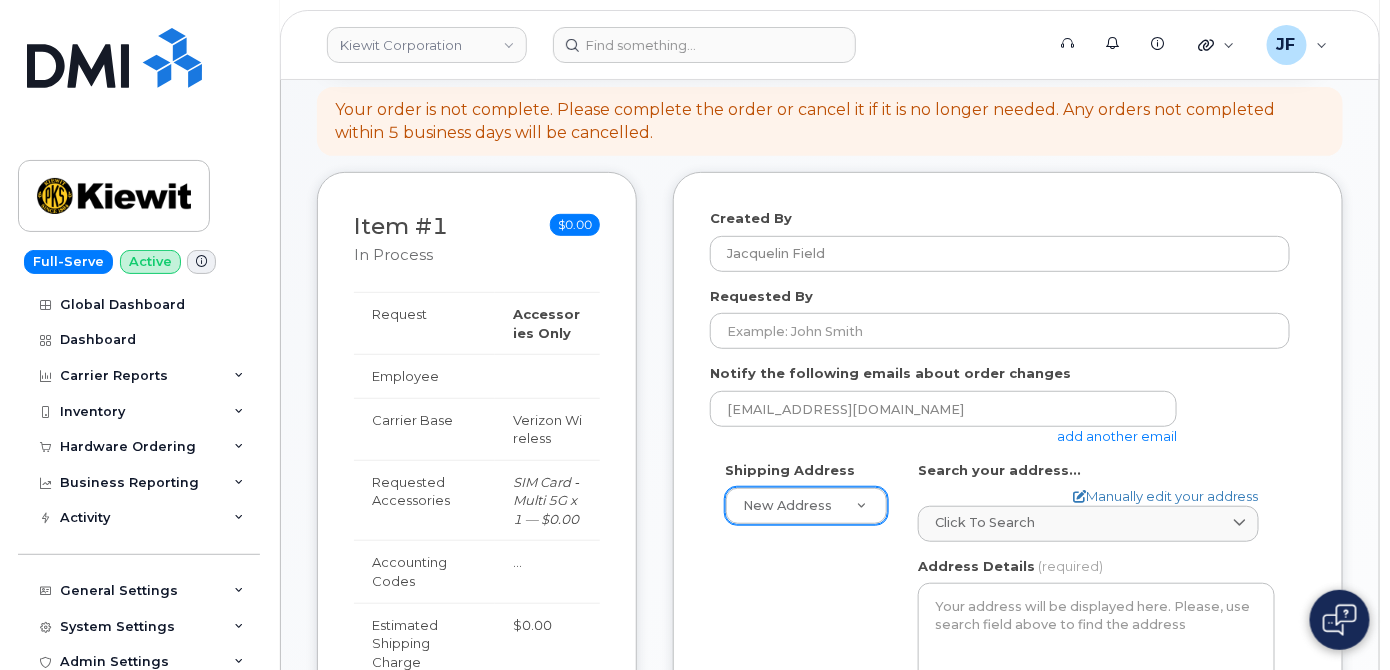 scroll, scrollTop: 181, scrollLeft: 0, axis: vertical 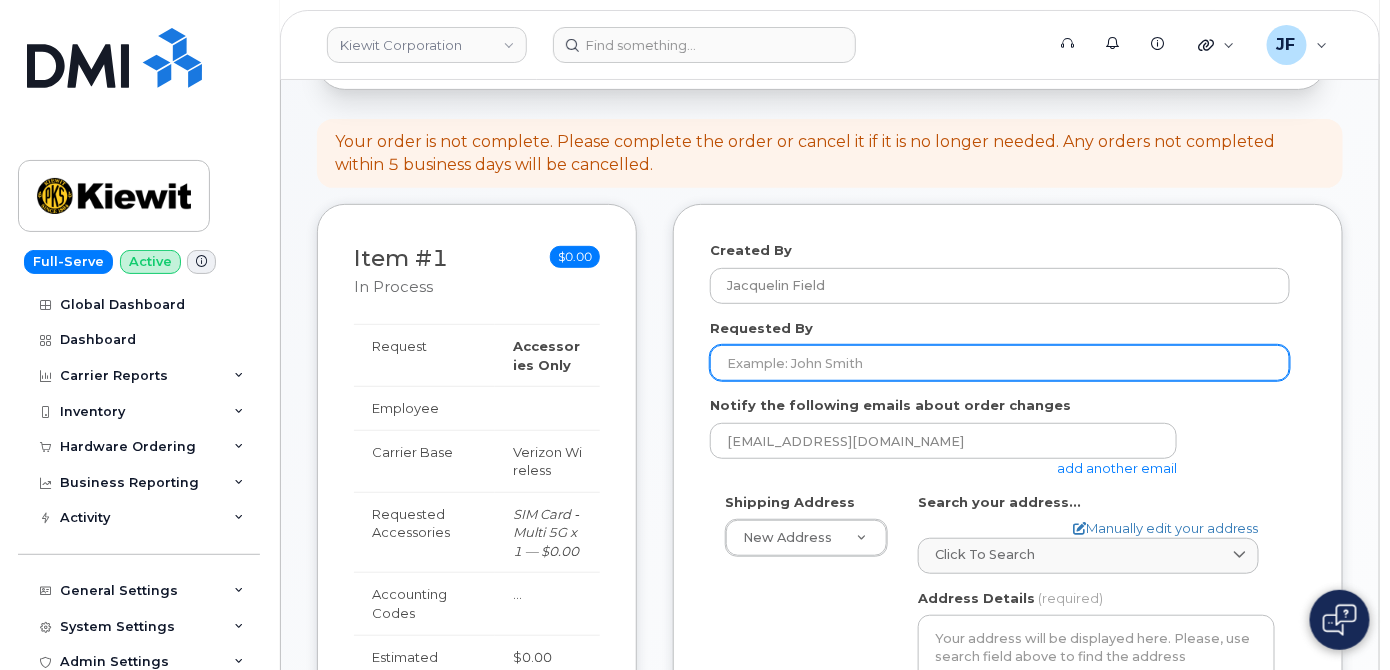 click on "Requested By" at bounding box center (1000, 363) 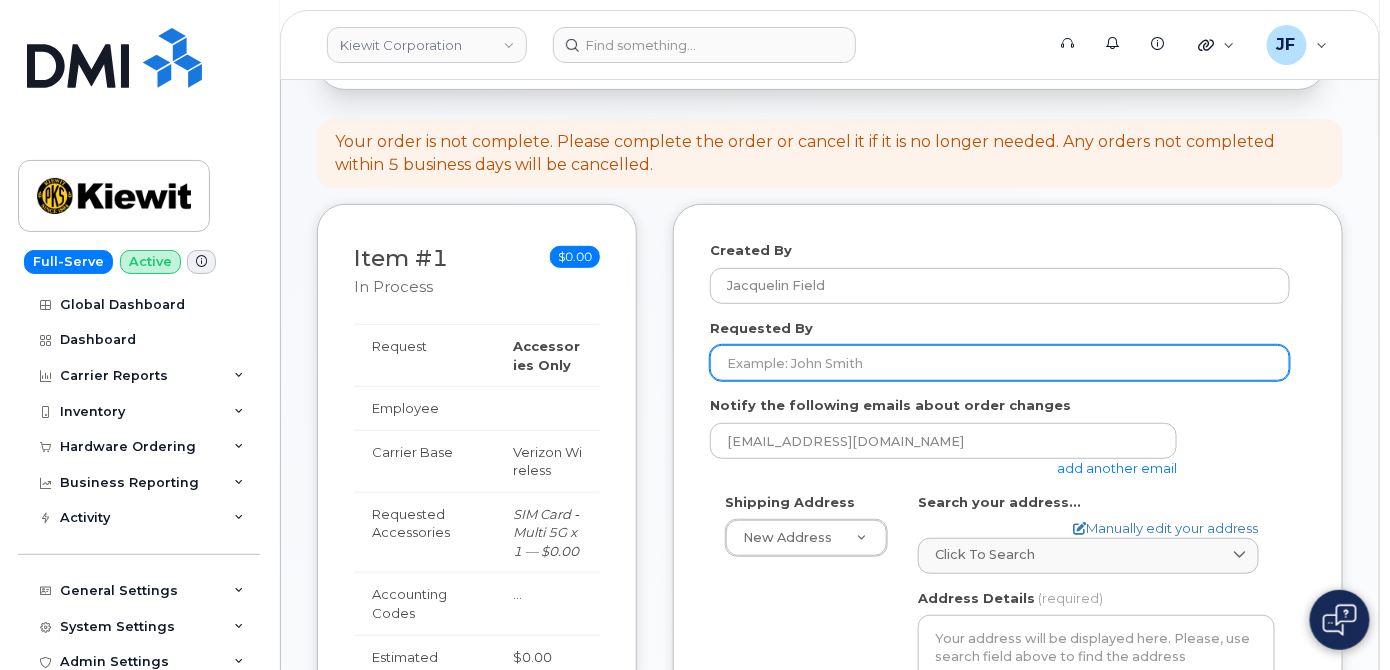 paste on "CEDRIC.JAMERSON@TICUS.COM" 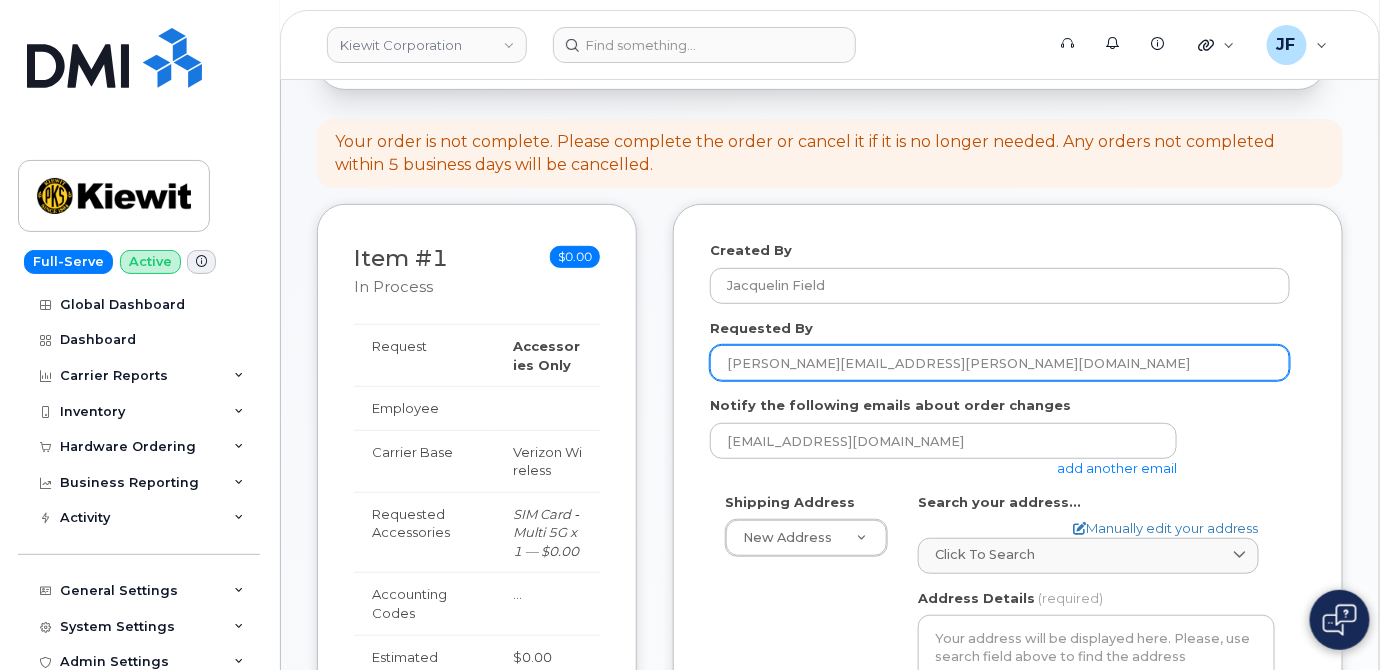 click on "CEDRIC.JAMERSON@TICUS.COM" at bounding box center (1000, 363) 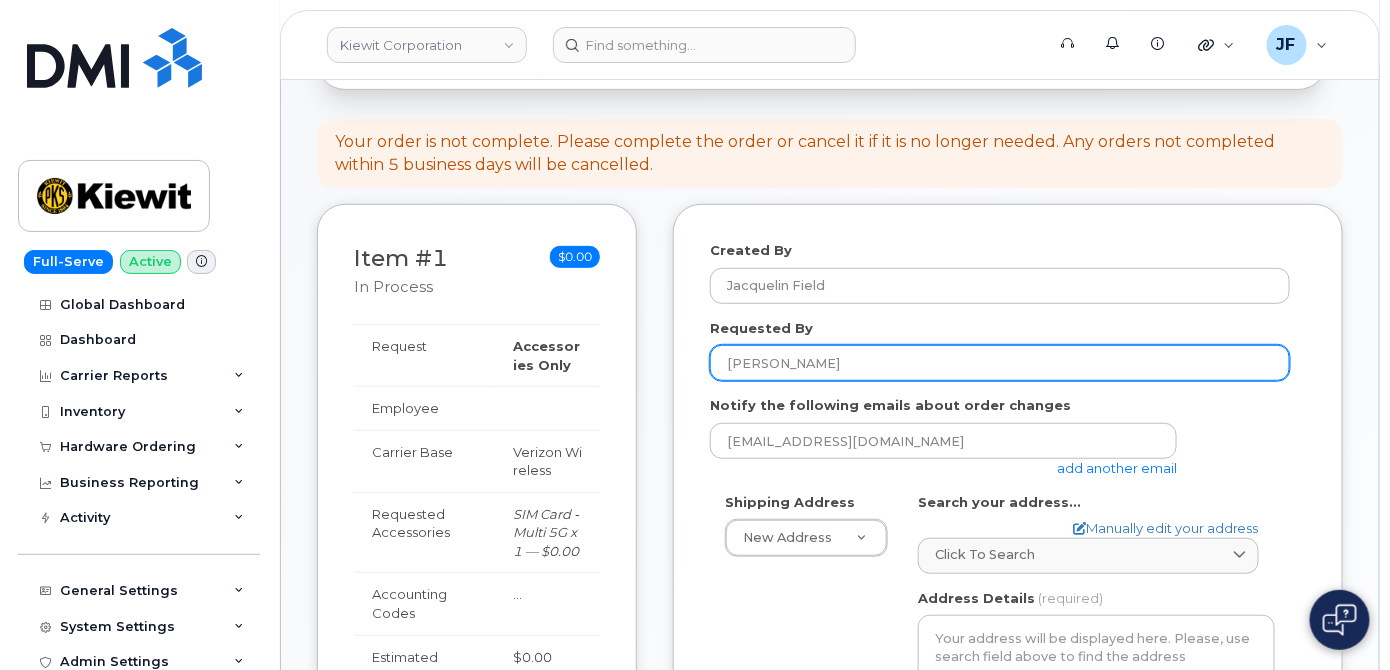 type on "CEDRIC JAMERSON" 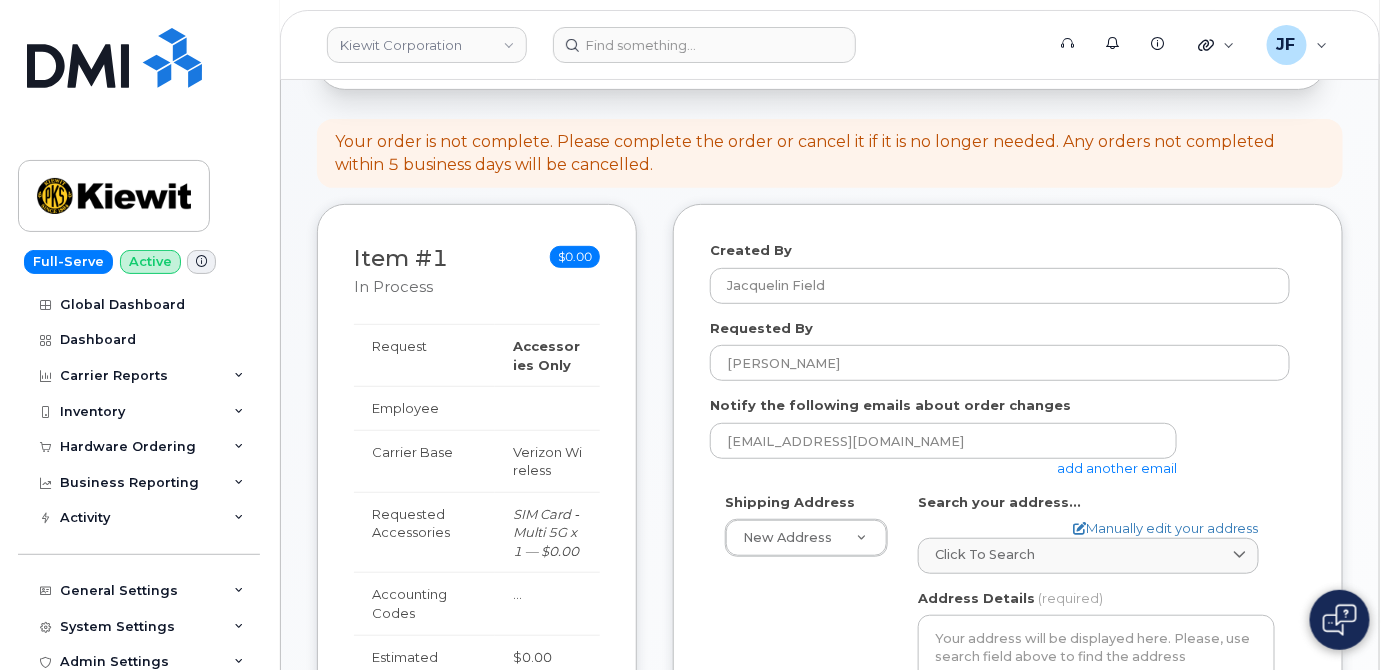 click on "Requested By
CEDRIC JAMERSON" at bounding box center (1008, 350) 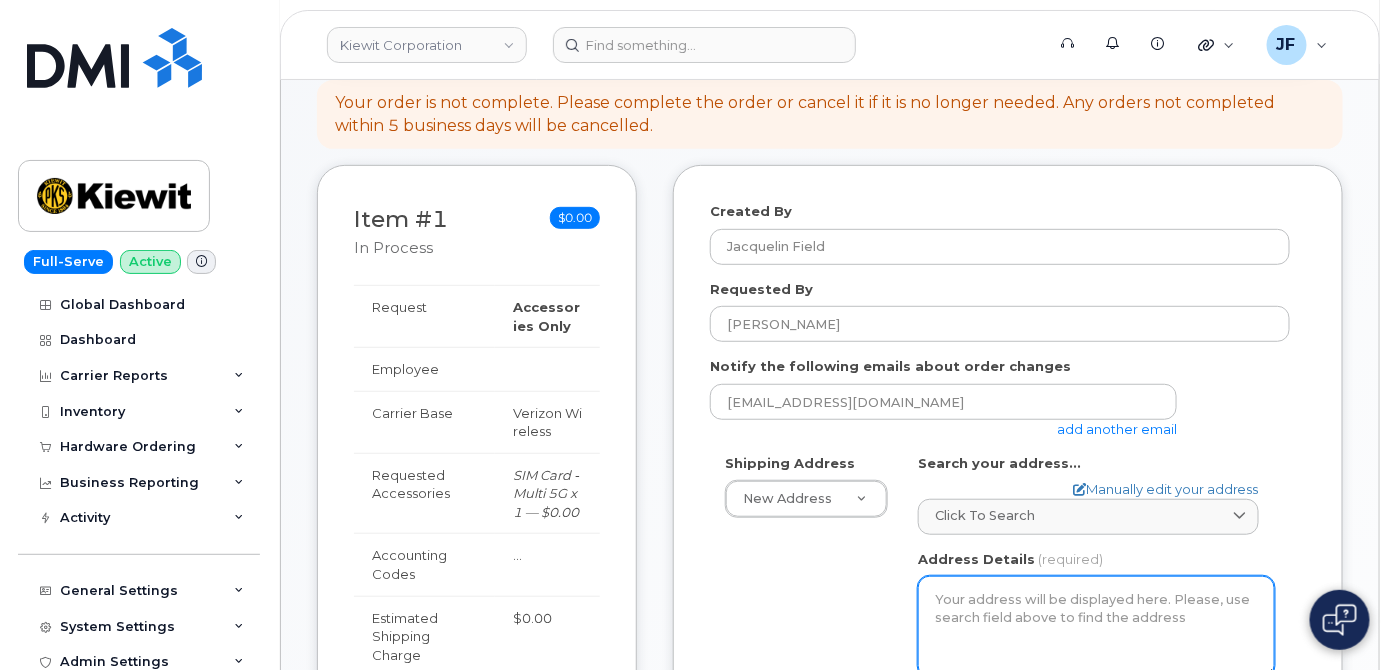 scroll, scrollTop: 454, scrollLeft: 0, axis: vertical 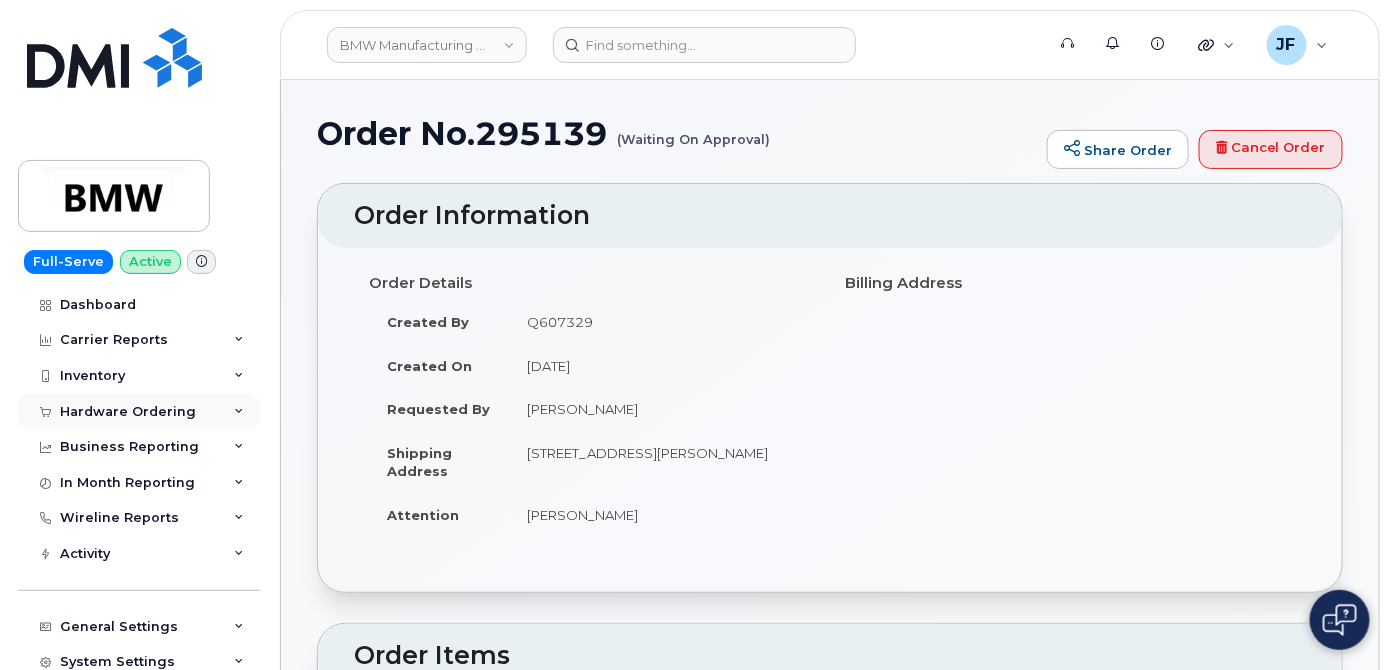 click on "Hardware Ordering" at bounding box center (128, 412) 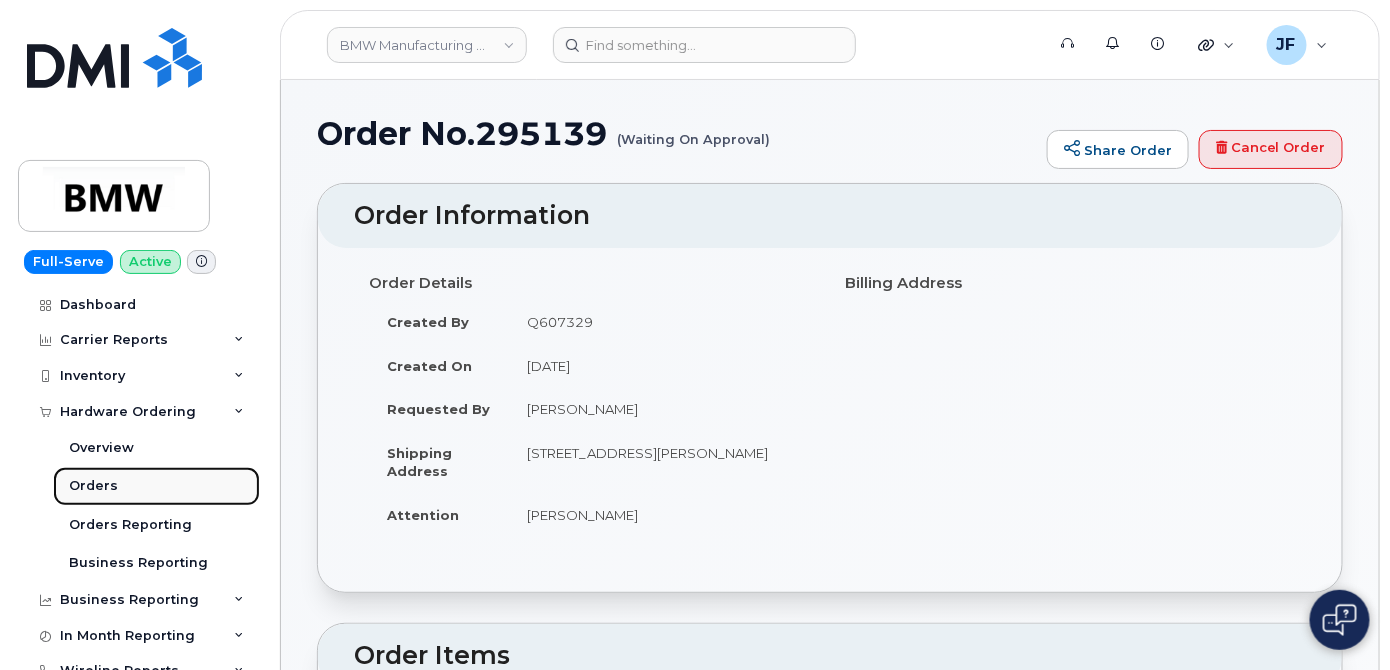 drag, startPoint x: 89, startPoint y: 484, endPoint x: 218, endPoint y: 470, distance: 129.75746 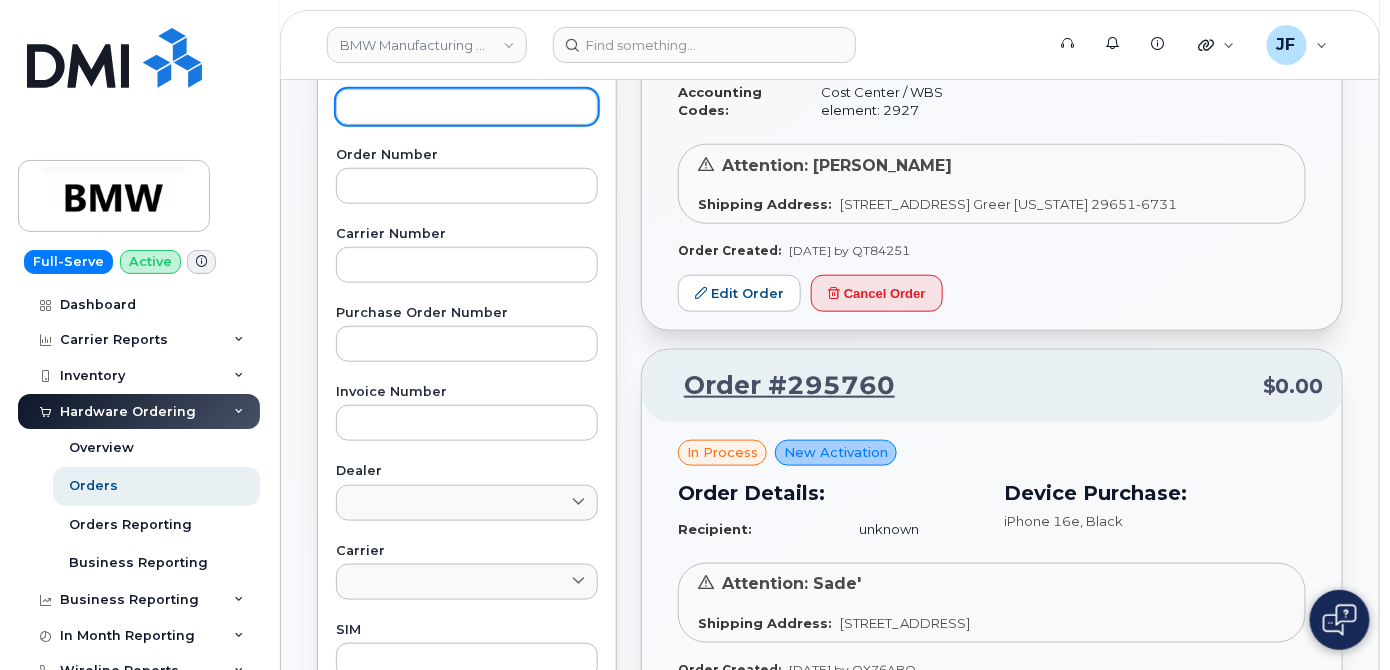 scroll, scrollTop: 398, scrollLeft: 0, axis: vertical 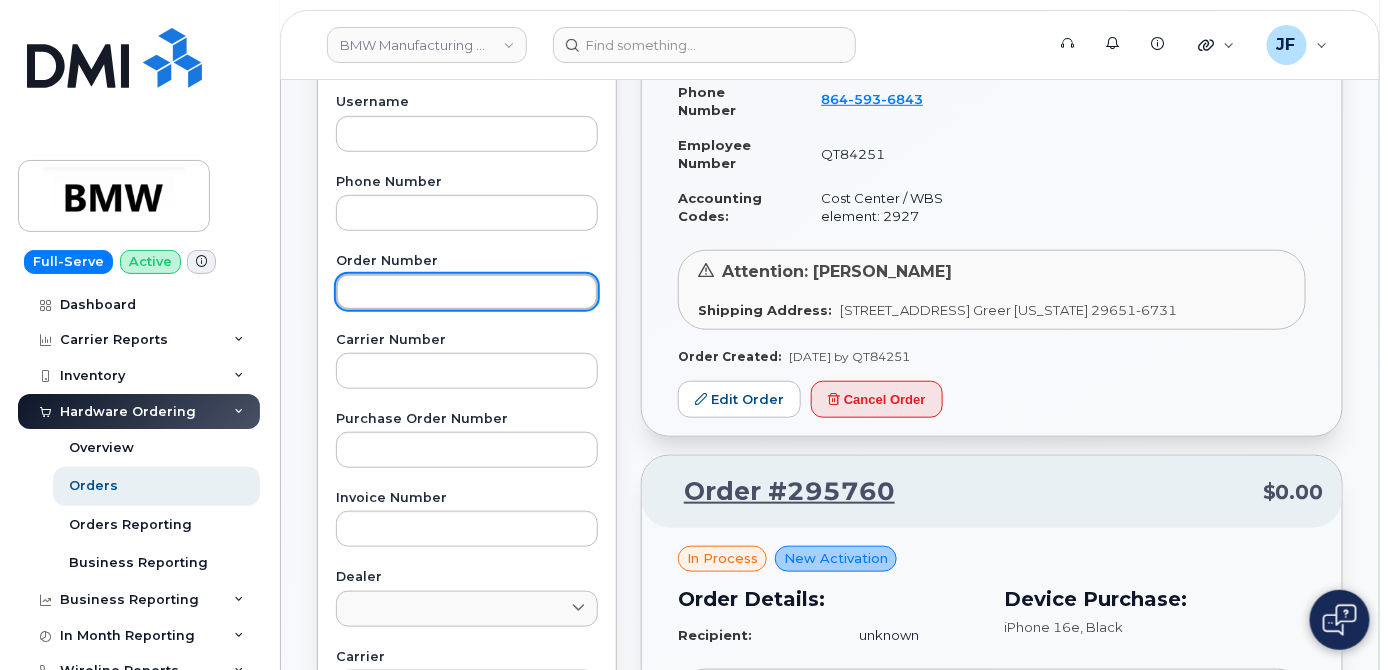 click at bounding box center (467, 292) 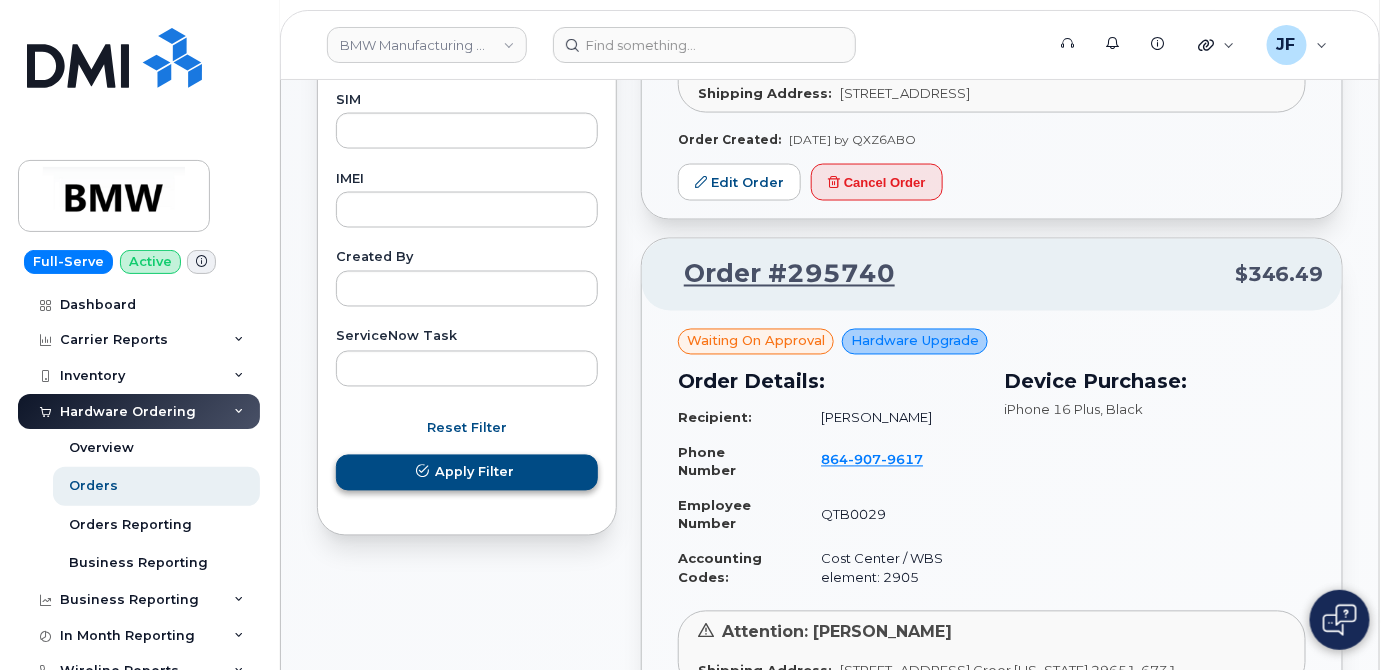 type on "295139" 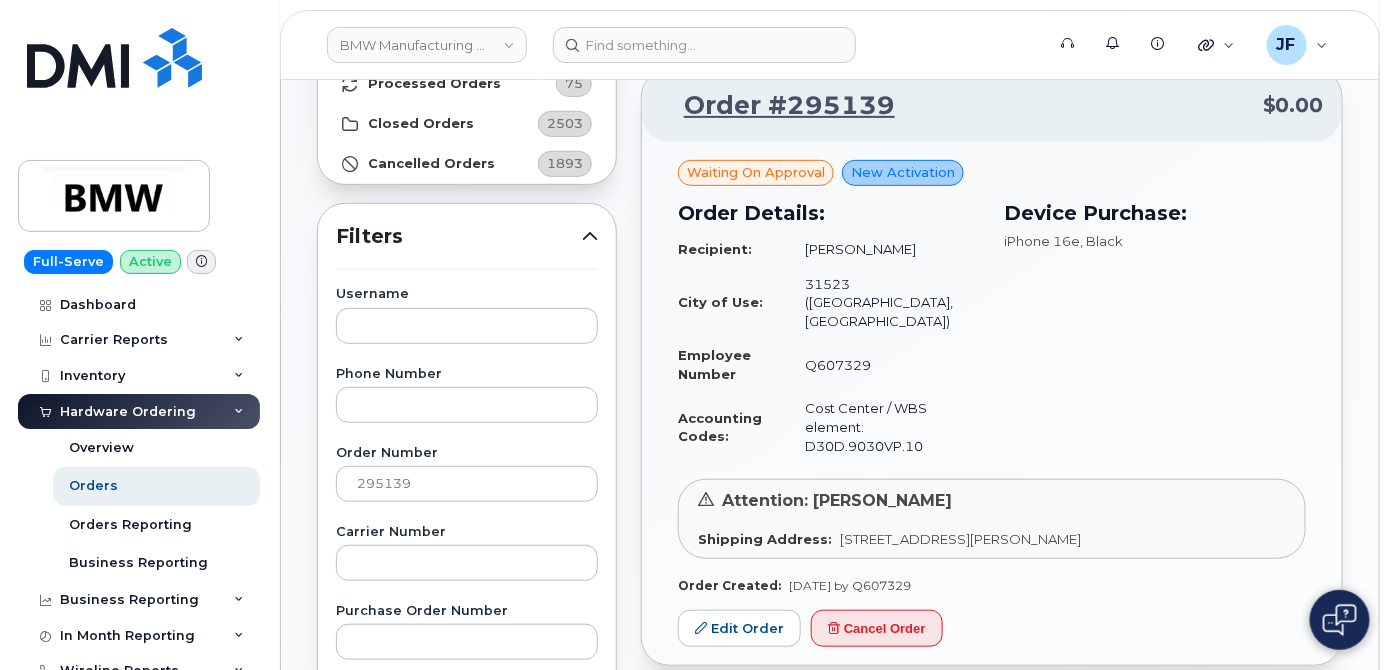 scroll, scrollTop: 454, scrollLeft: 0, axis: vertical 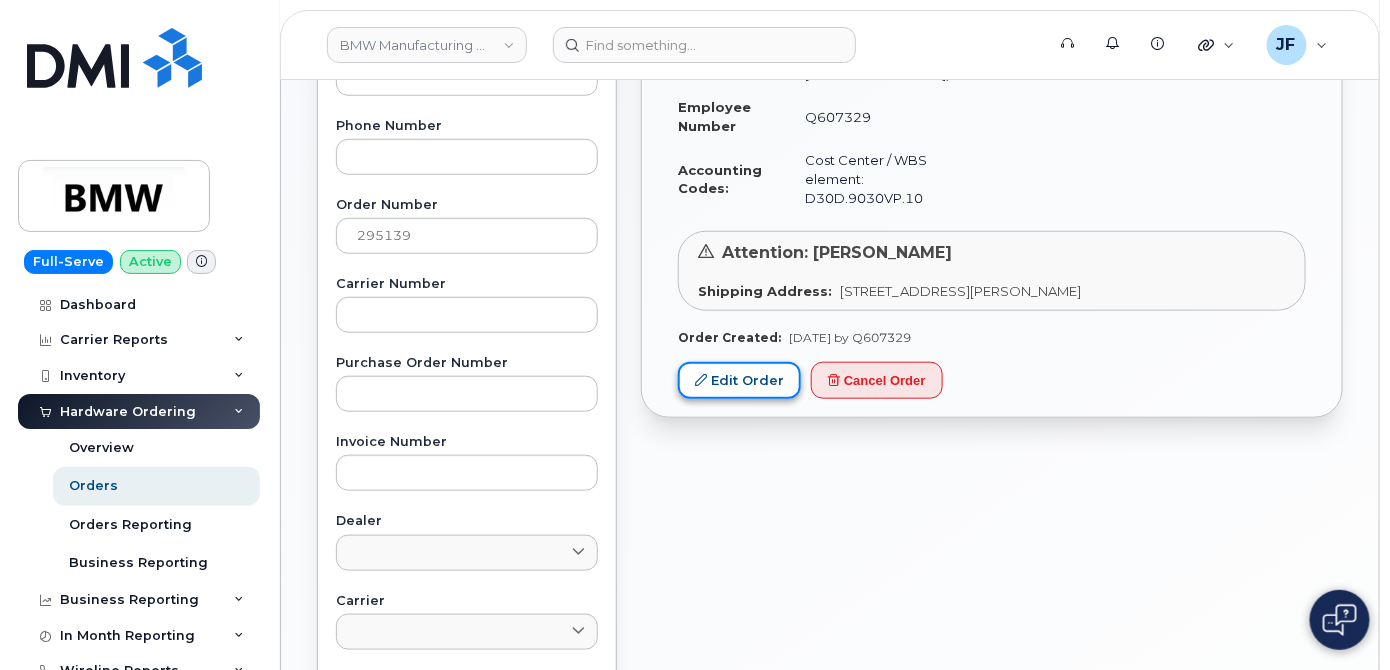 click on "Edit Order" at bounding box center (739, 380) 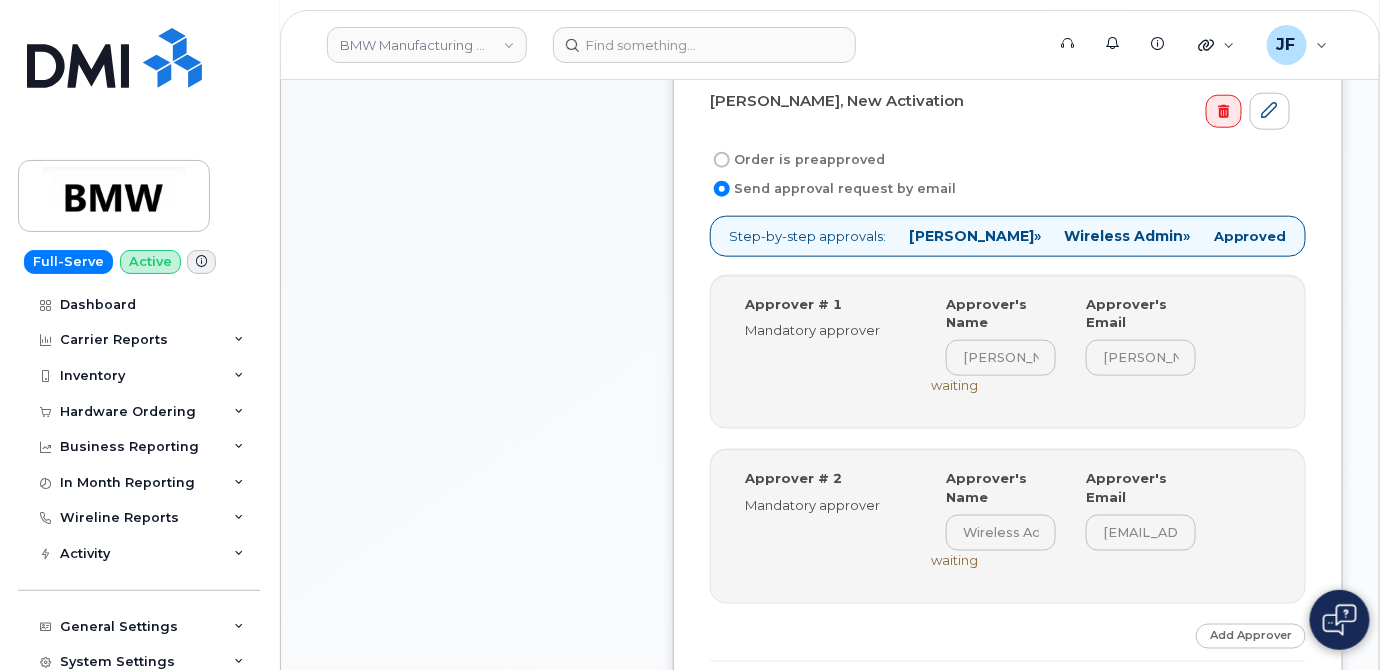 scroll, scrollTop: 1000, scrollLeft: 0, axis: vertical 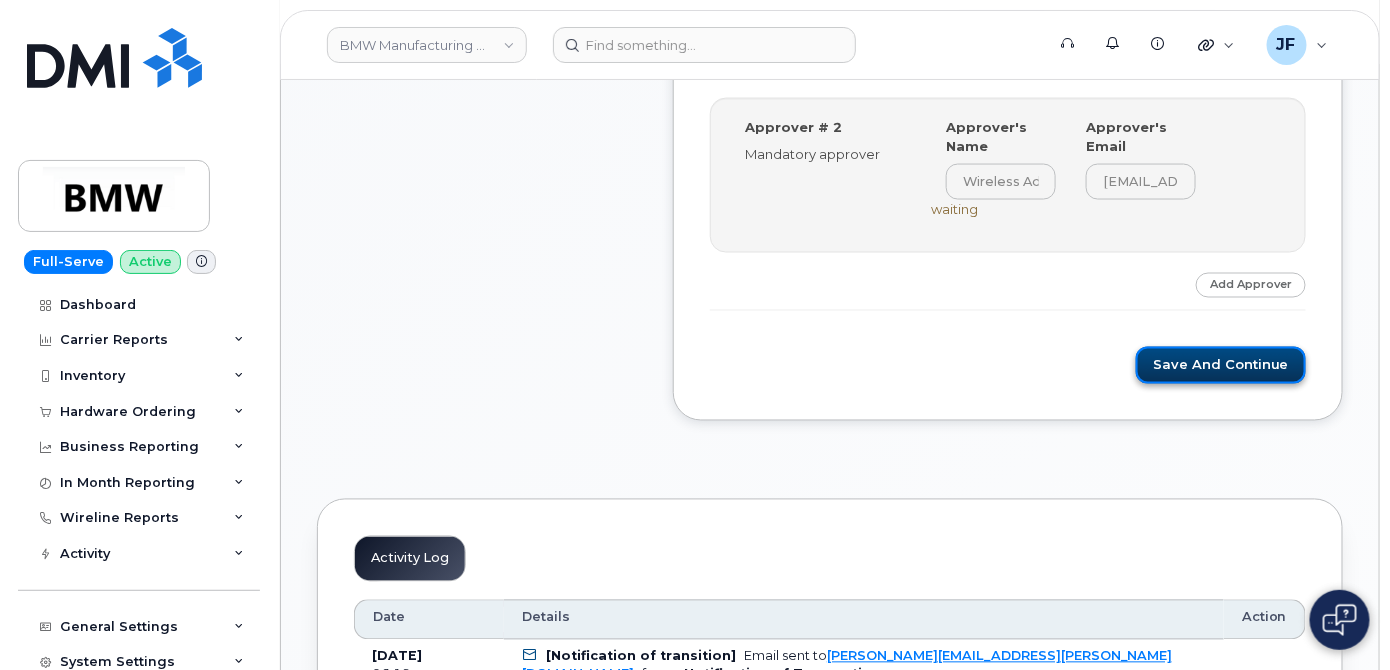 click on "Save and Continue" at bounding box center (1221, 365) 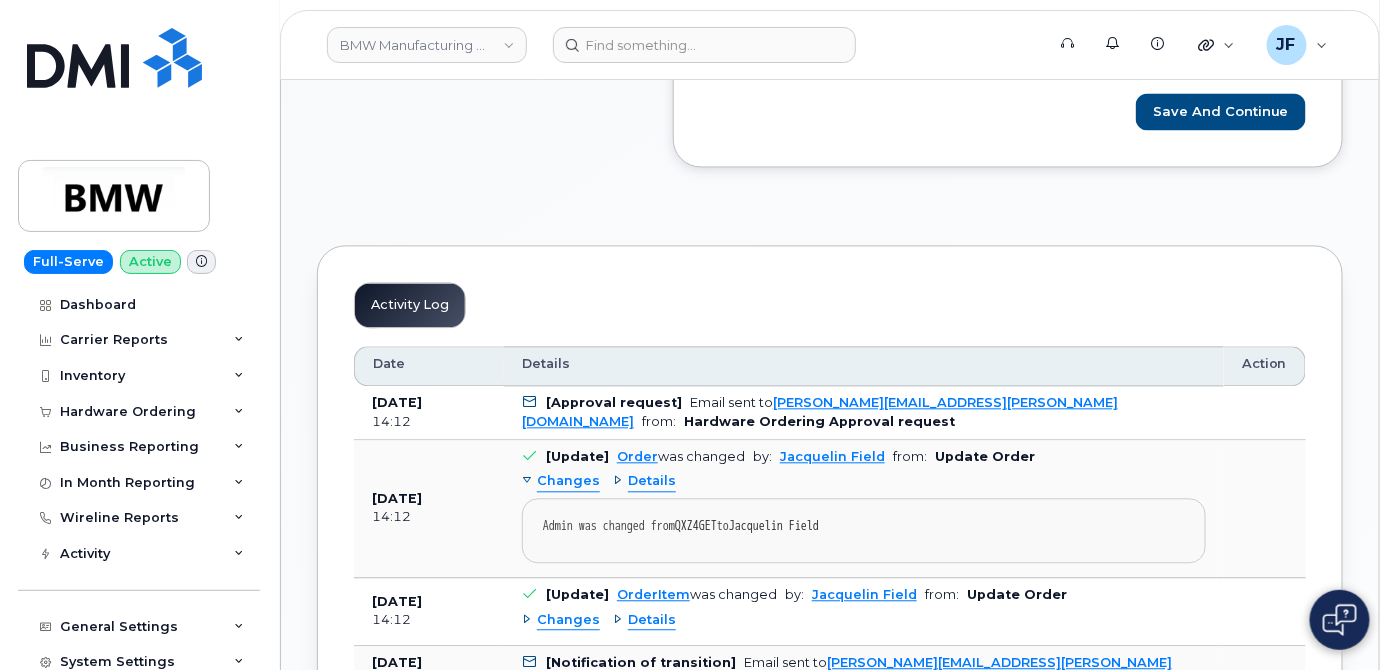 scroll, scrollTop: 1272, scrollLeft: 0, axis: vertical 